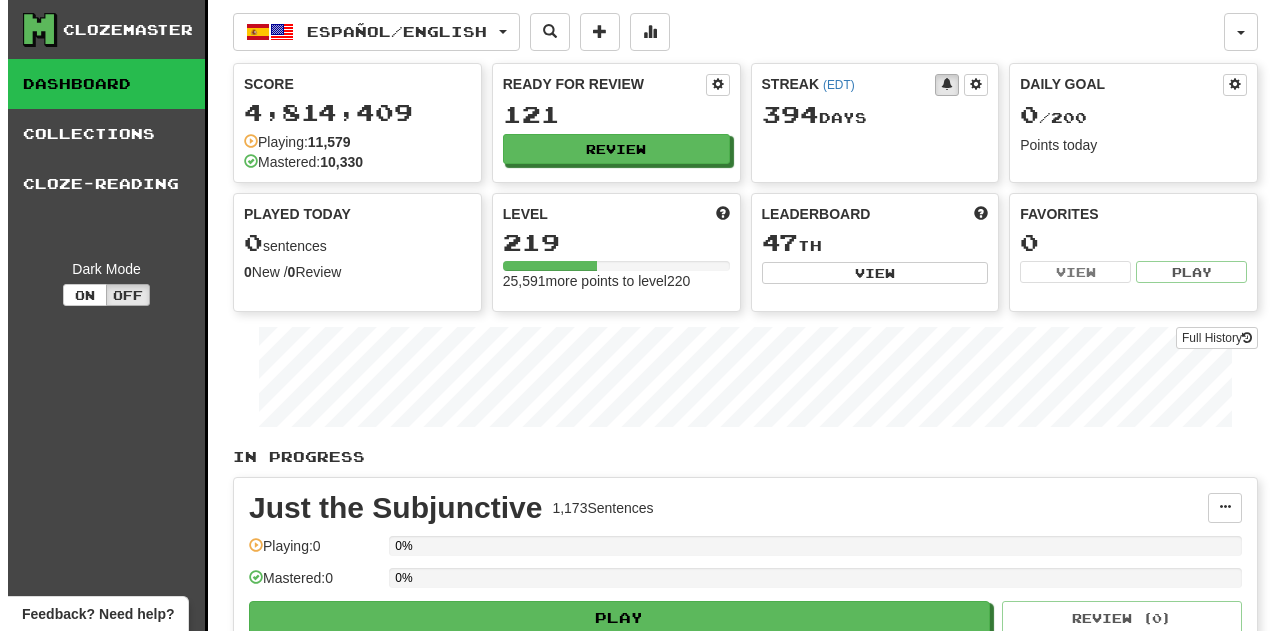scroll, scrollTop: 0, scrollLeft: 0, axis: both 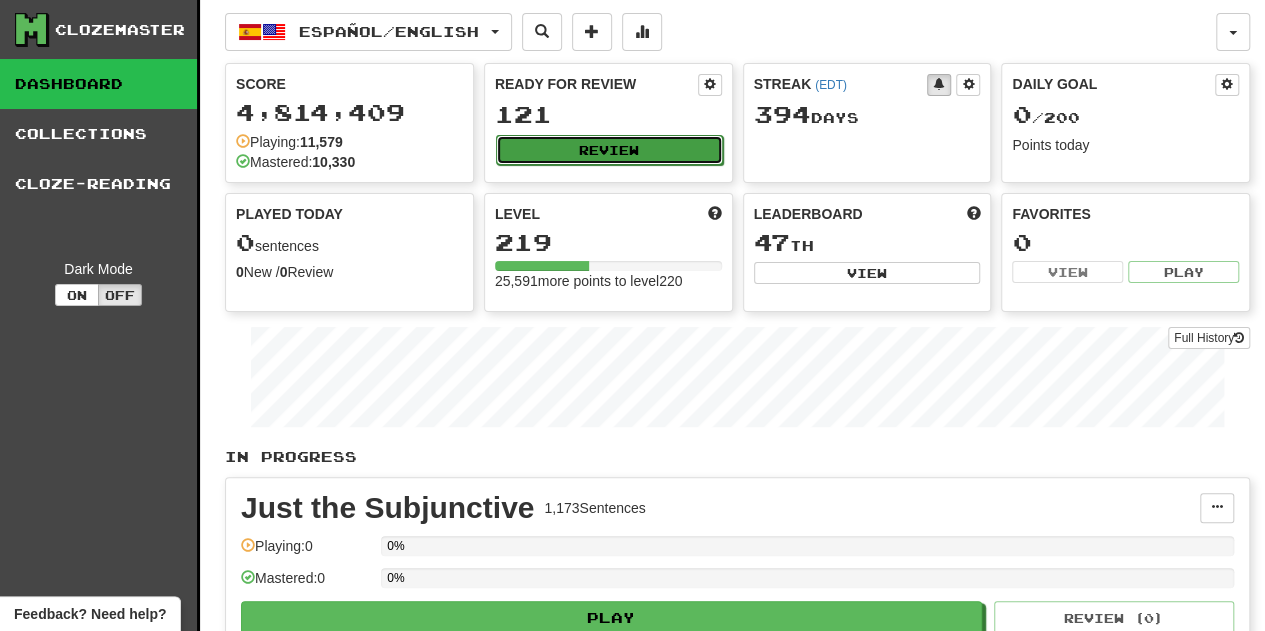 click on "Review" at bounding box center (609, 150) 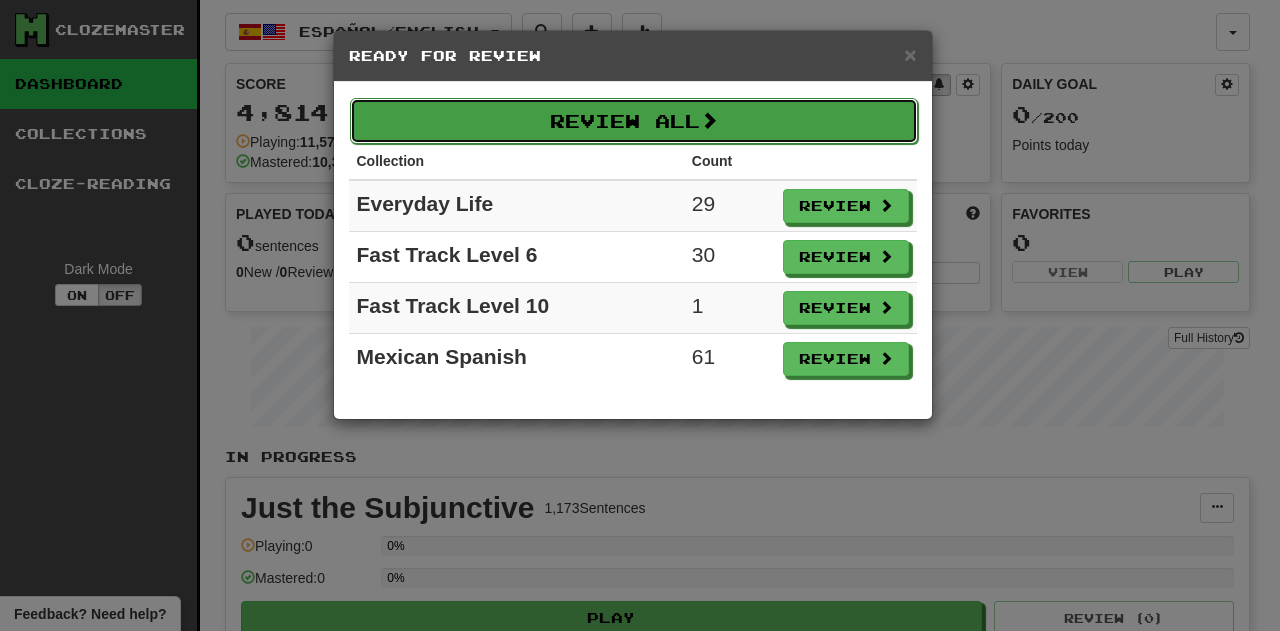 click on "Review All" at bounding box center (634, 121) 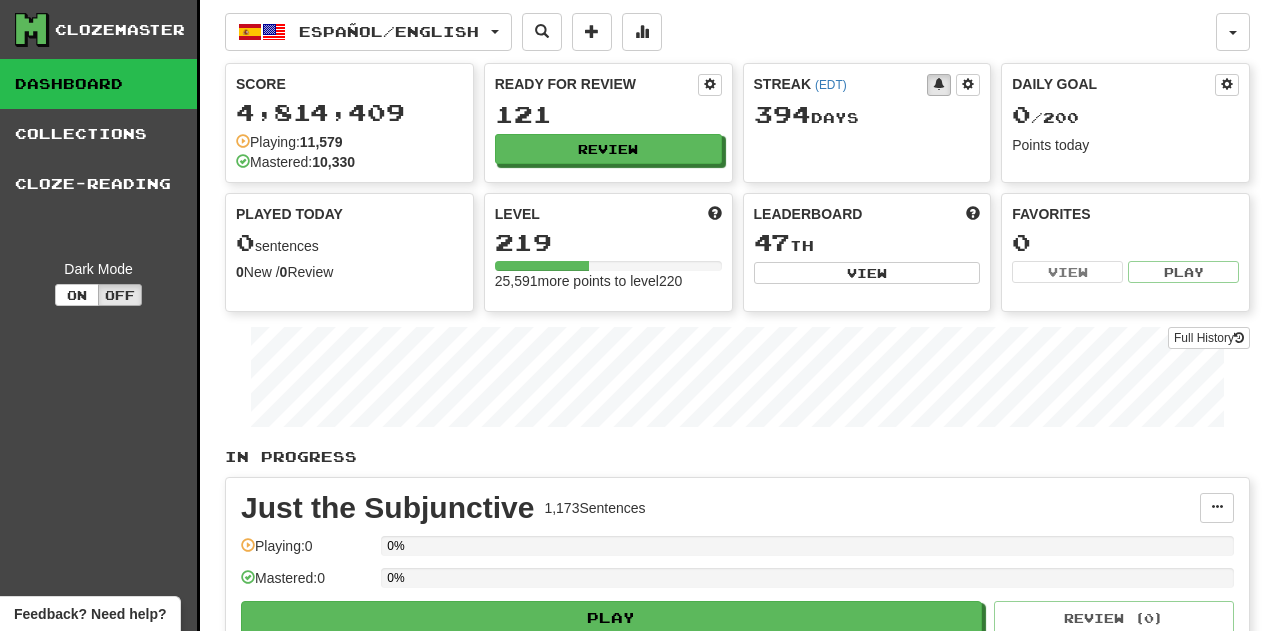 select on "**" 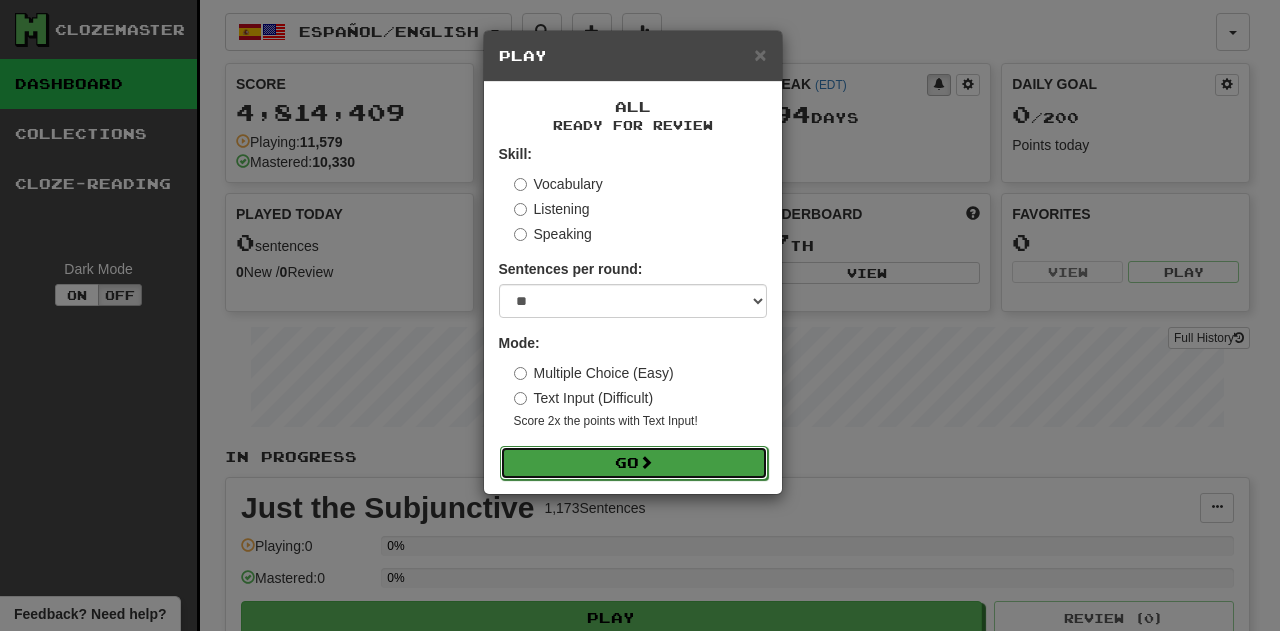 click at bounding box center (646, 462) 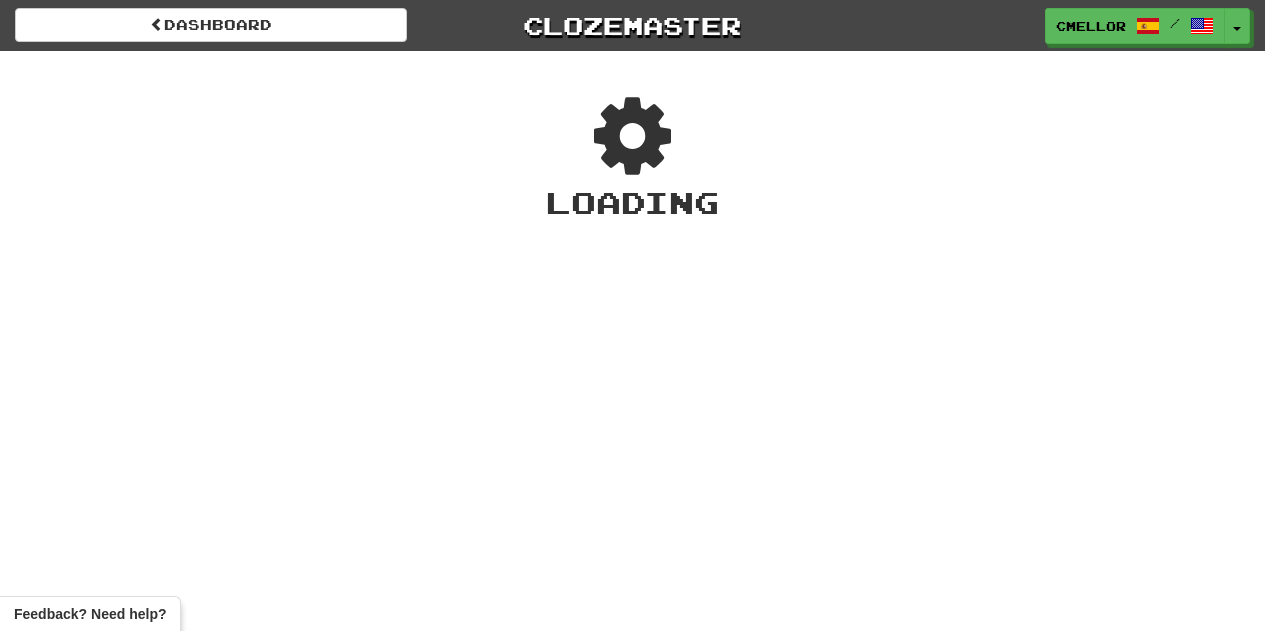 scroll, scrollTop: 0, scrollLeft: 0, axis: both 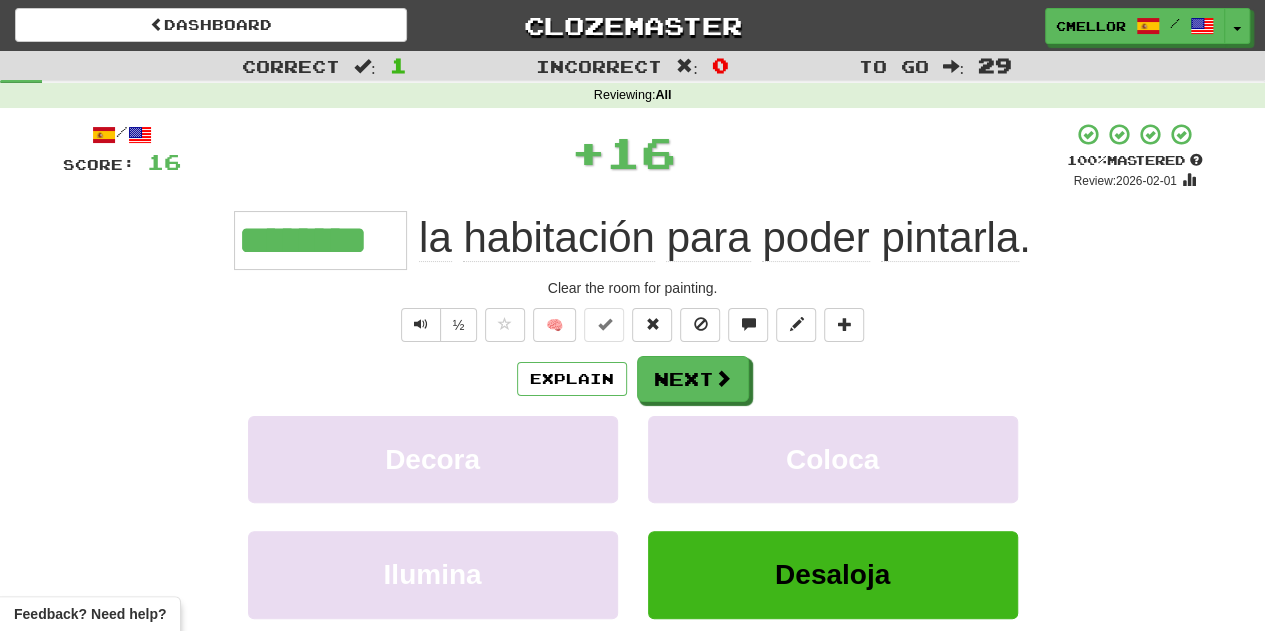 type on "*" 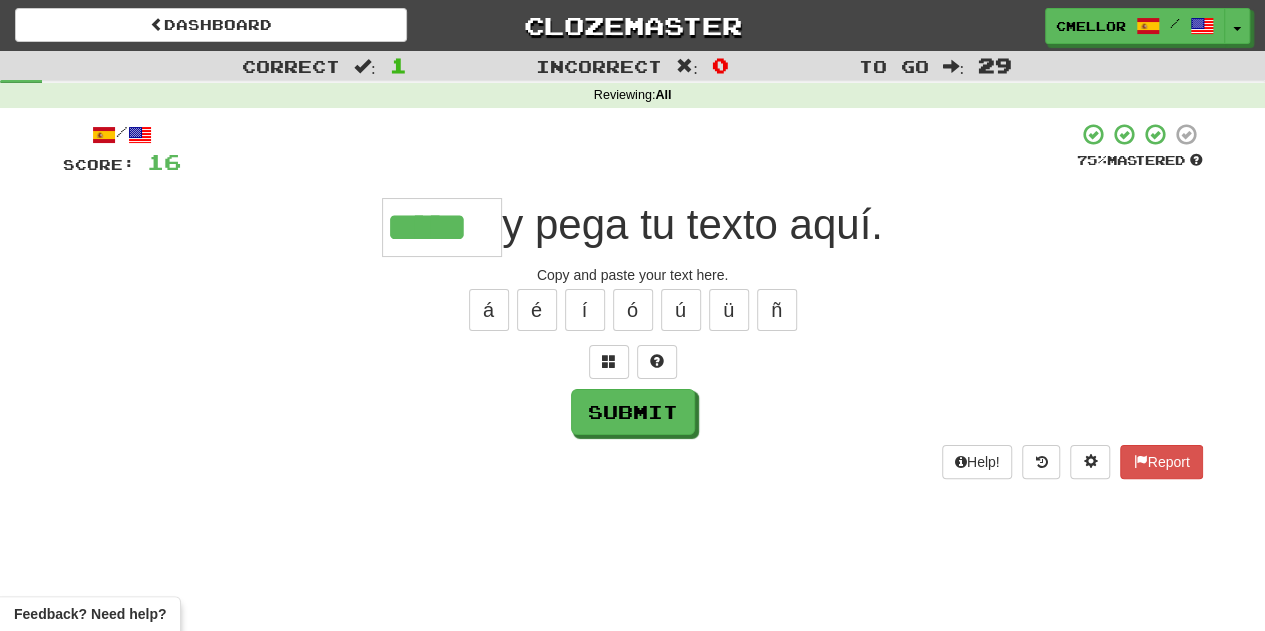 type on "*****" 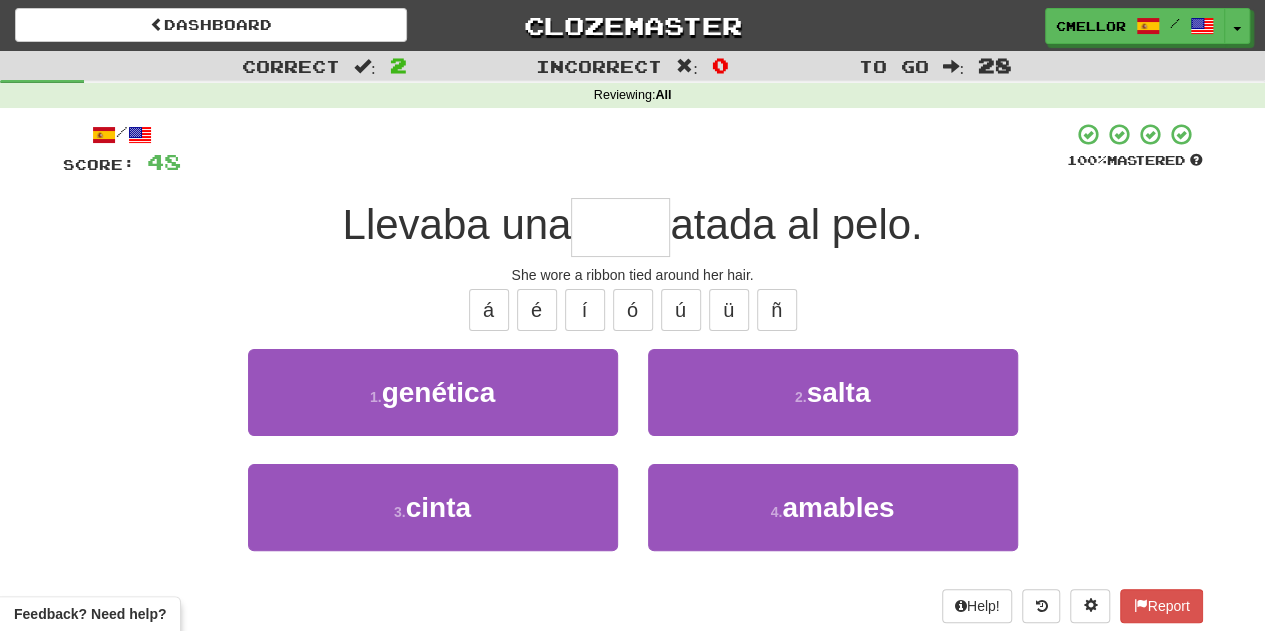 type on "*****" 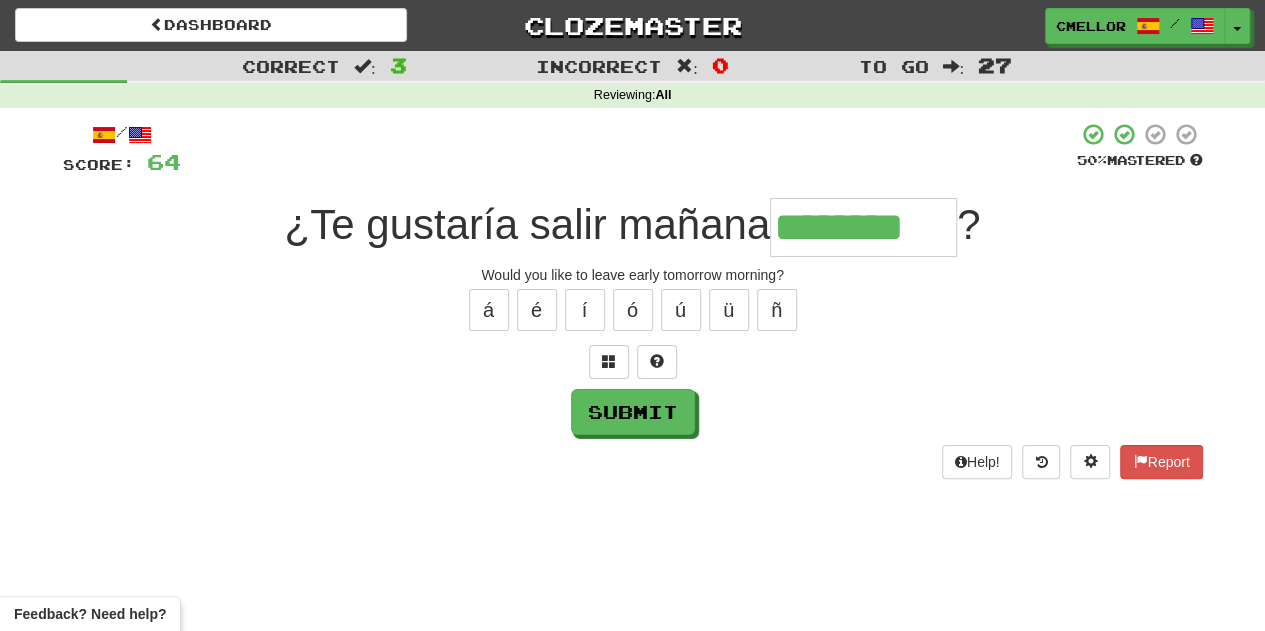 type on "********" 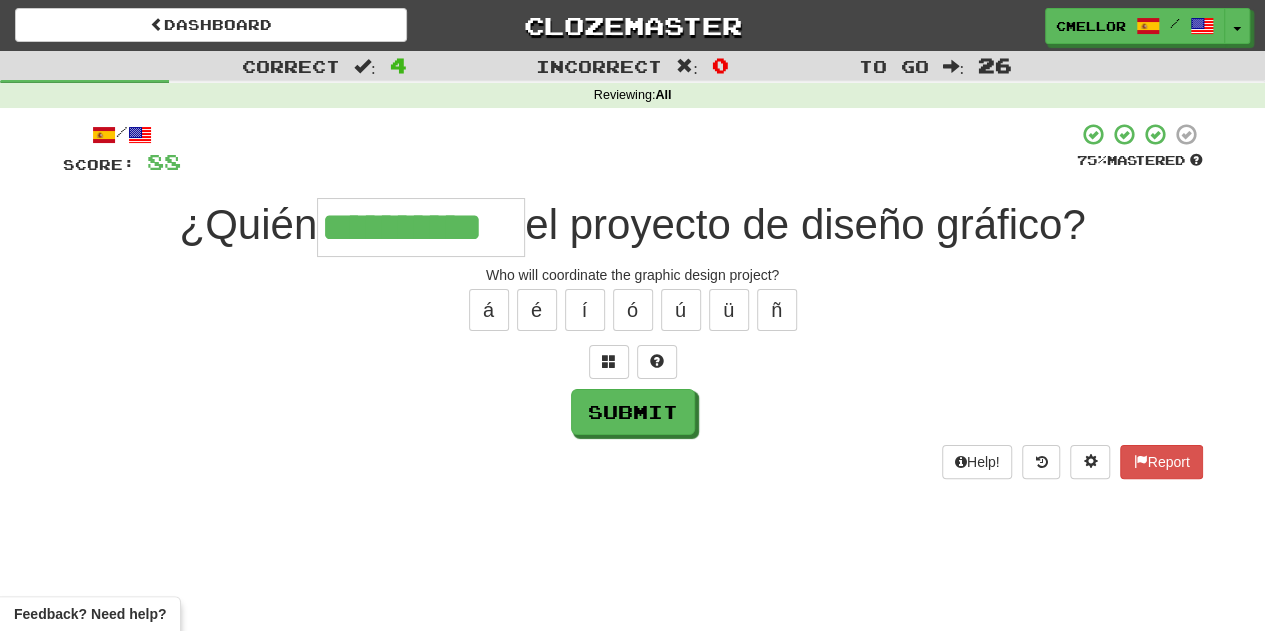 type on "**********" 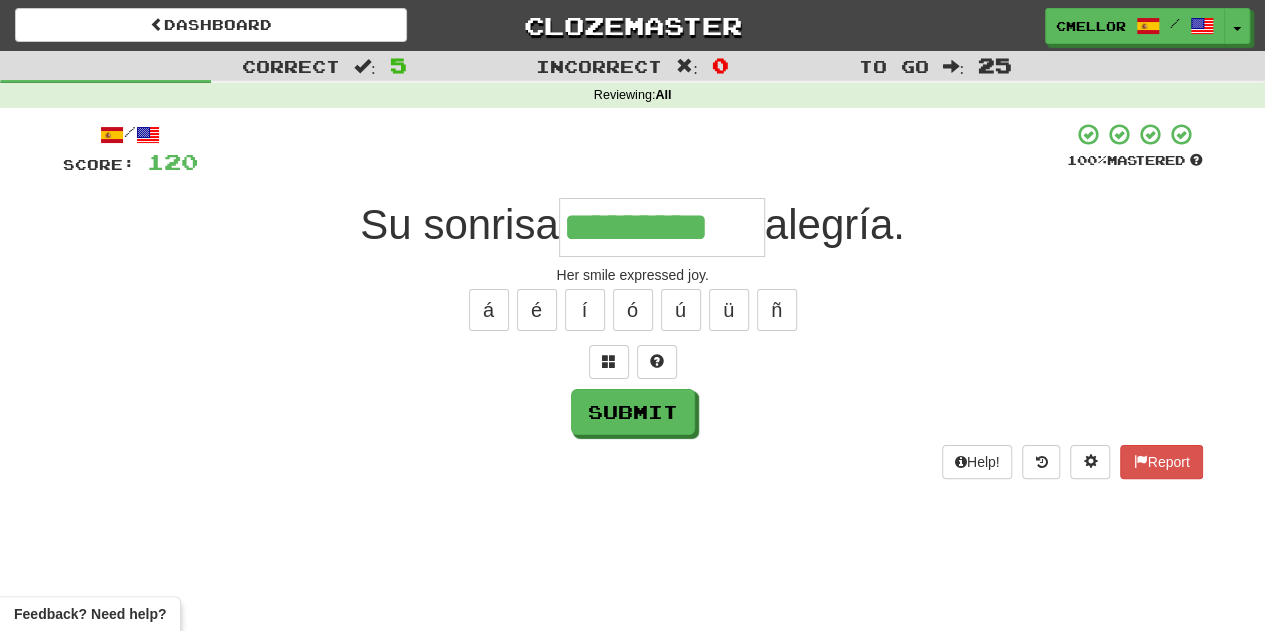 type on "*********" 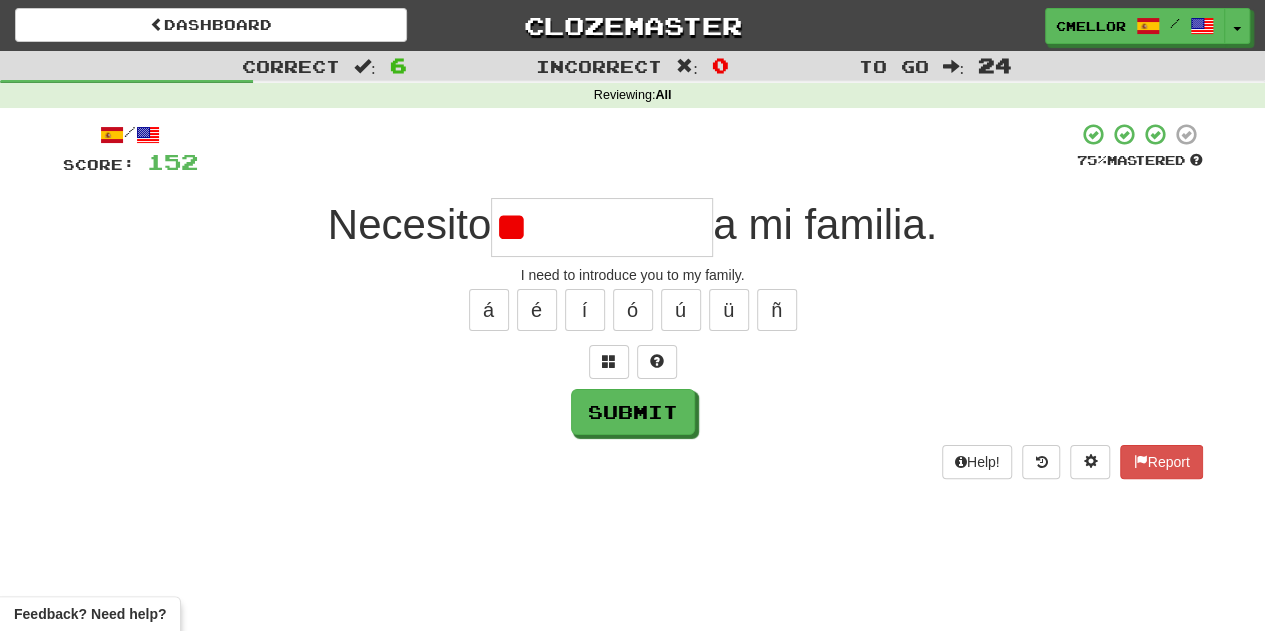 type on "*" 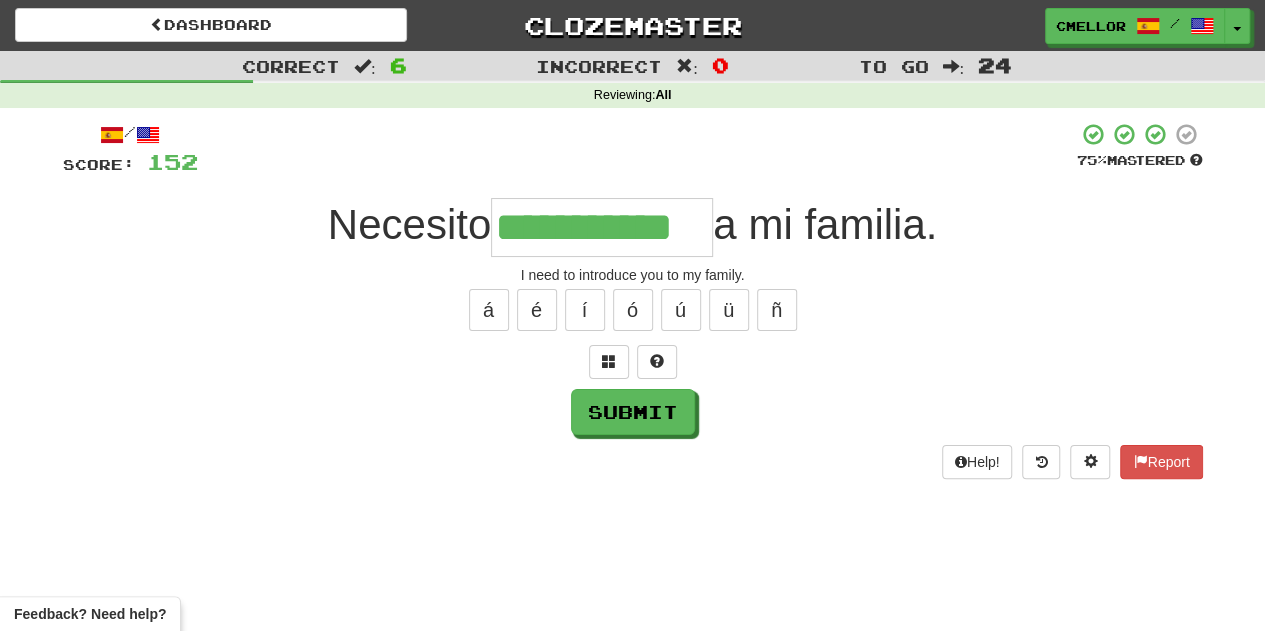 type on "**********" 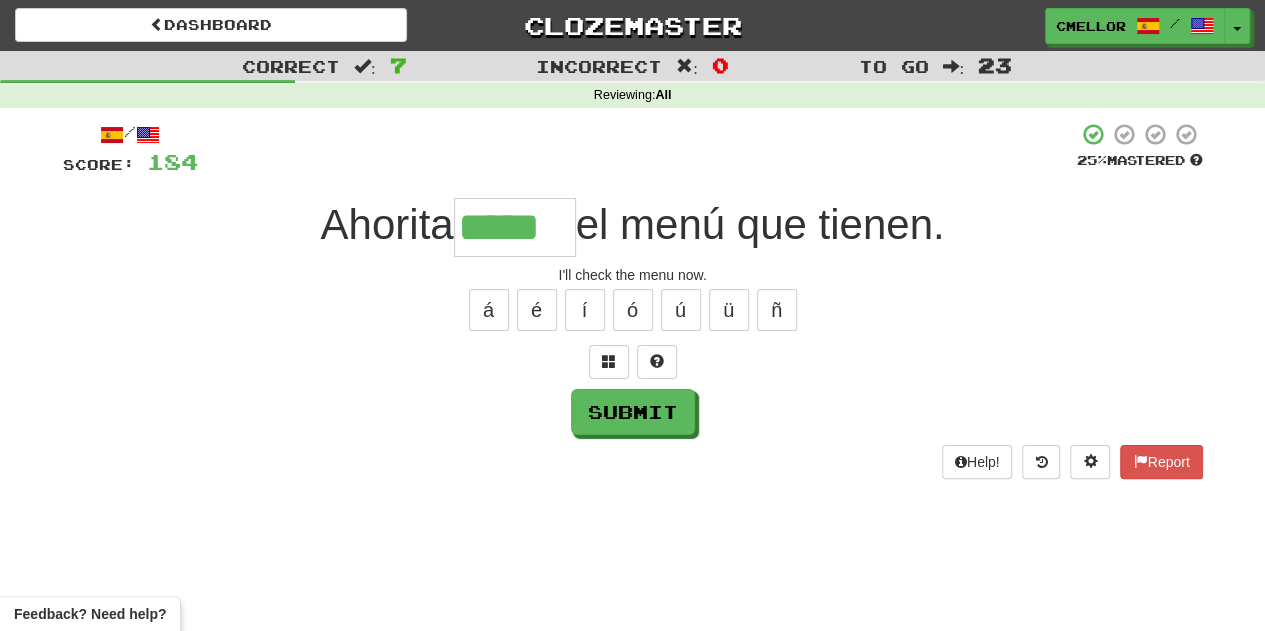 type on "*****" 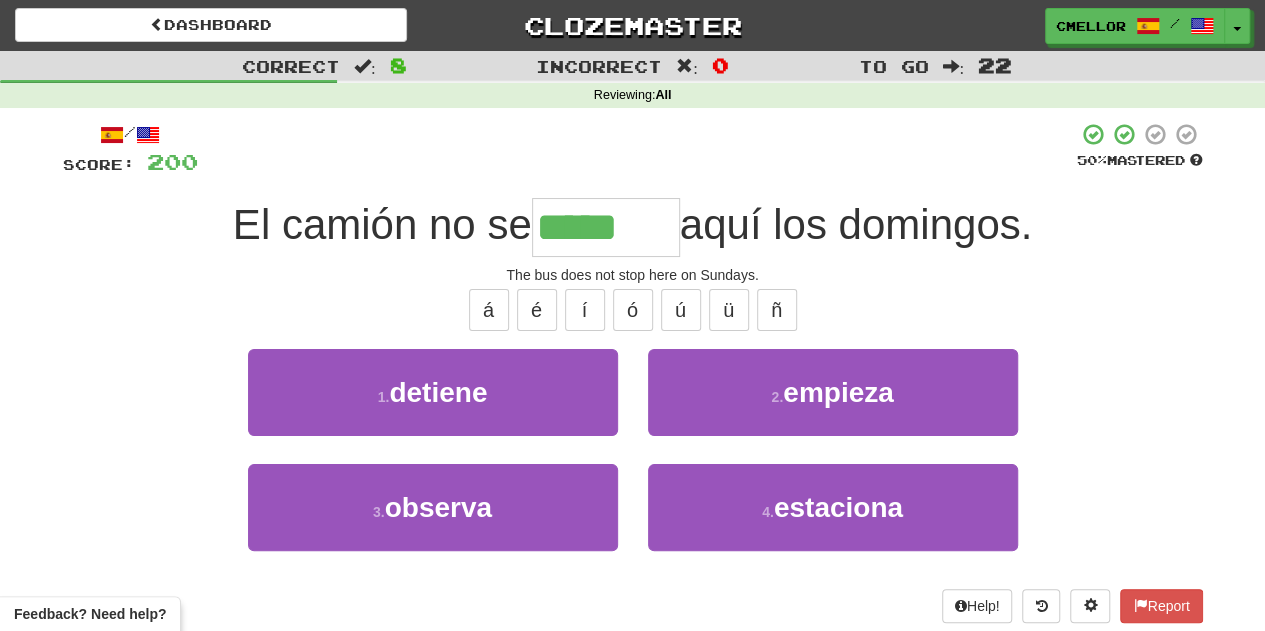 type on "*******" 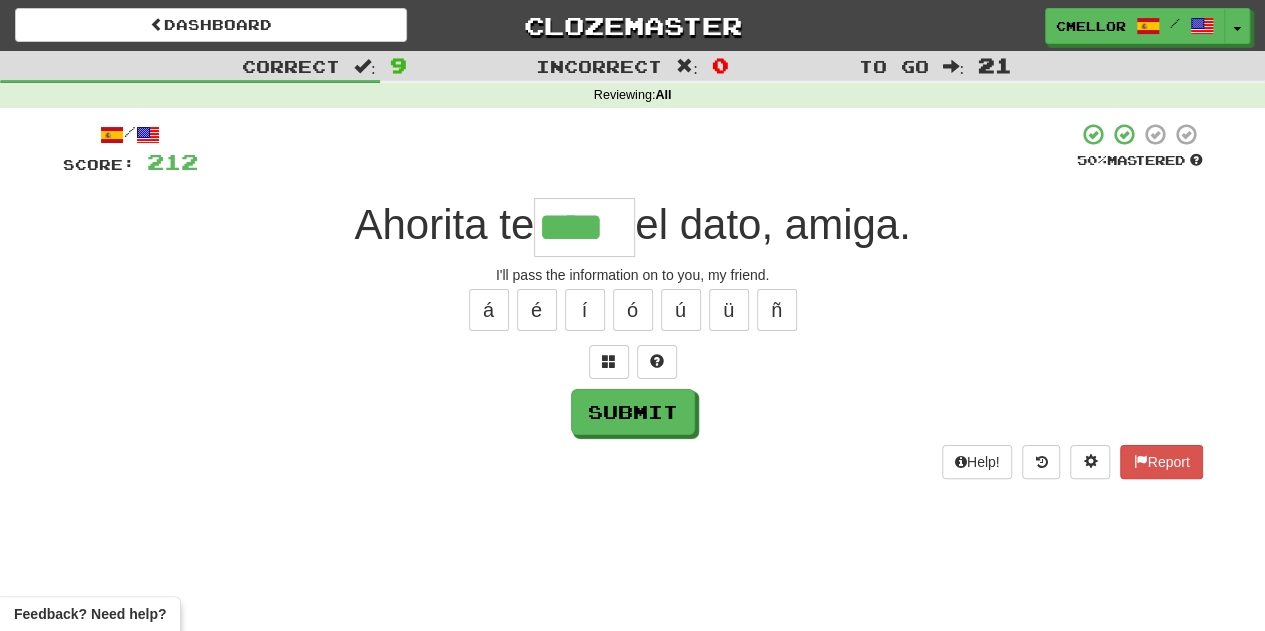 type on "****" 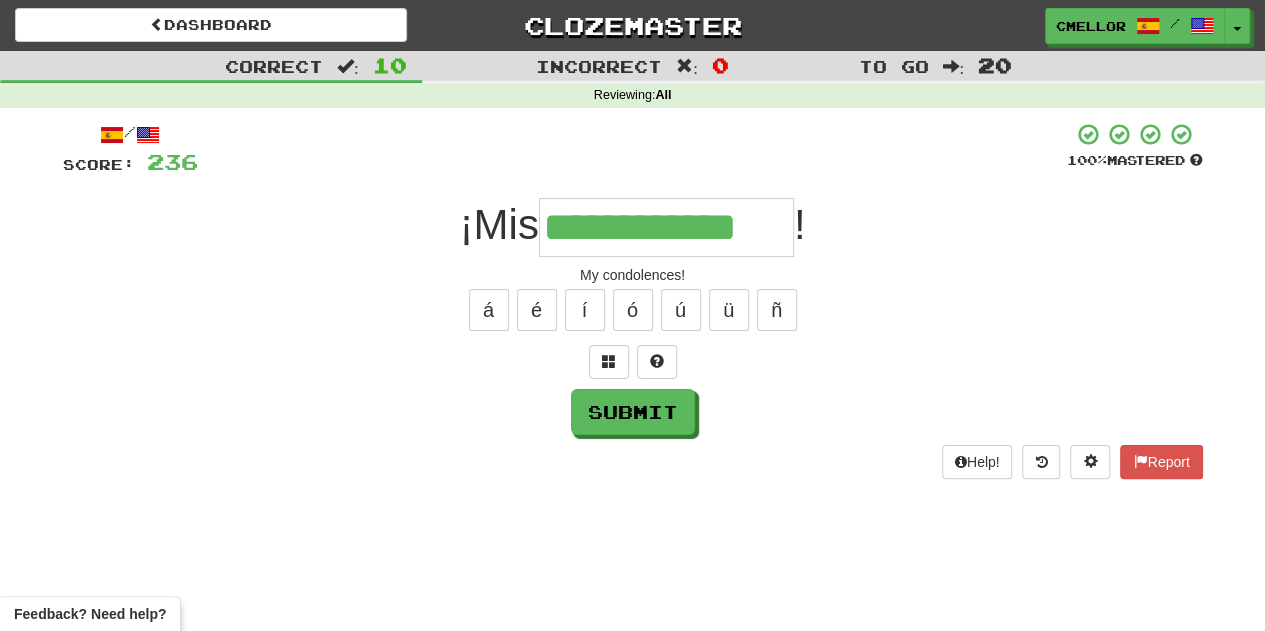 type on "**********" 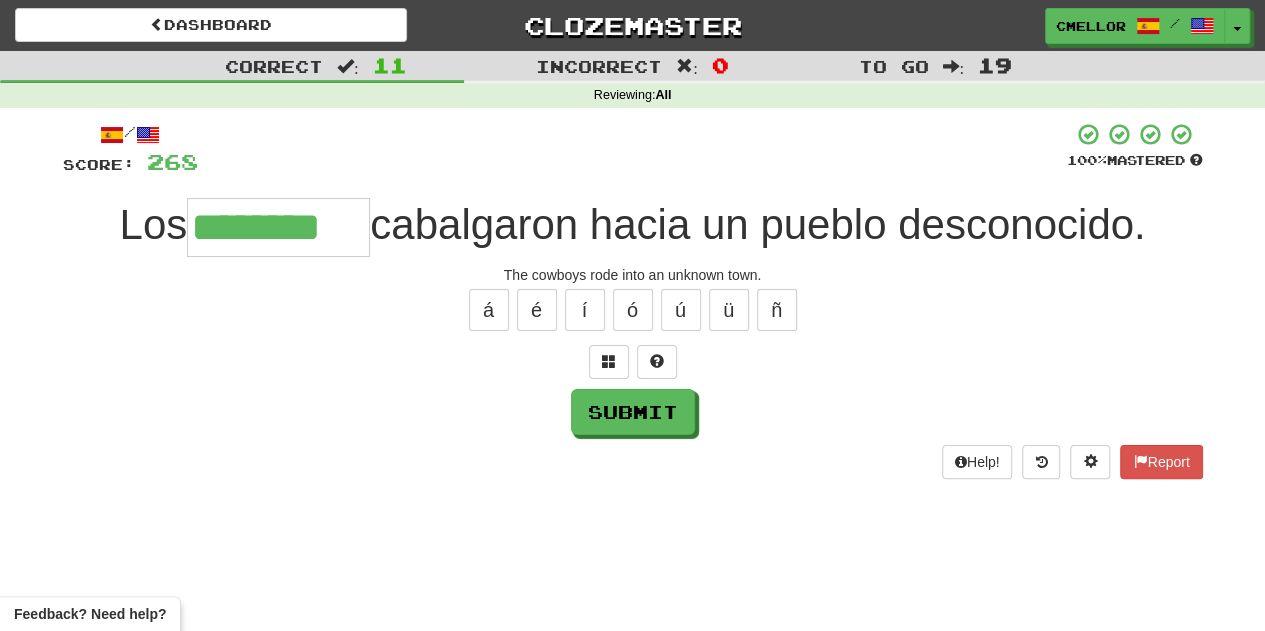 type on "********" 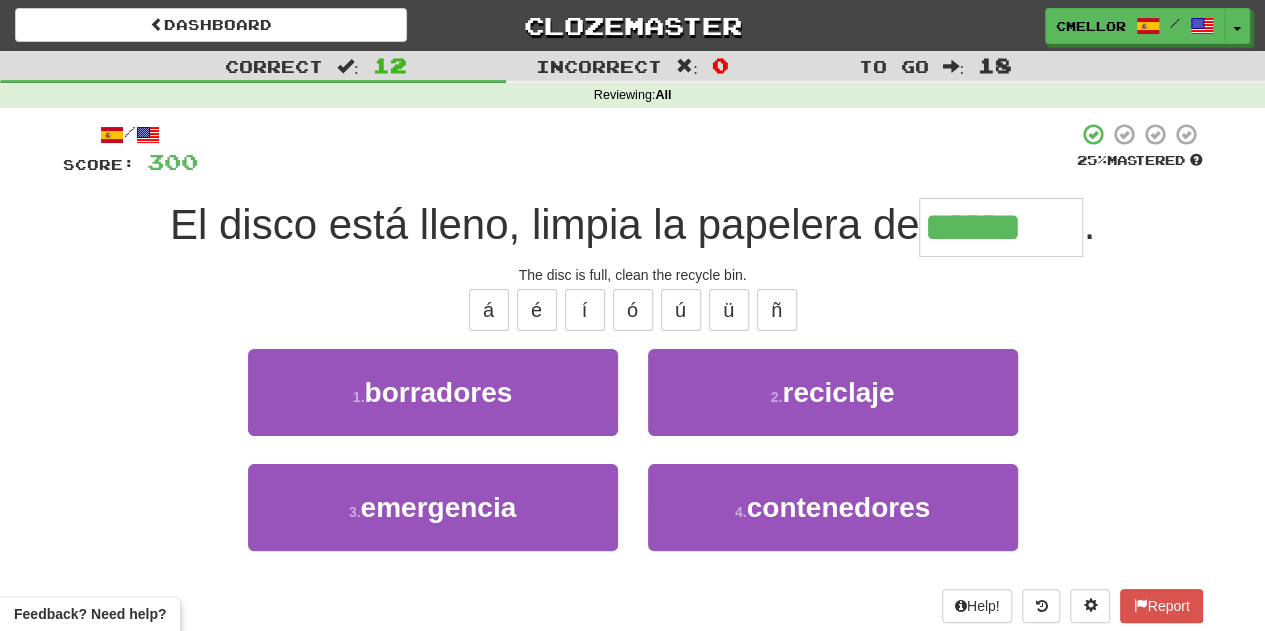 type on "*********" 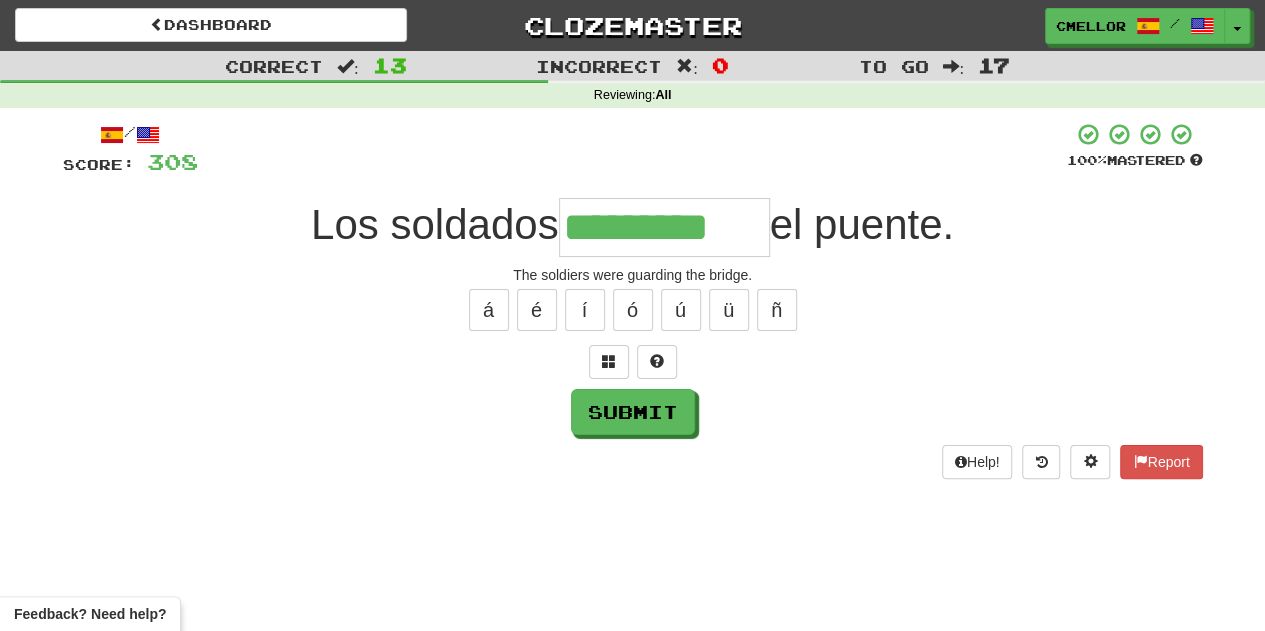 type on "*********" 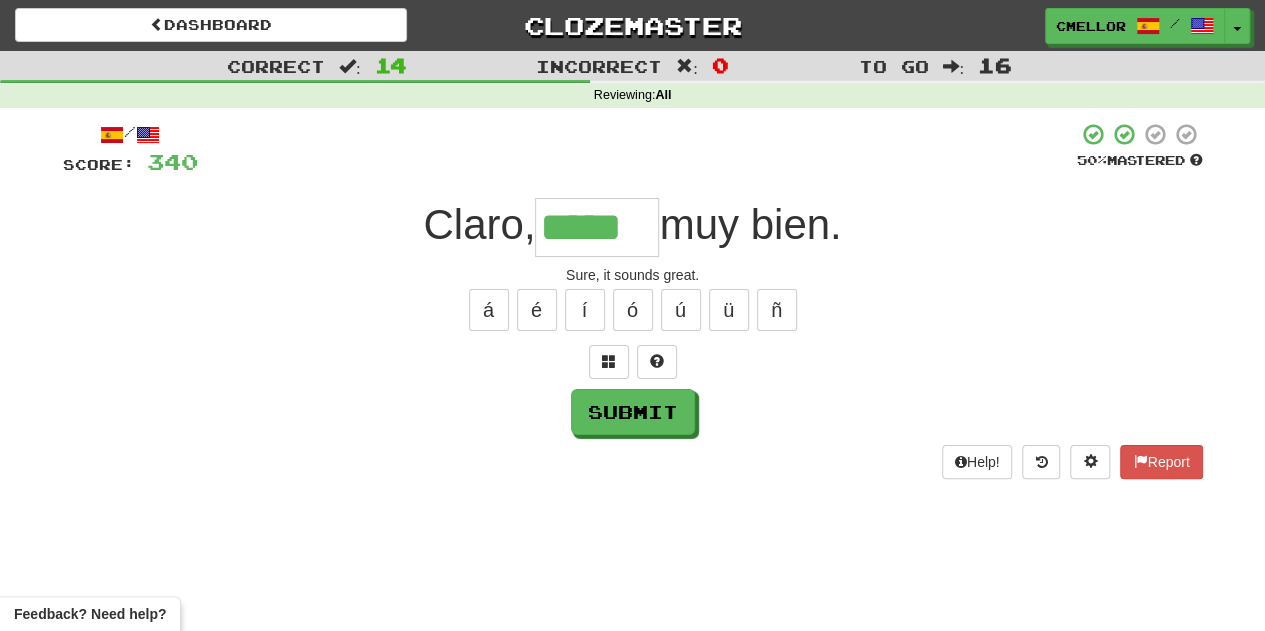 type on "*****" 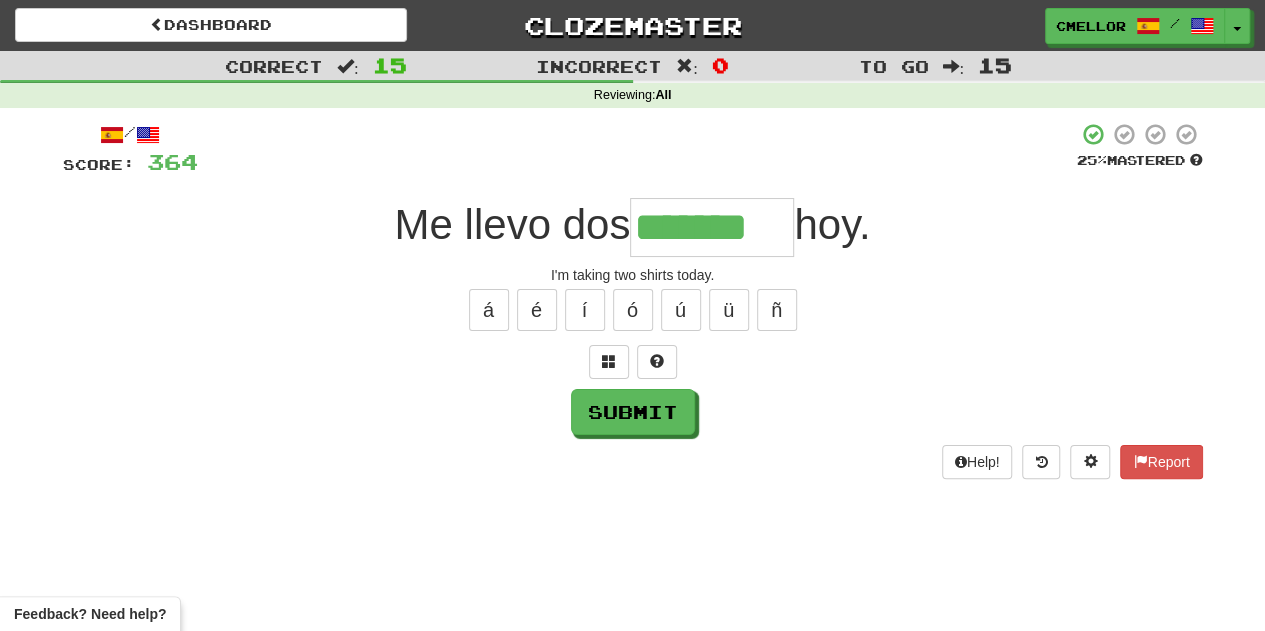 type on "*******" 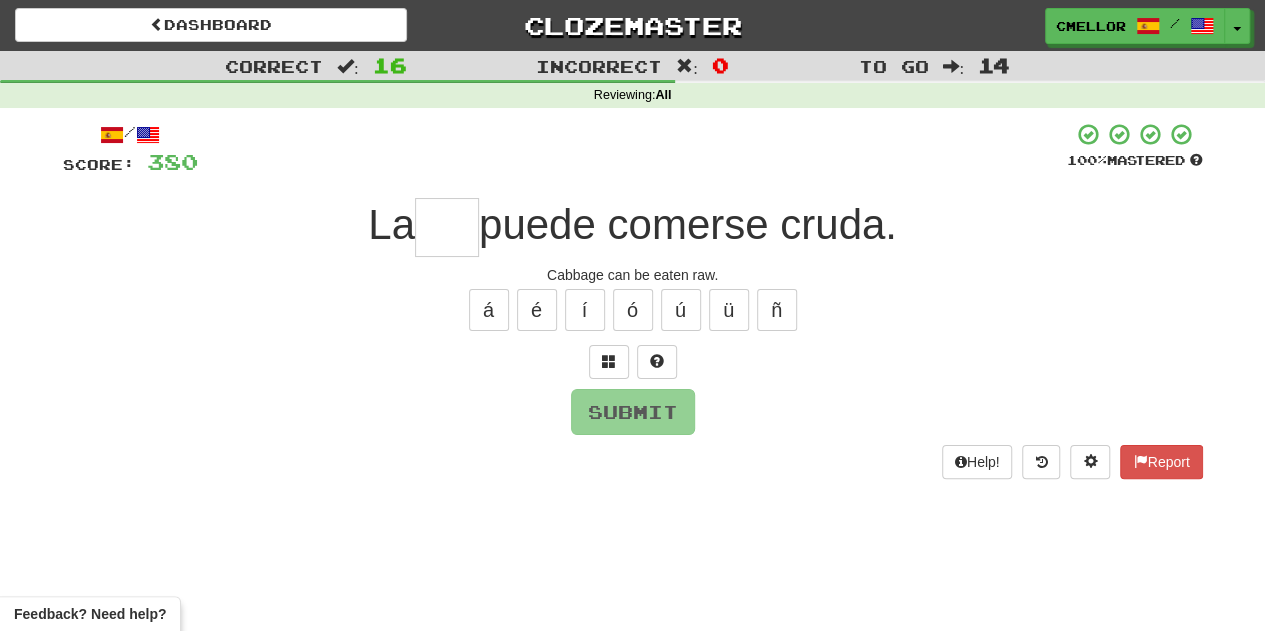 click at bounding box center (447, 227) 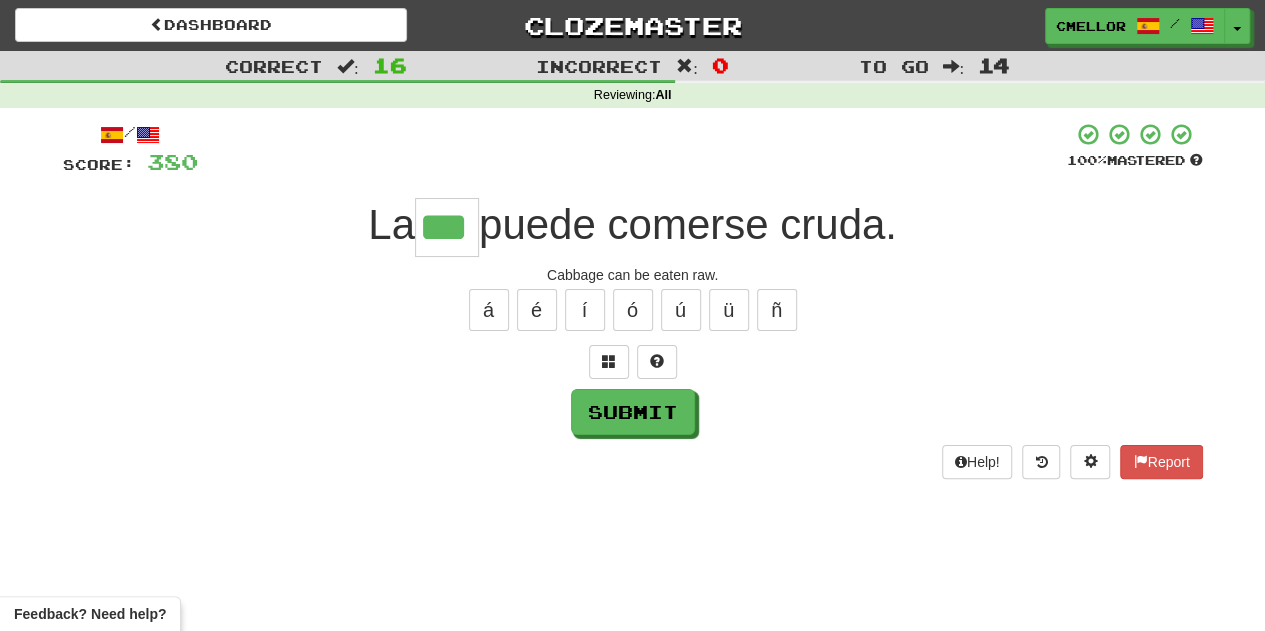 type on "***" 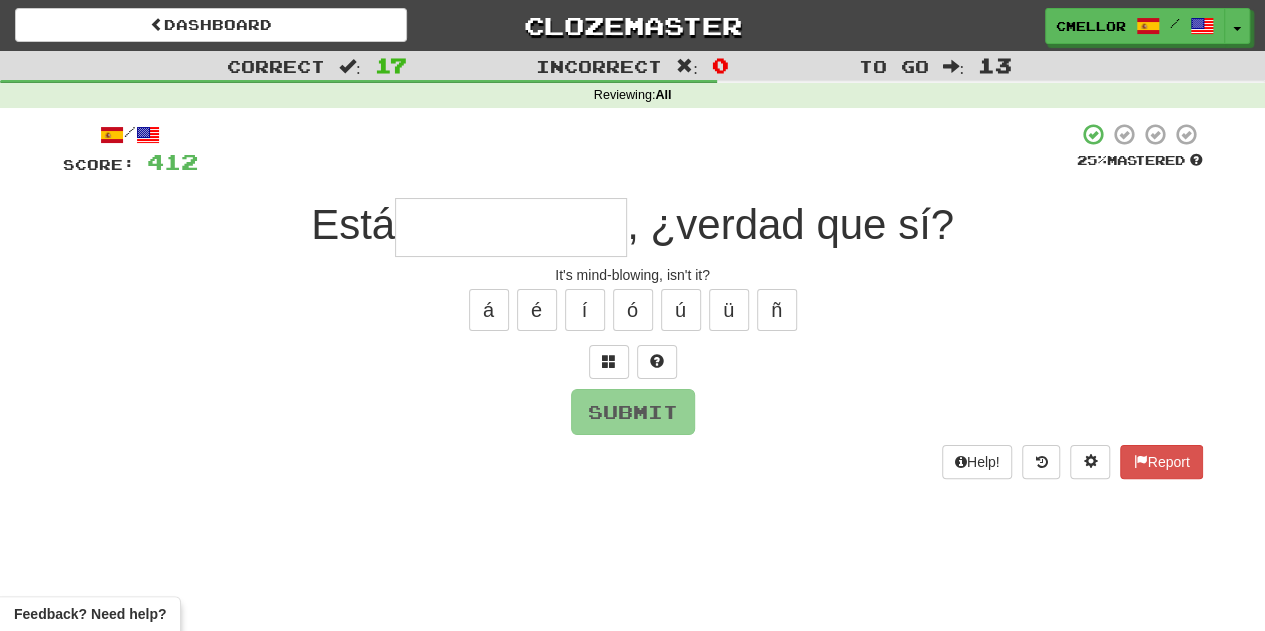 click at bounding box center (511, 227) 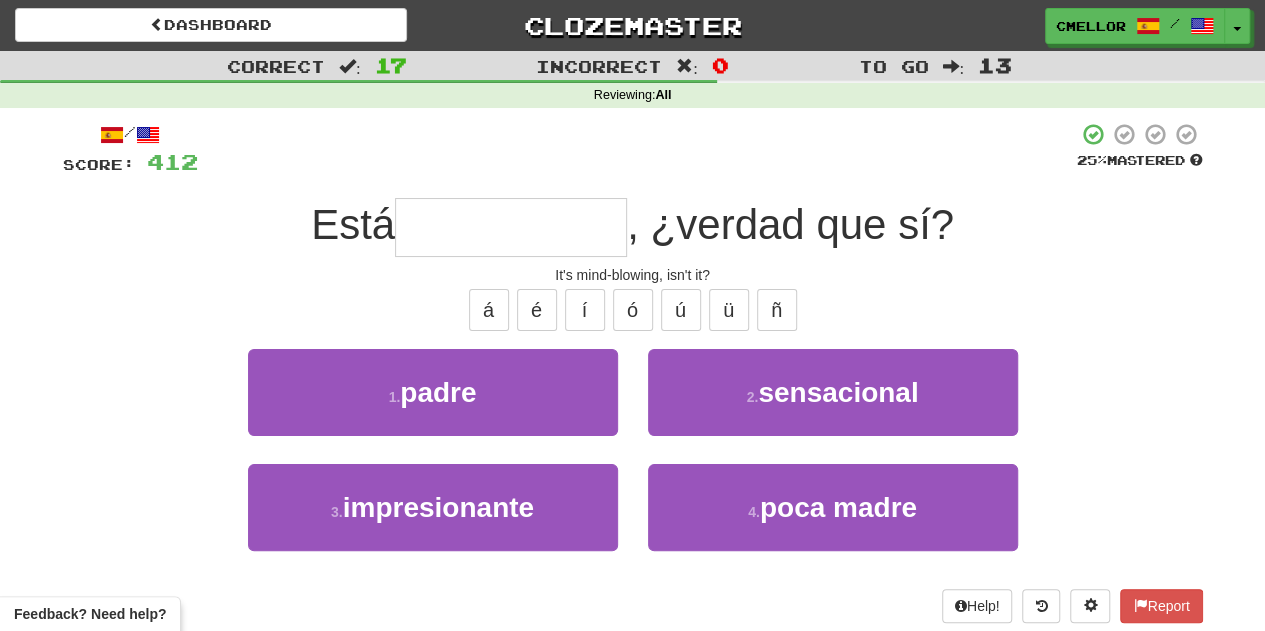 type on "**********" 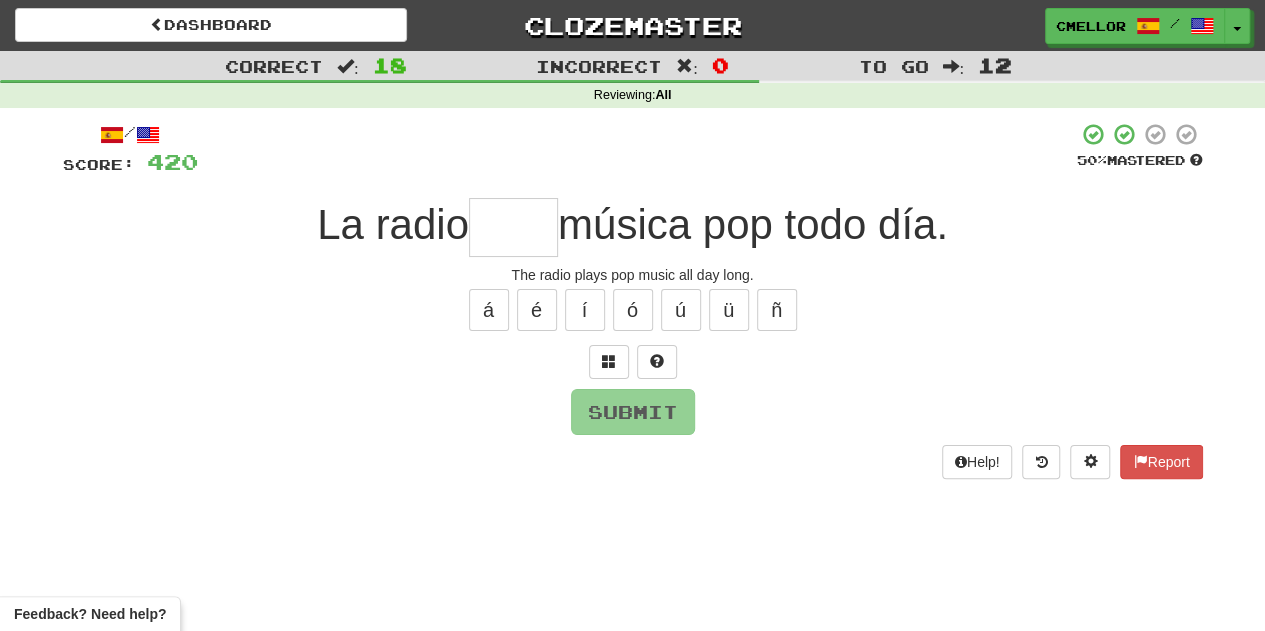 click on "á é í ó ú ü ñ" at bounding box center (633, 310) 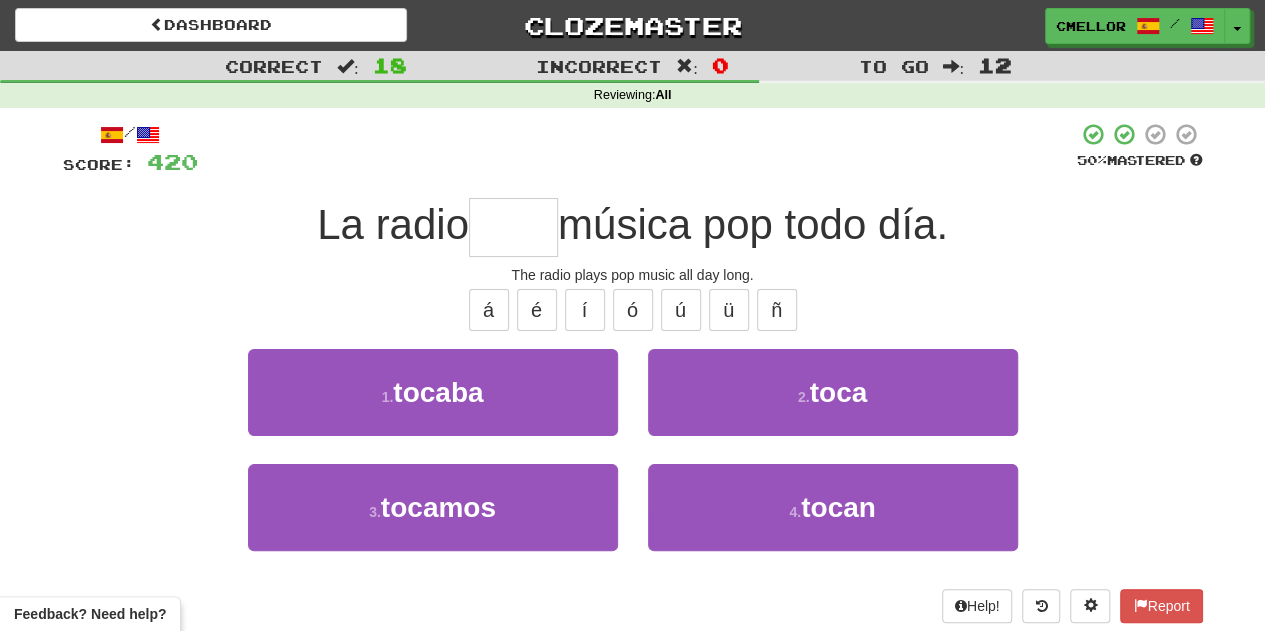 type on "****" 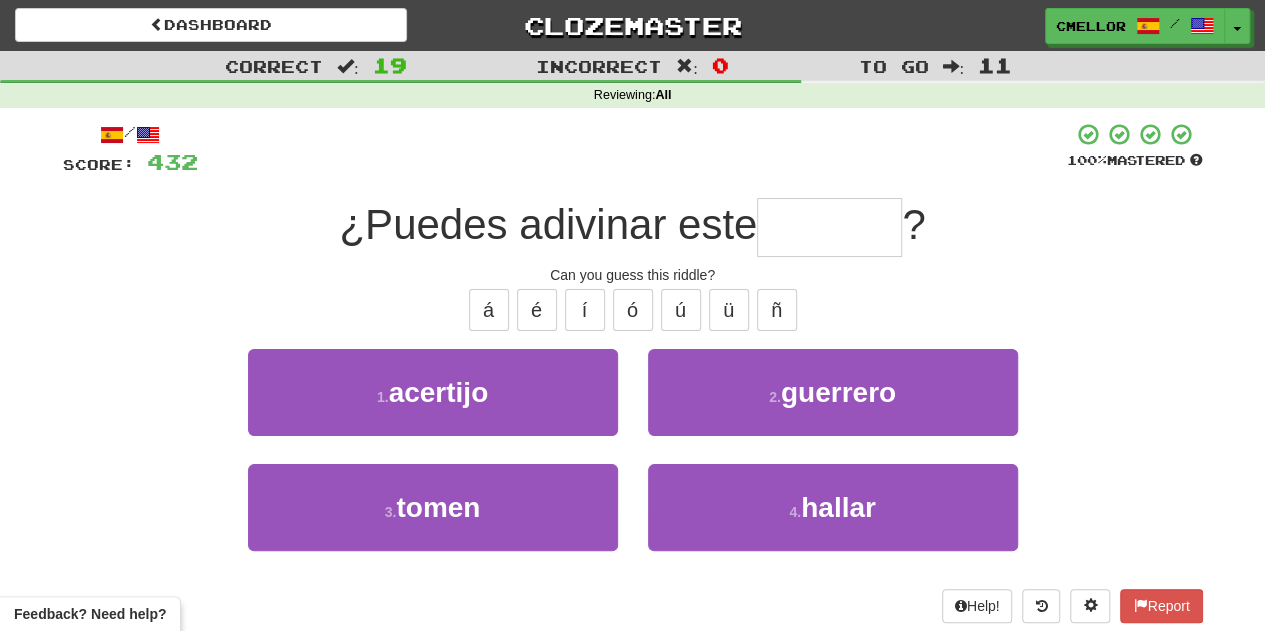 type on "********" 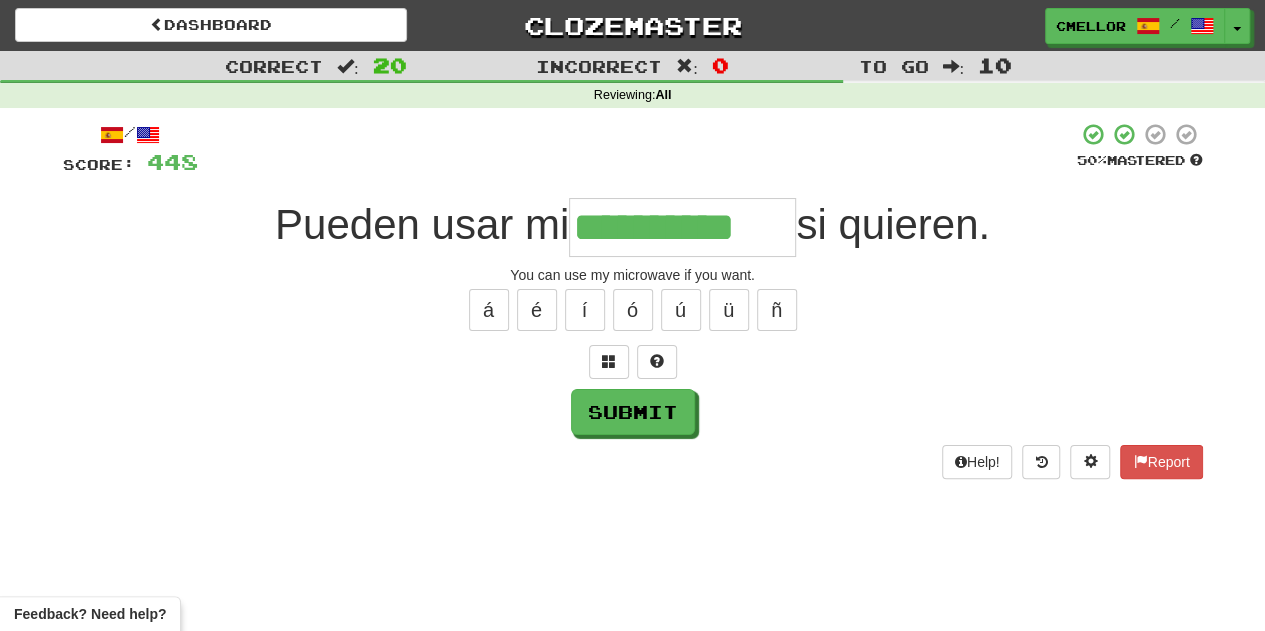 type on "**********" 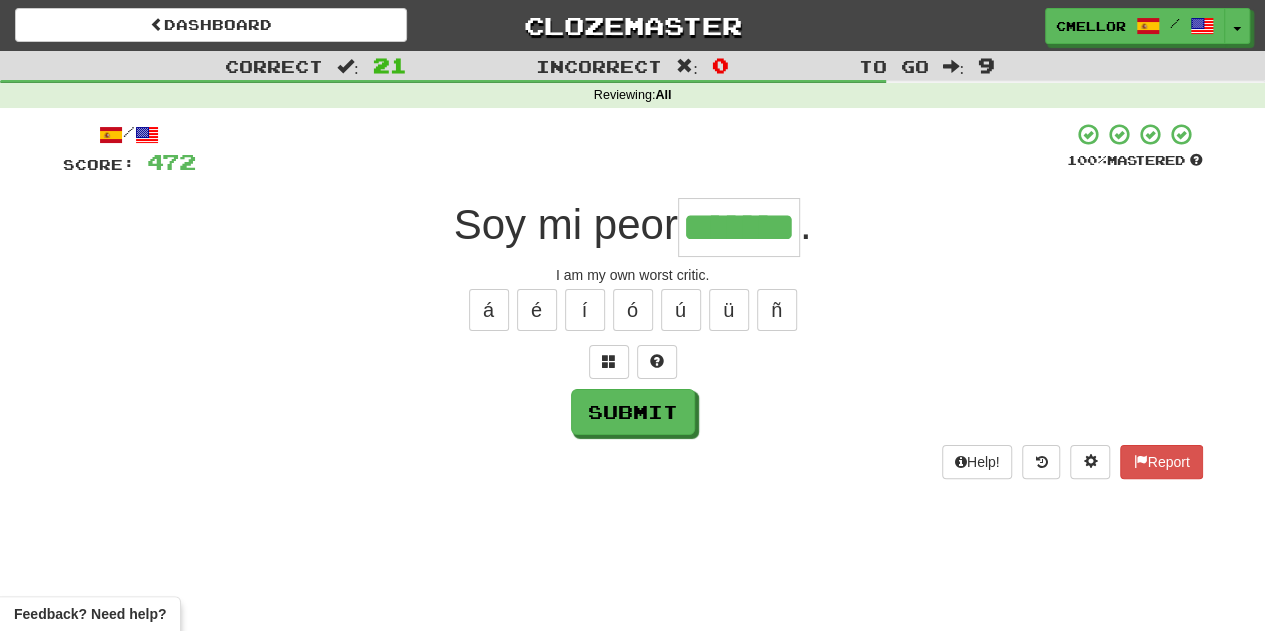 type on "*******" 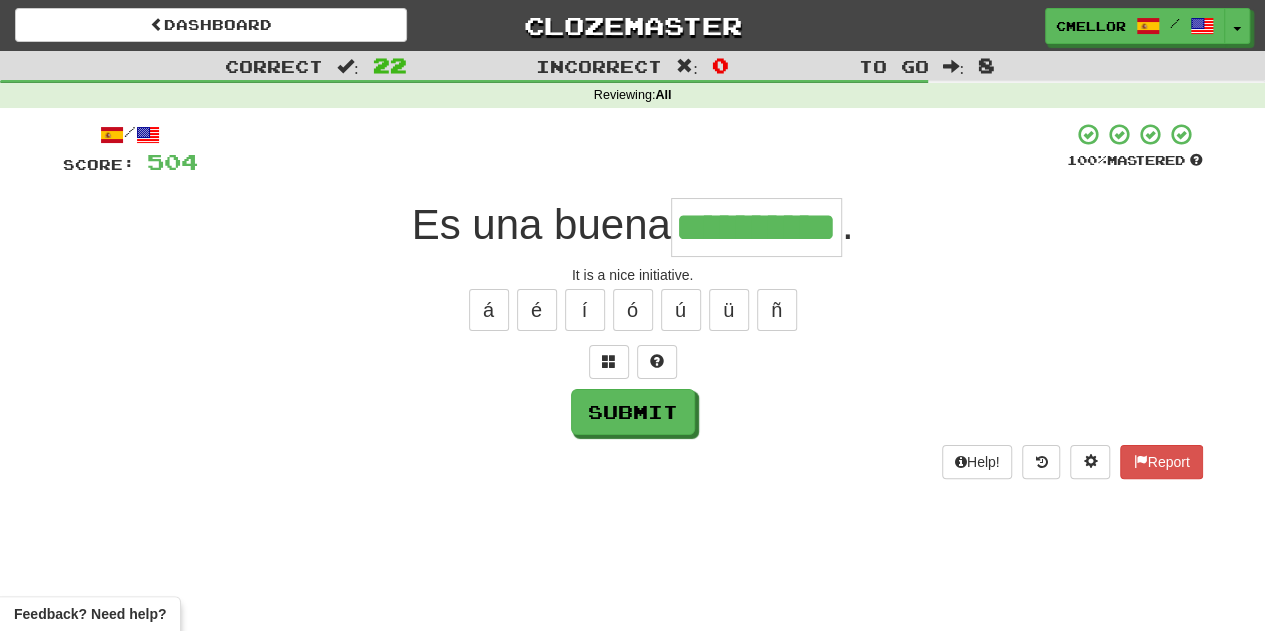 type on "**********" 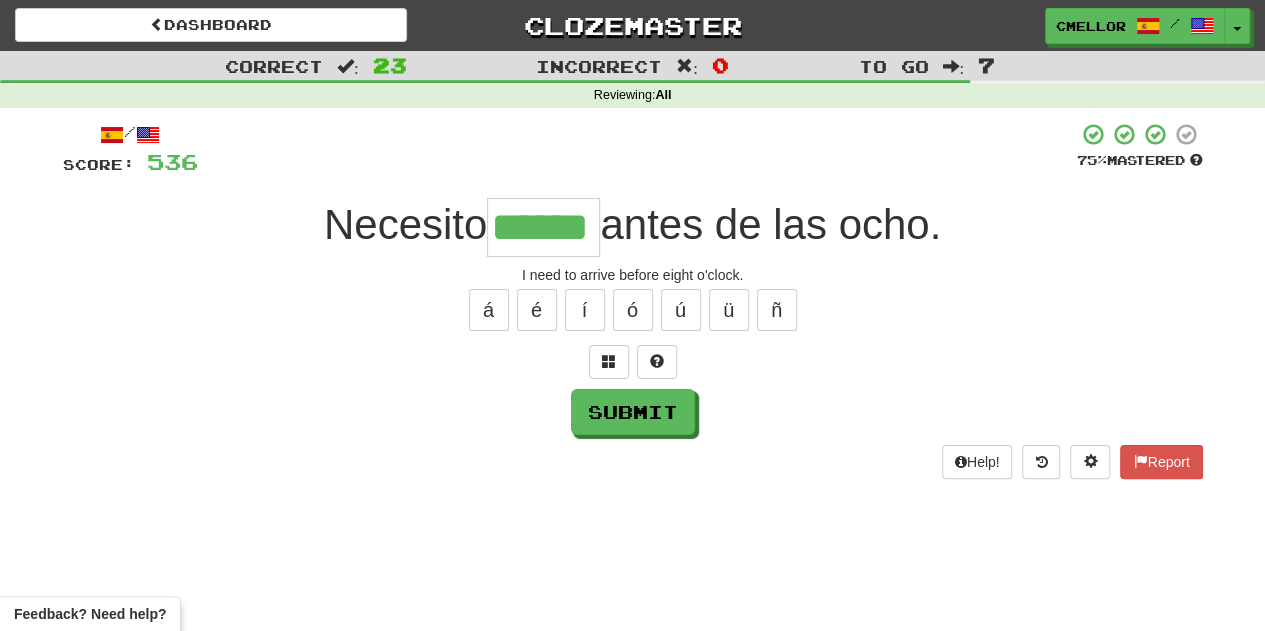 type on "******" 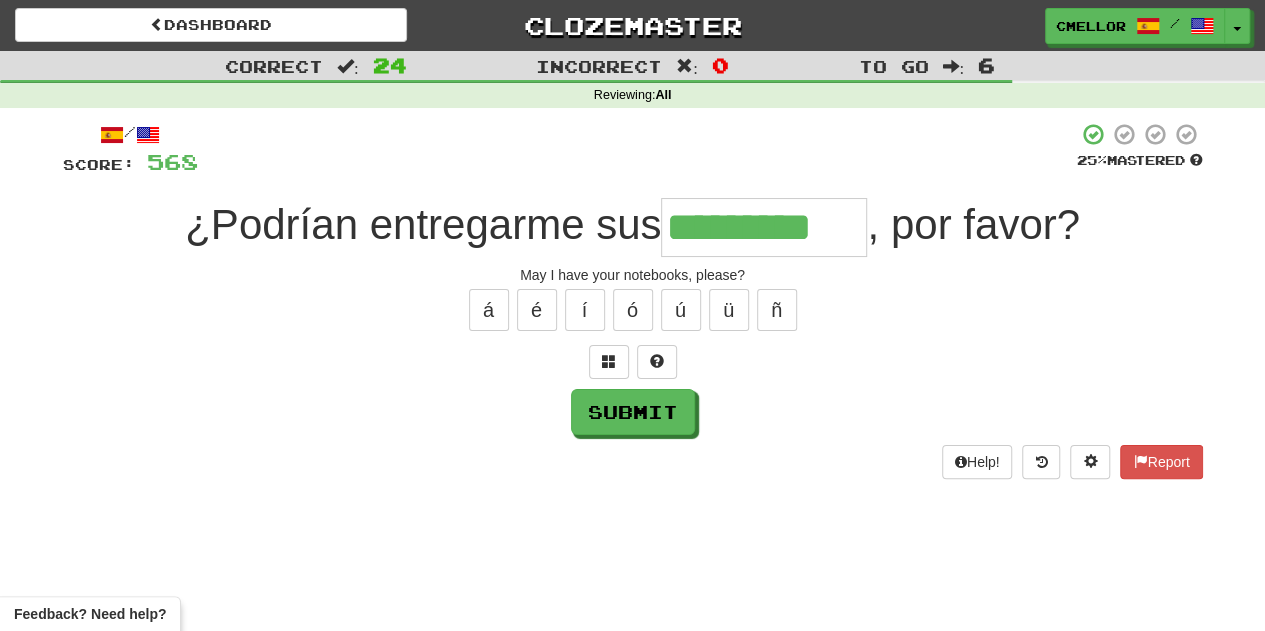 type on "*********" 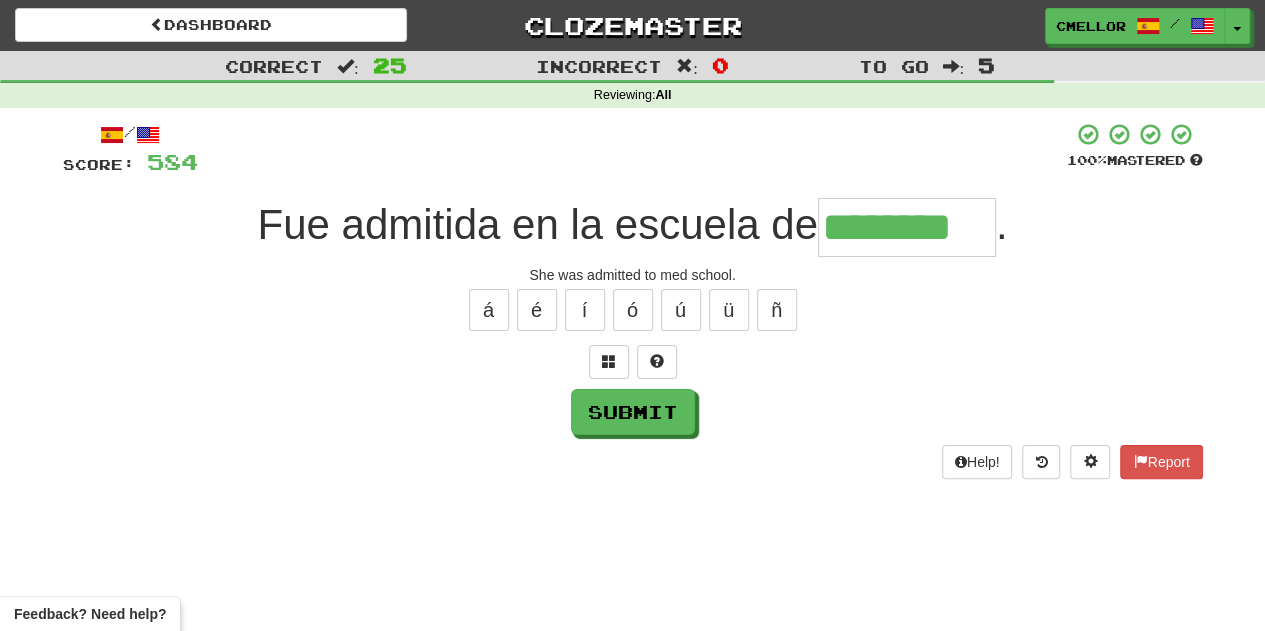 type on "********" 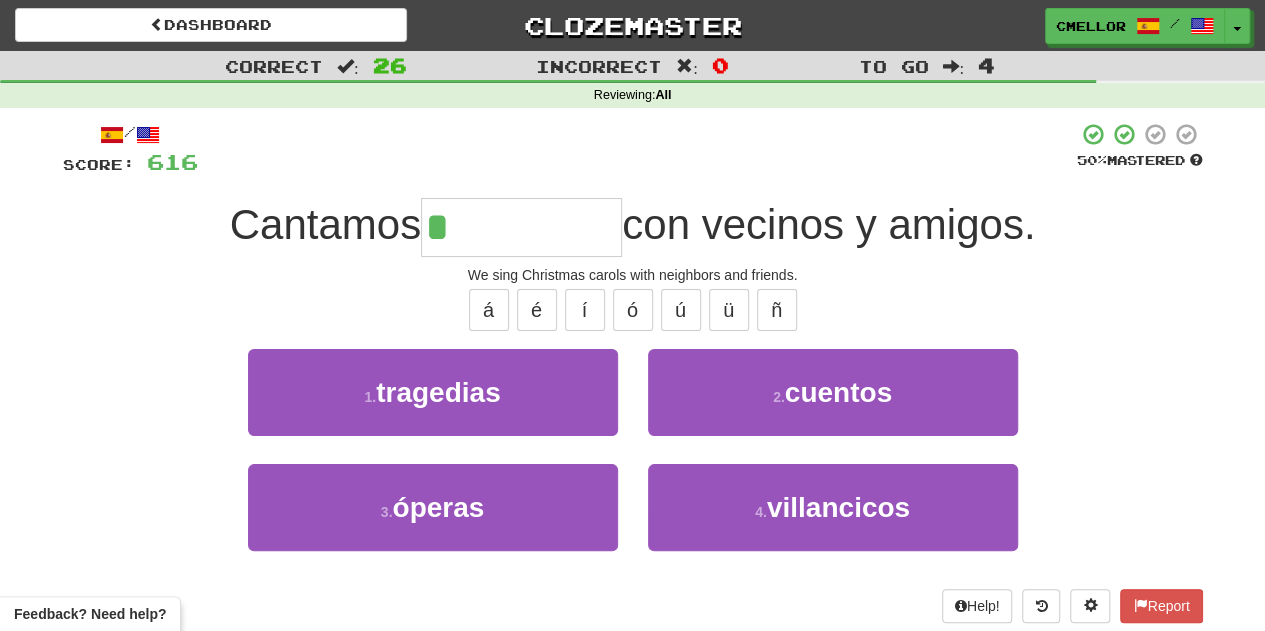 type on "**********" 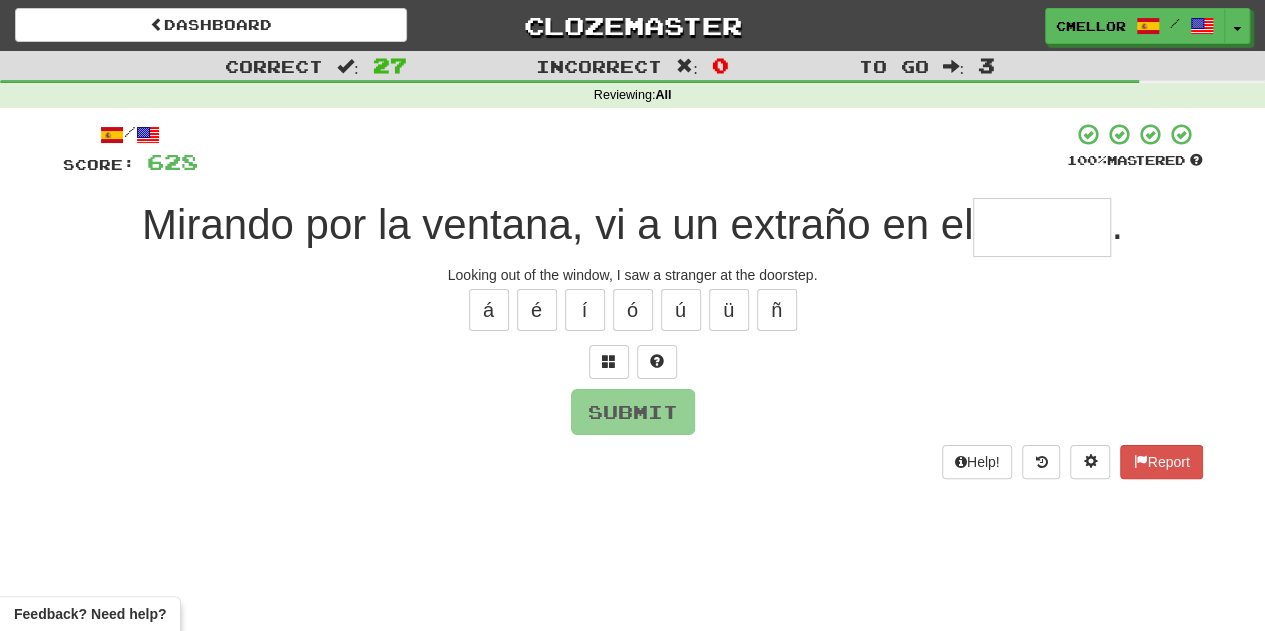 type on "*" 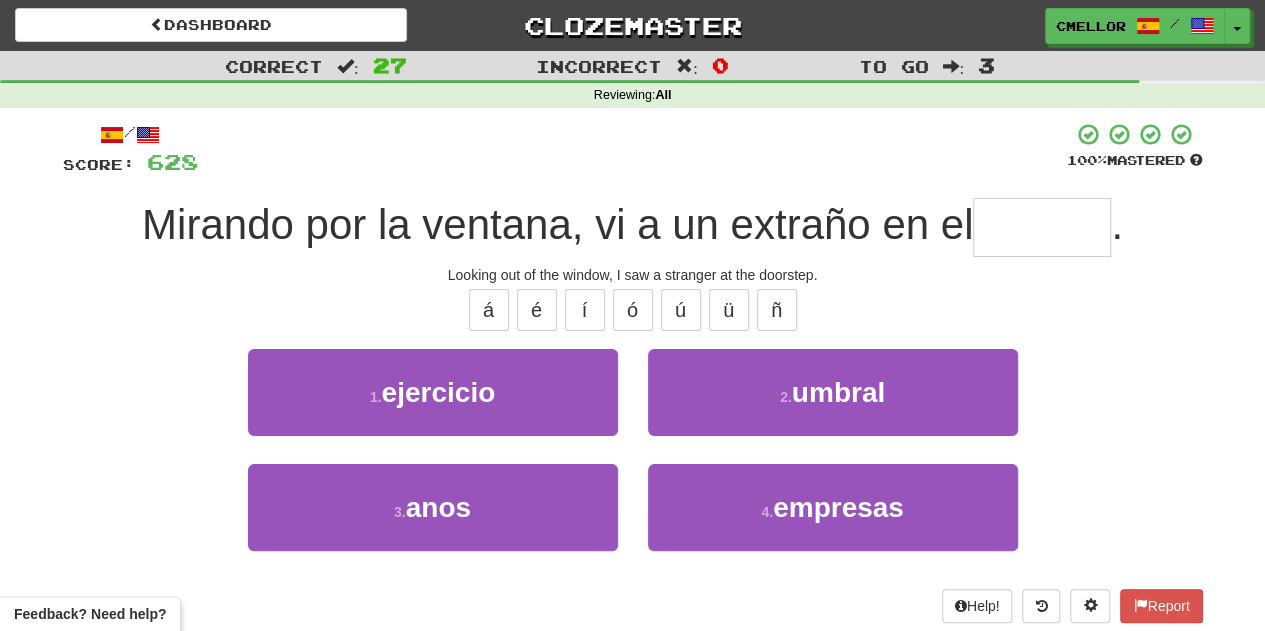 type on "******" 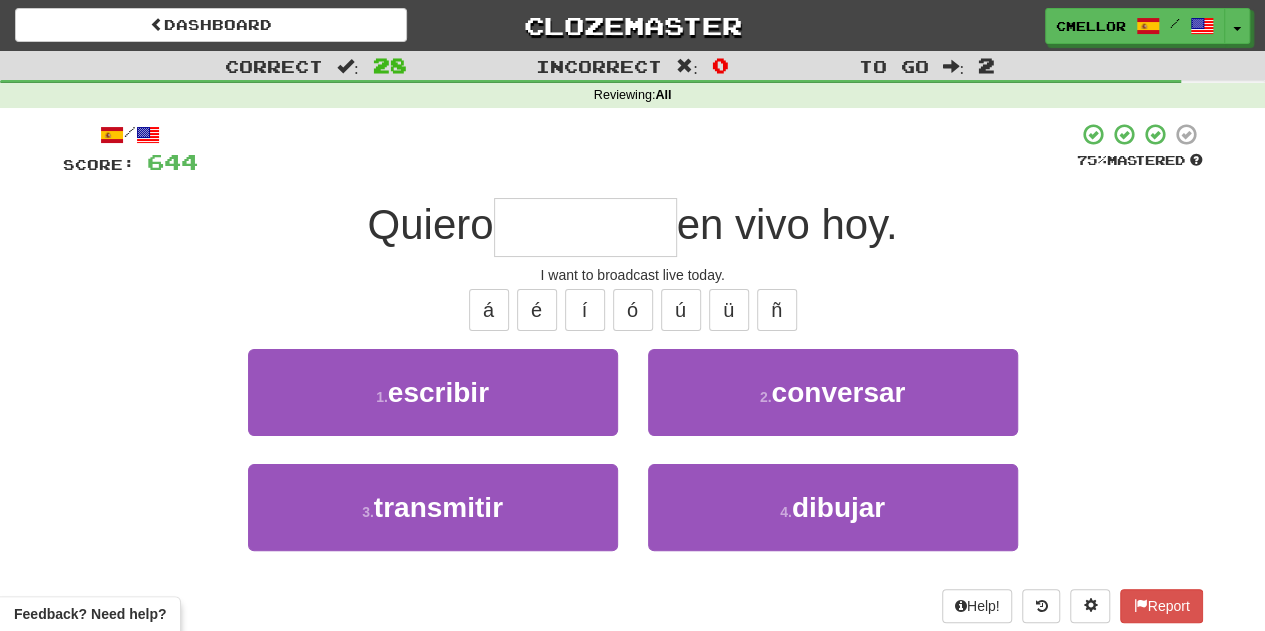 type on "**********" 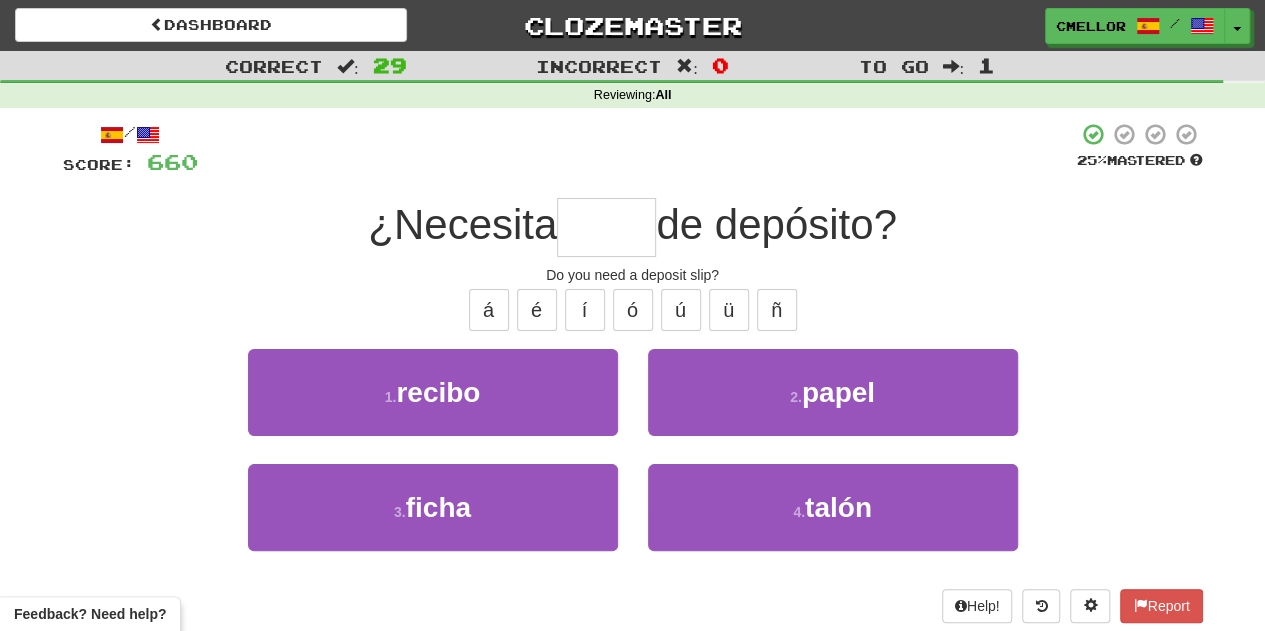 type on "*****" 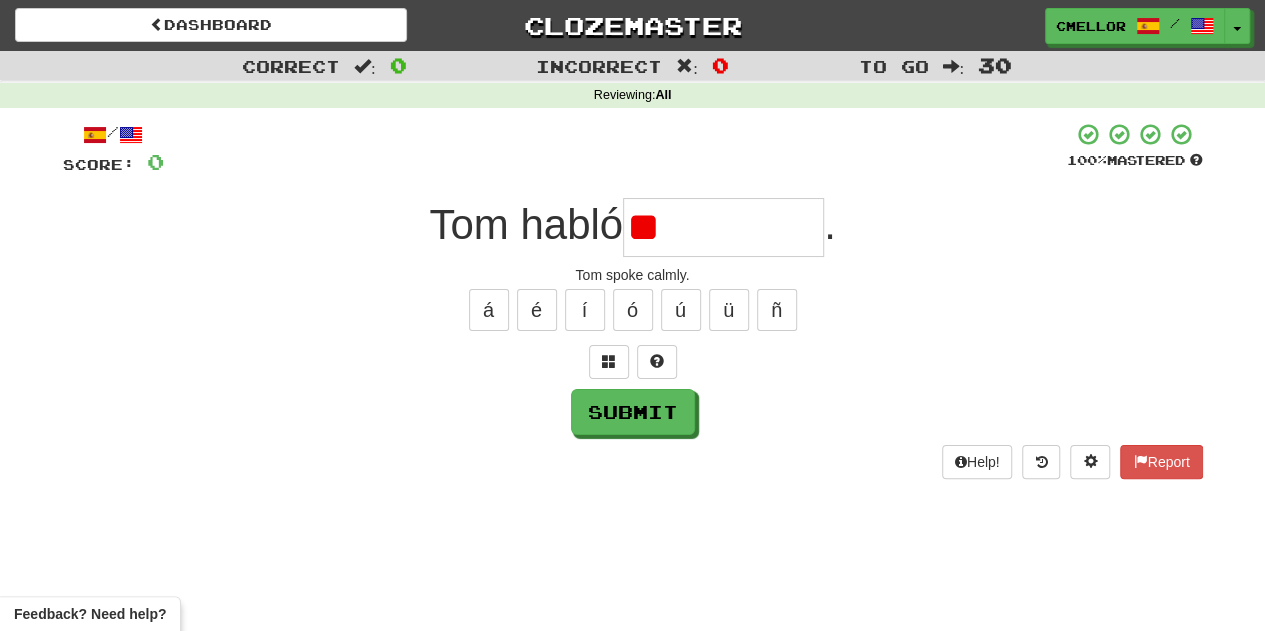 type on "*" 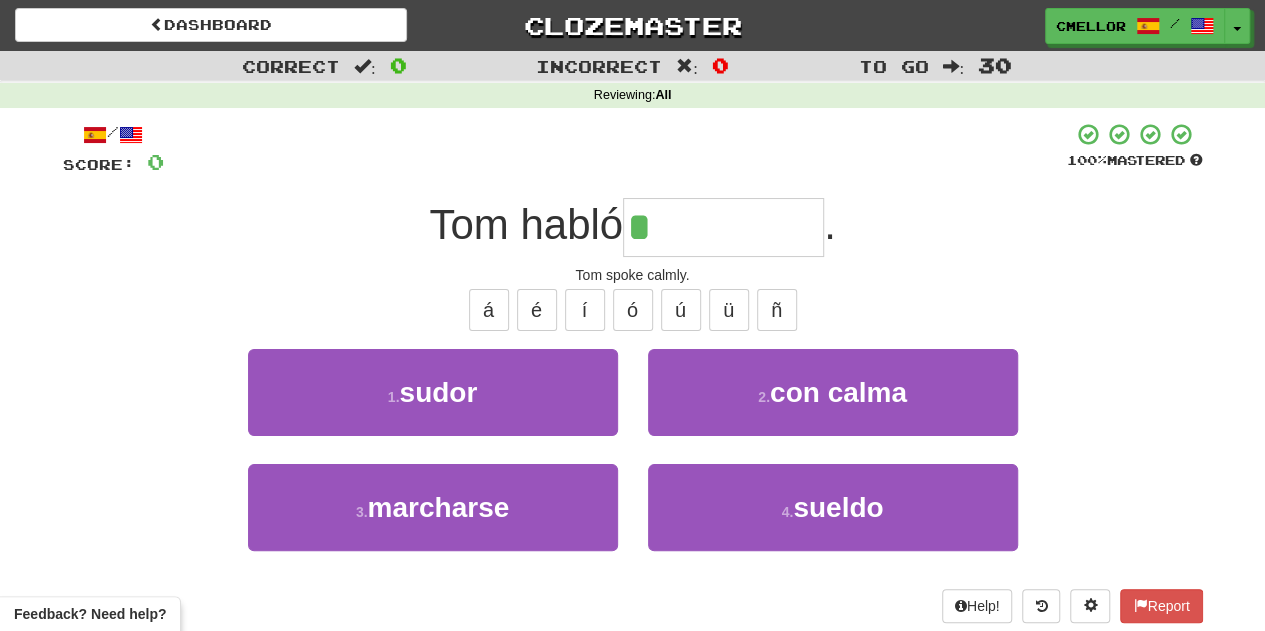 type on "*********" 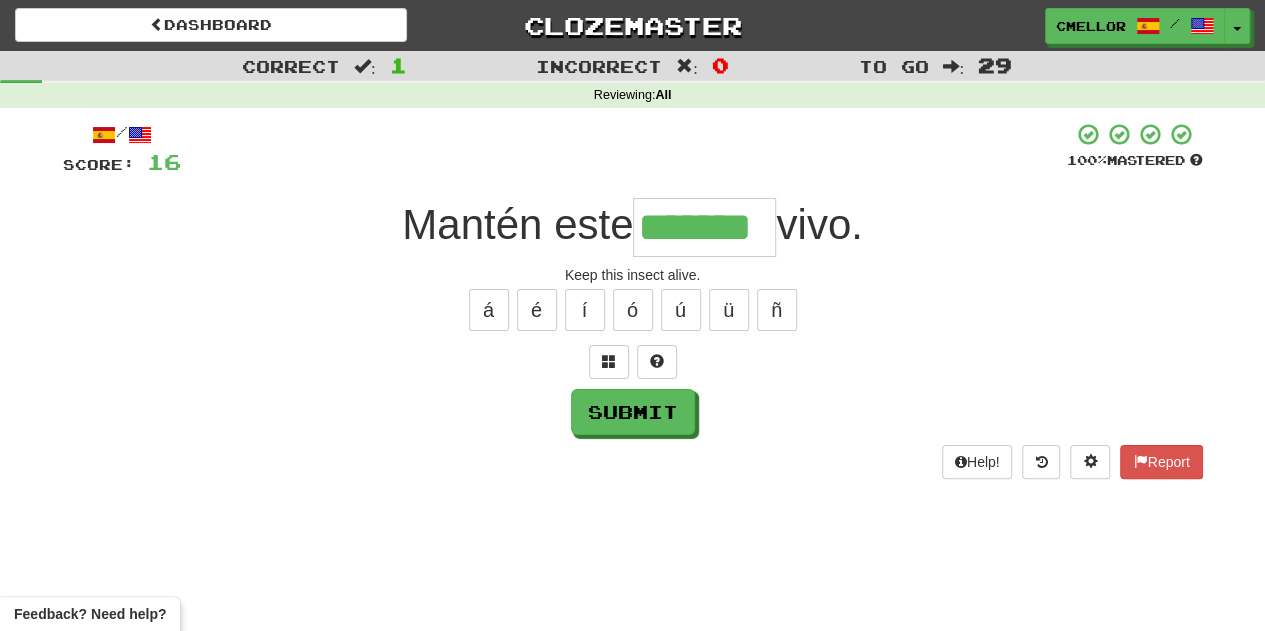 type on "*******" 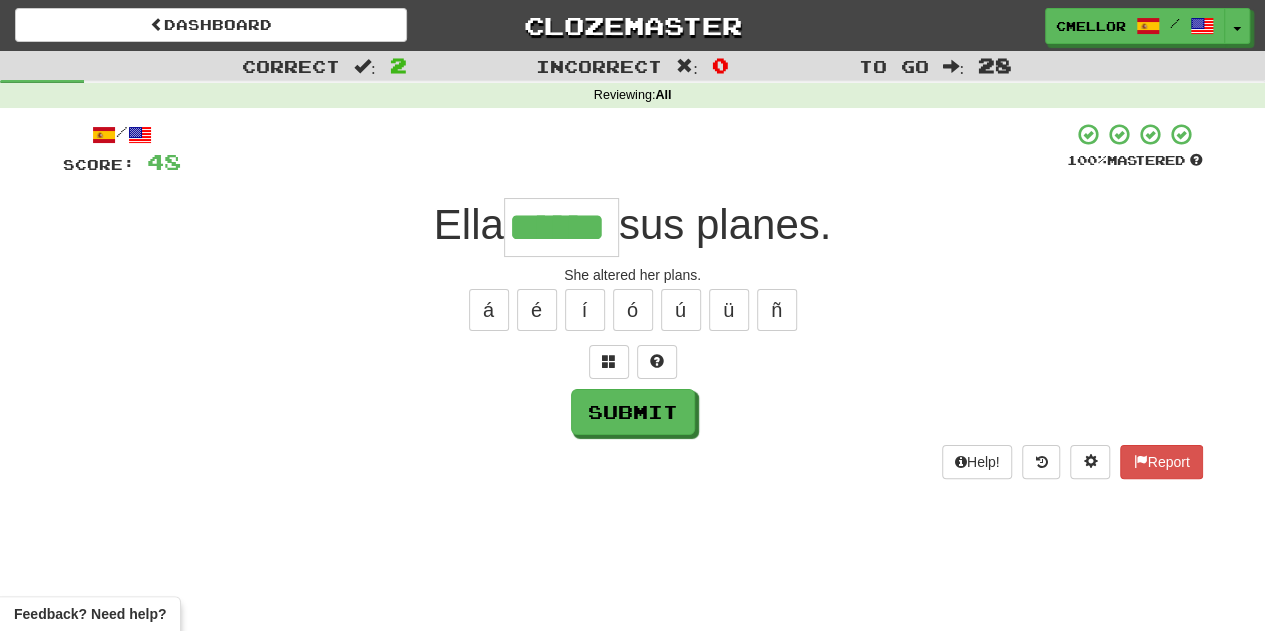 type on "******" 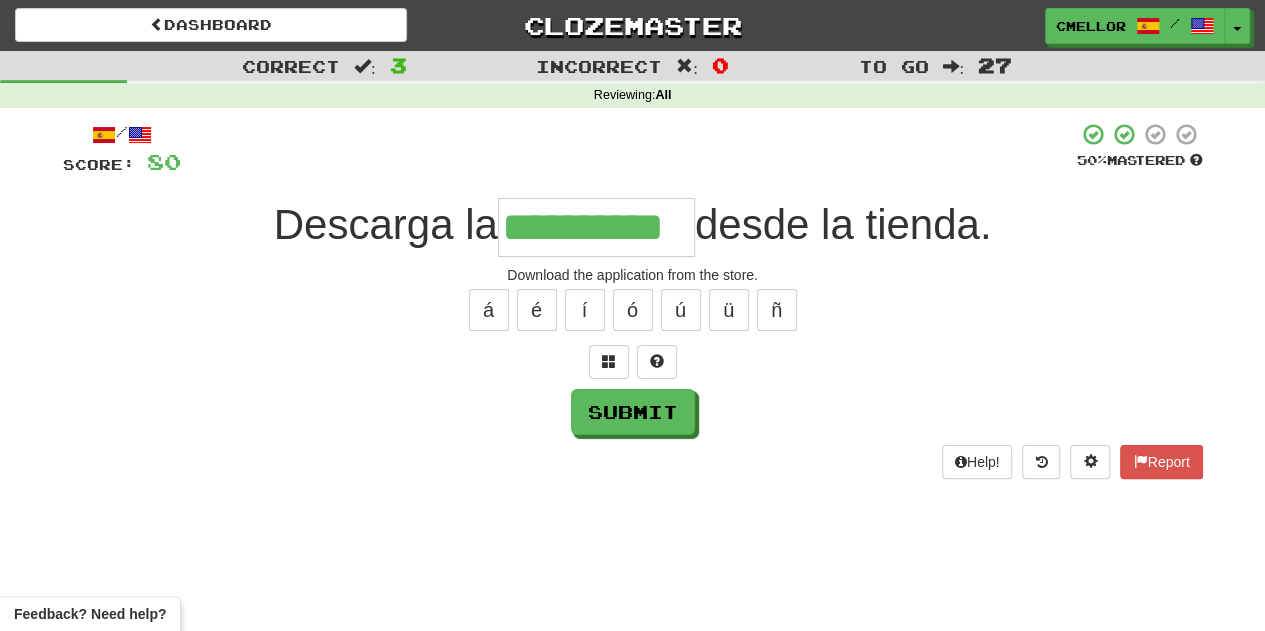 type on "**********" 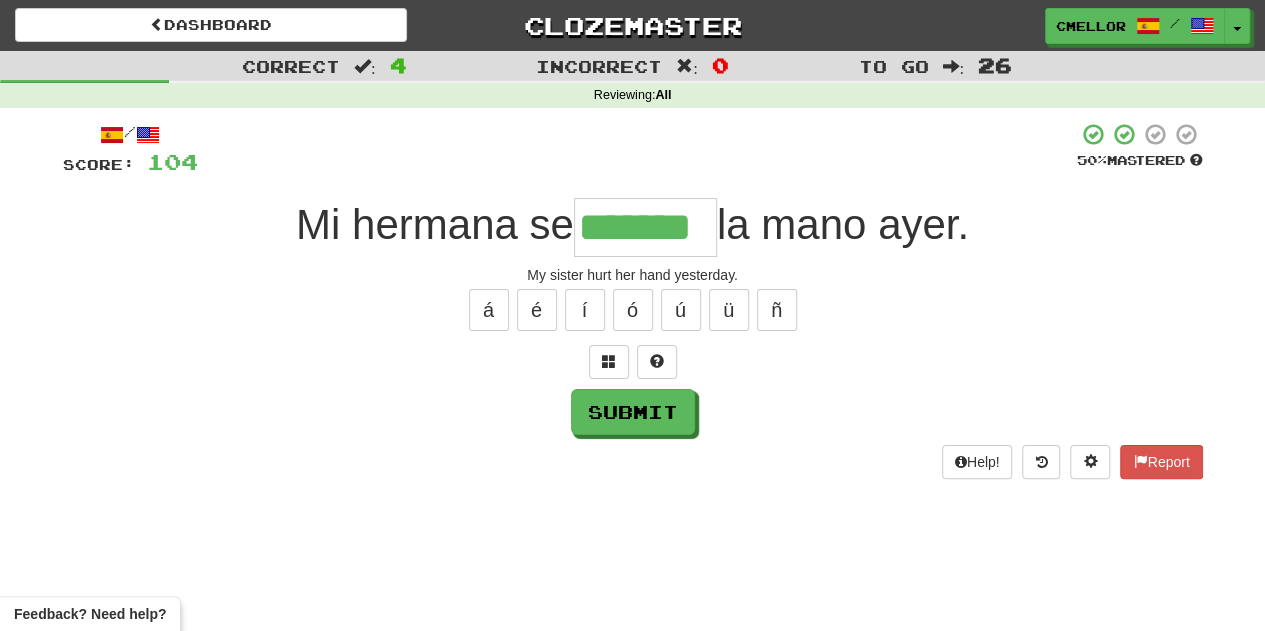type on "*******" 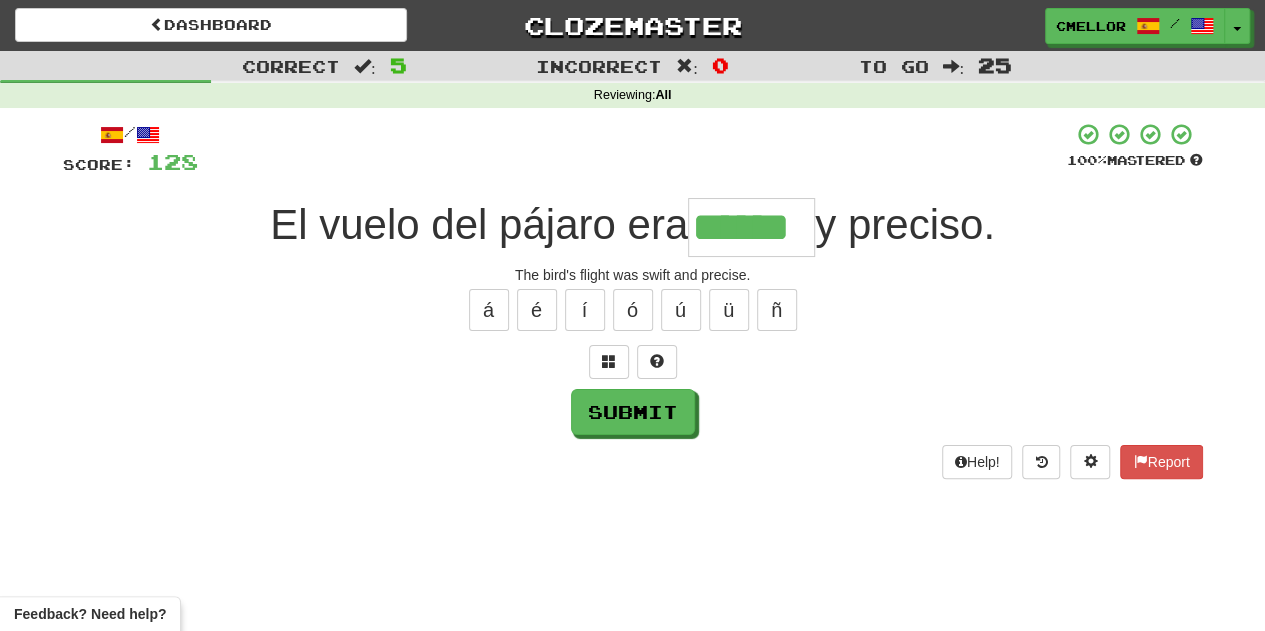 type on "******" 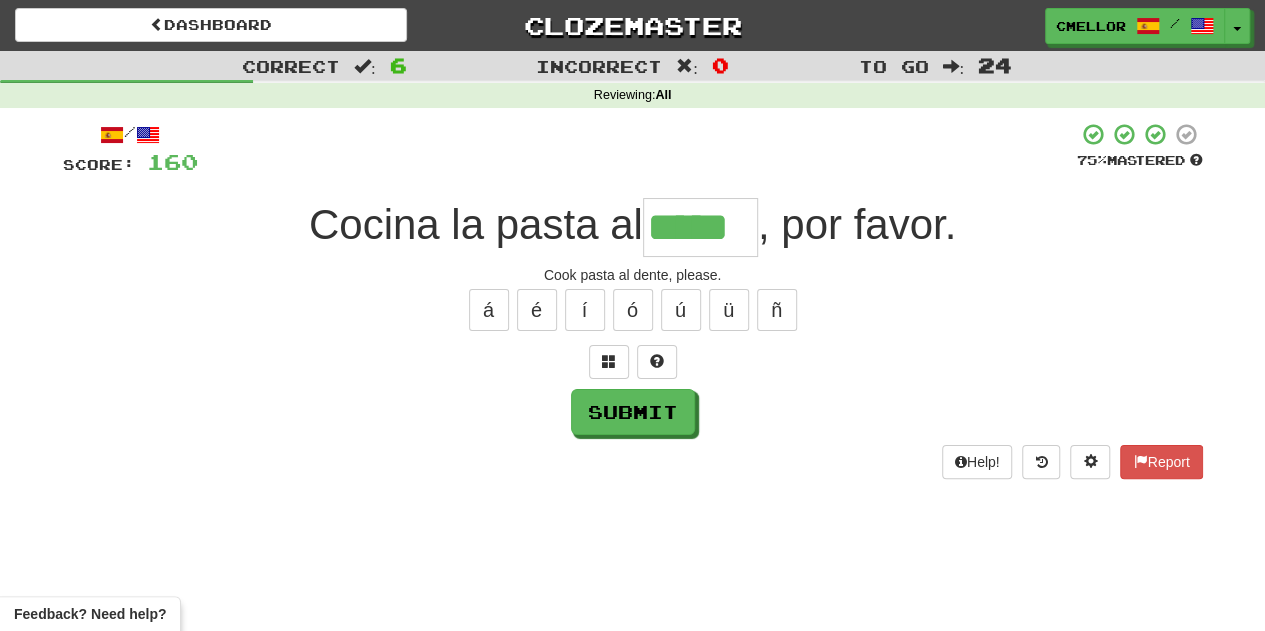 type on "*****" 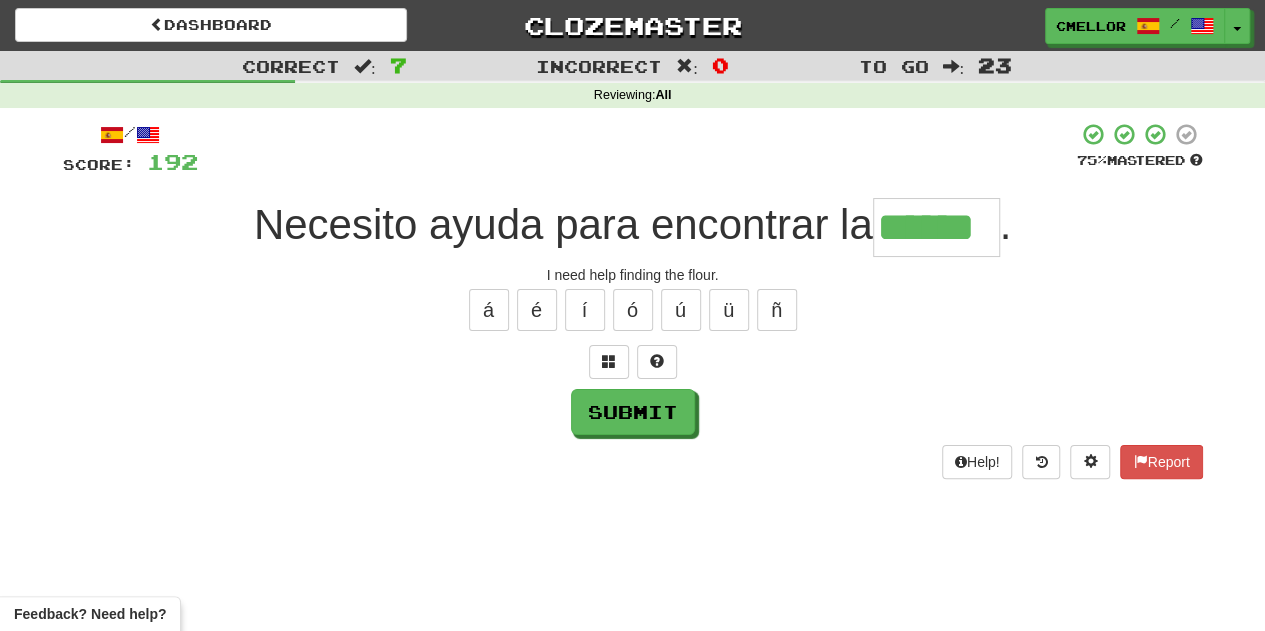 type on "******" 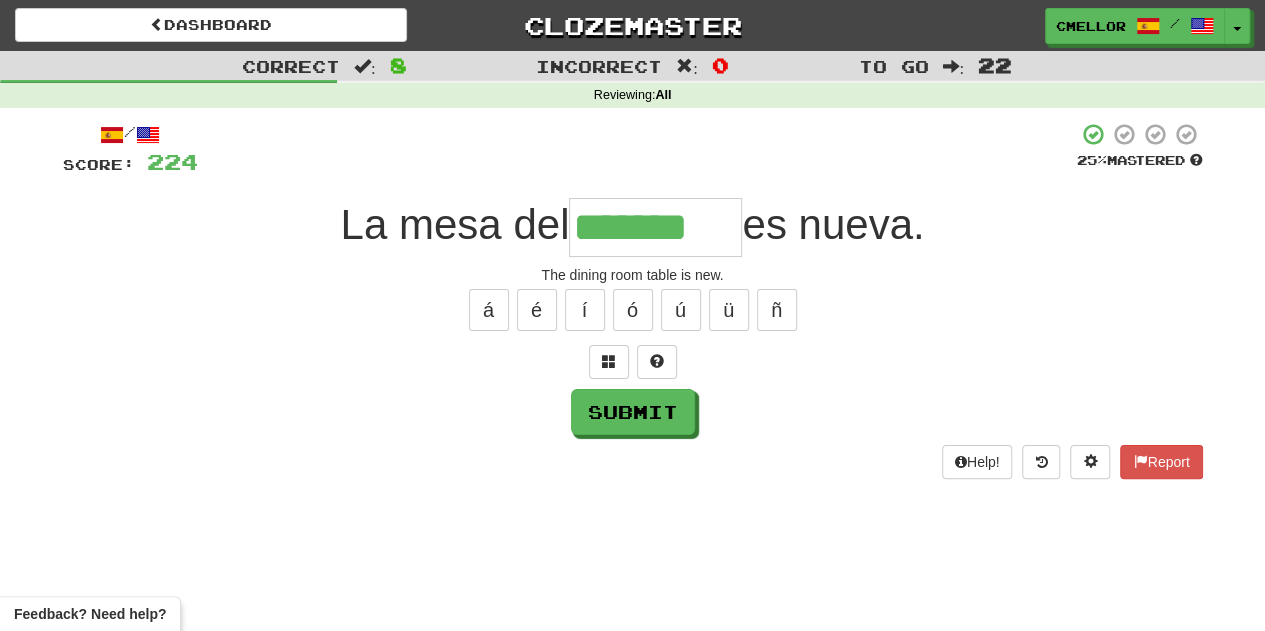 type on "*******" 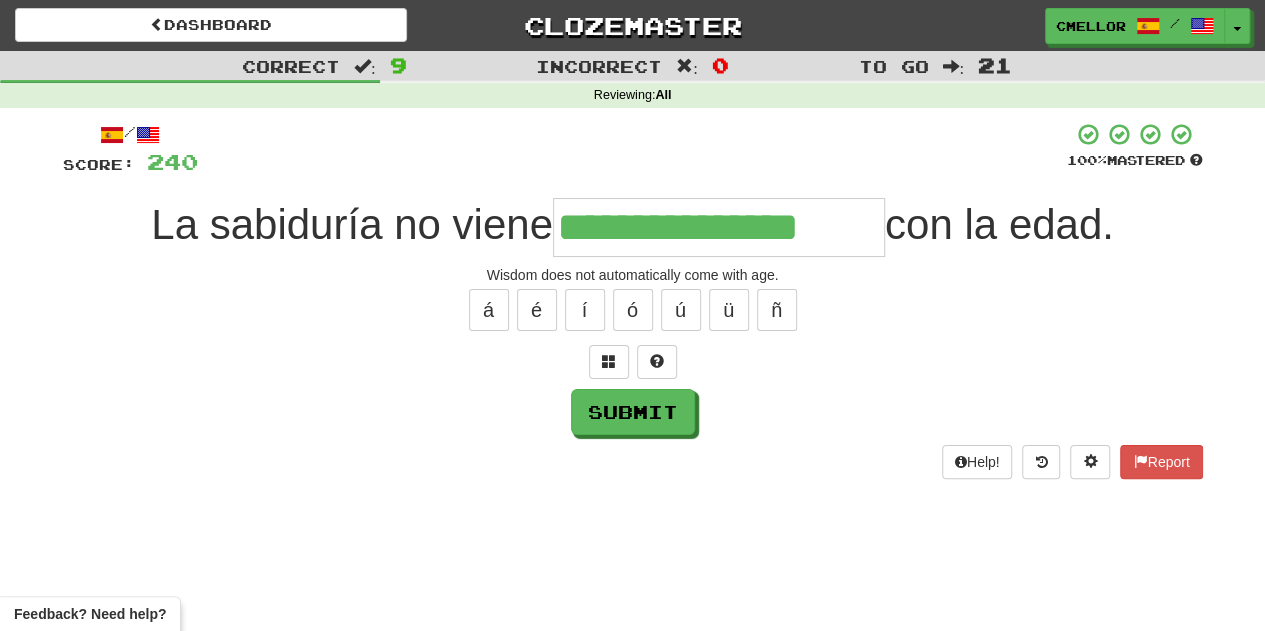 type on "**********" 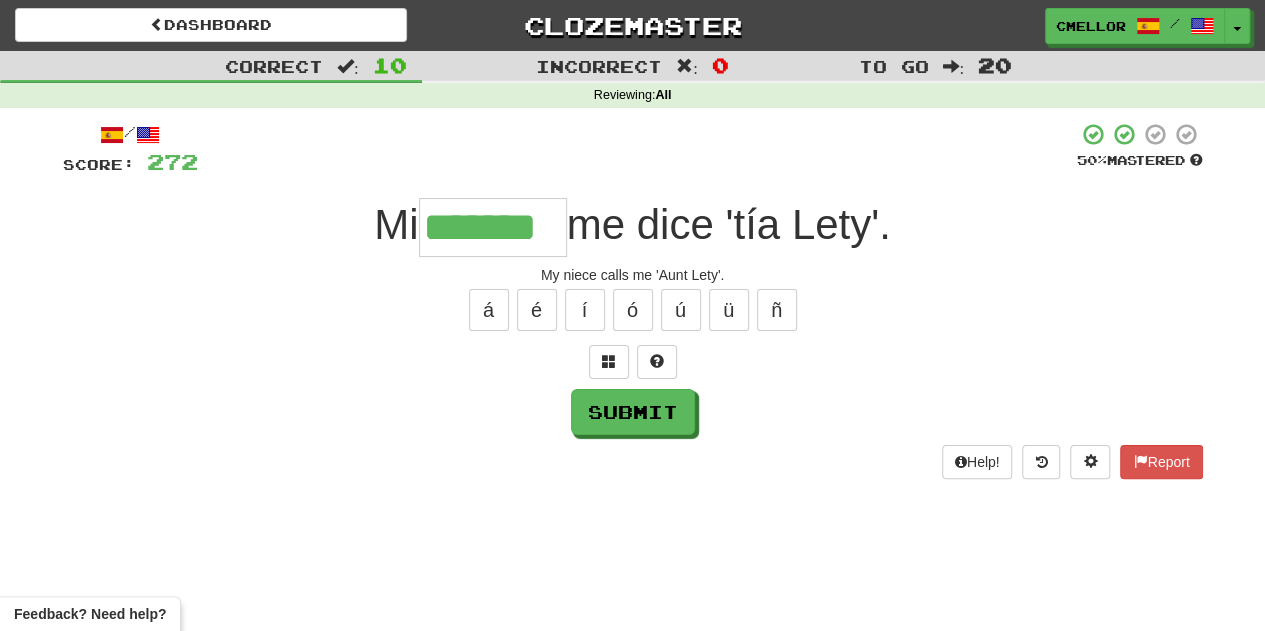 type on "*******" 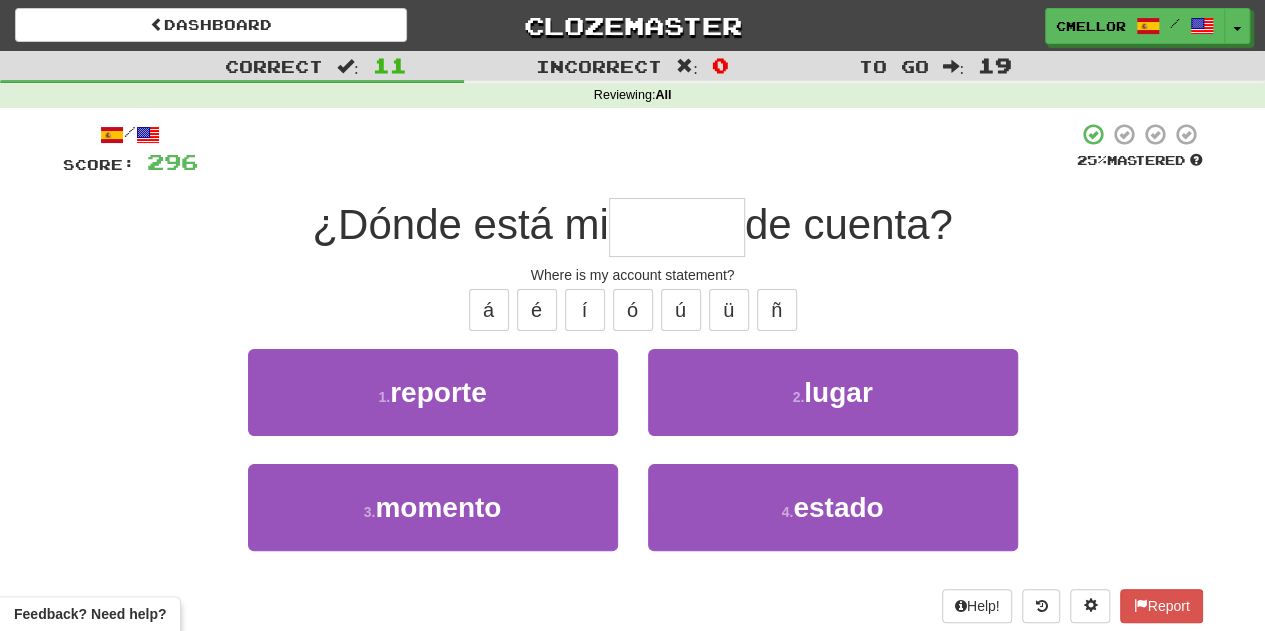 type on "******" 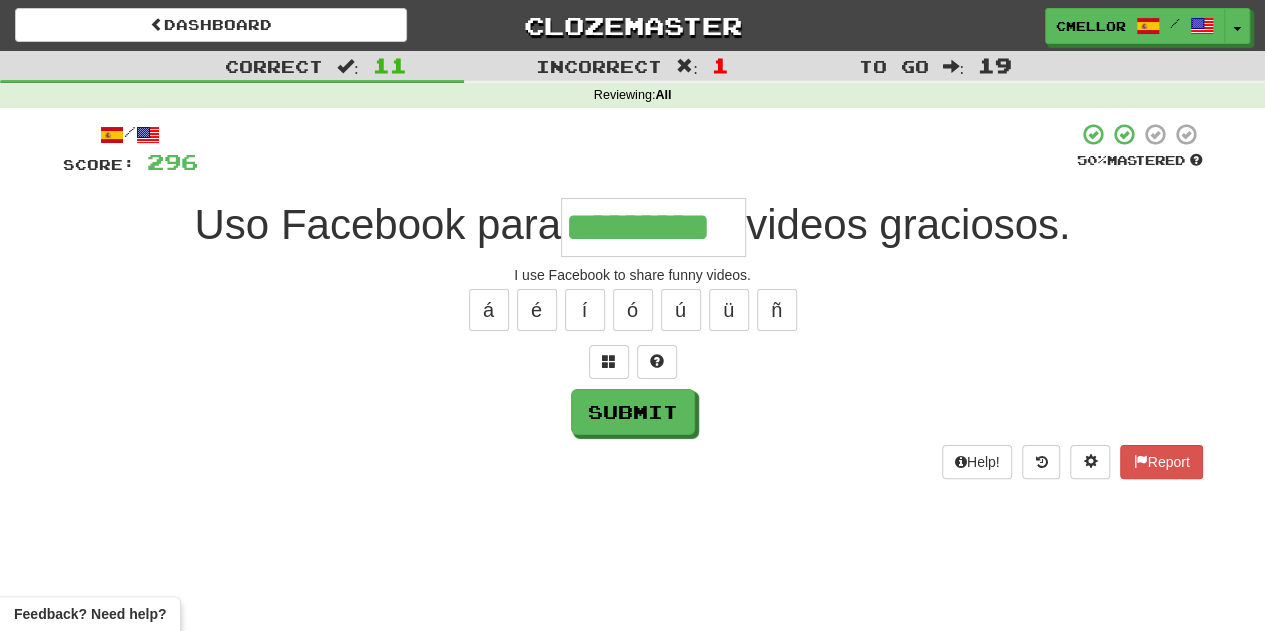 type on "*********" 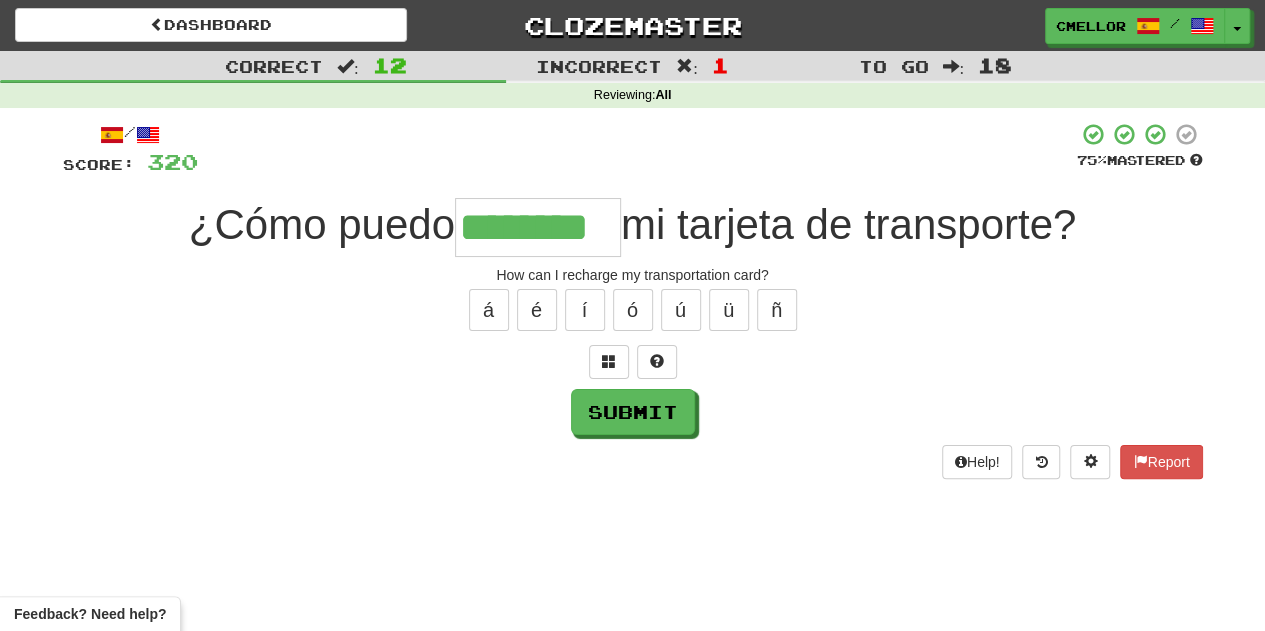 type on "********" 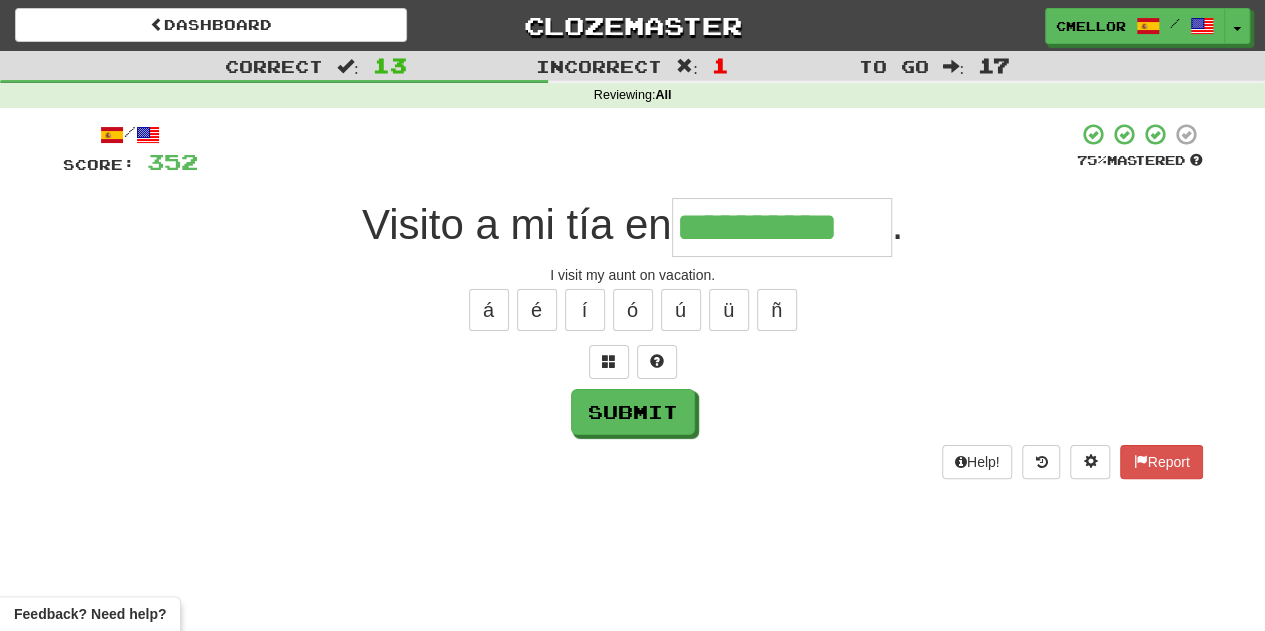 type on "**********" 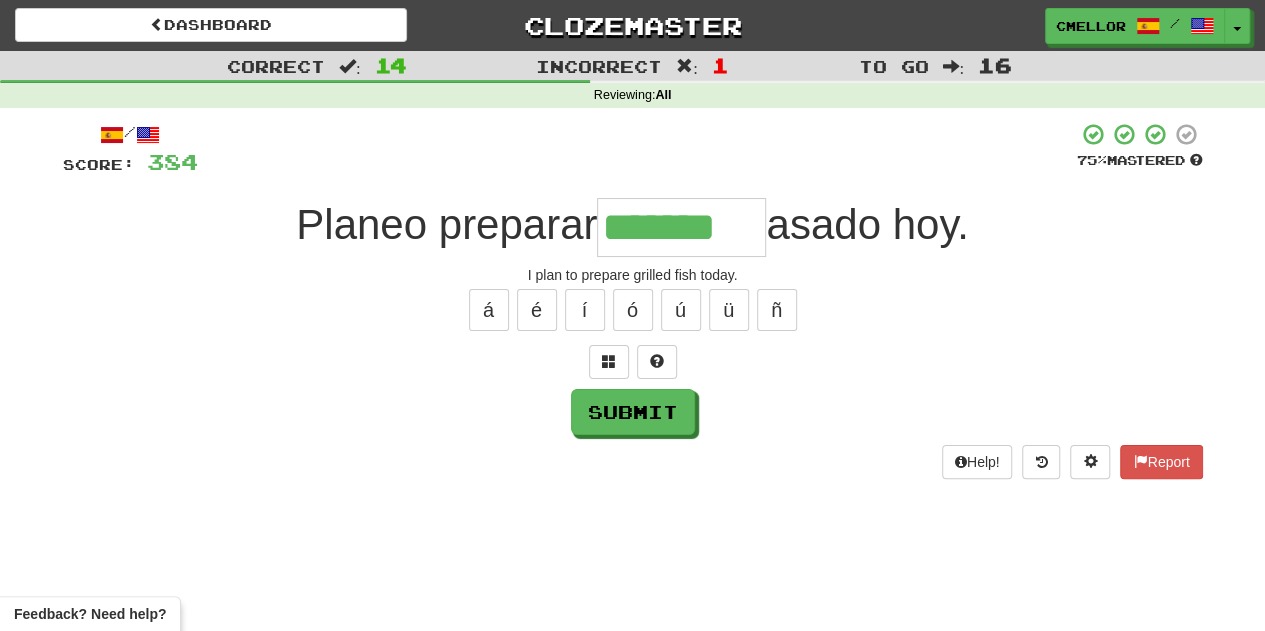 type on "*******" 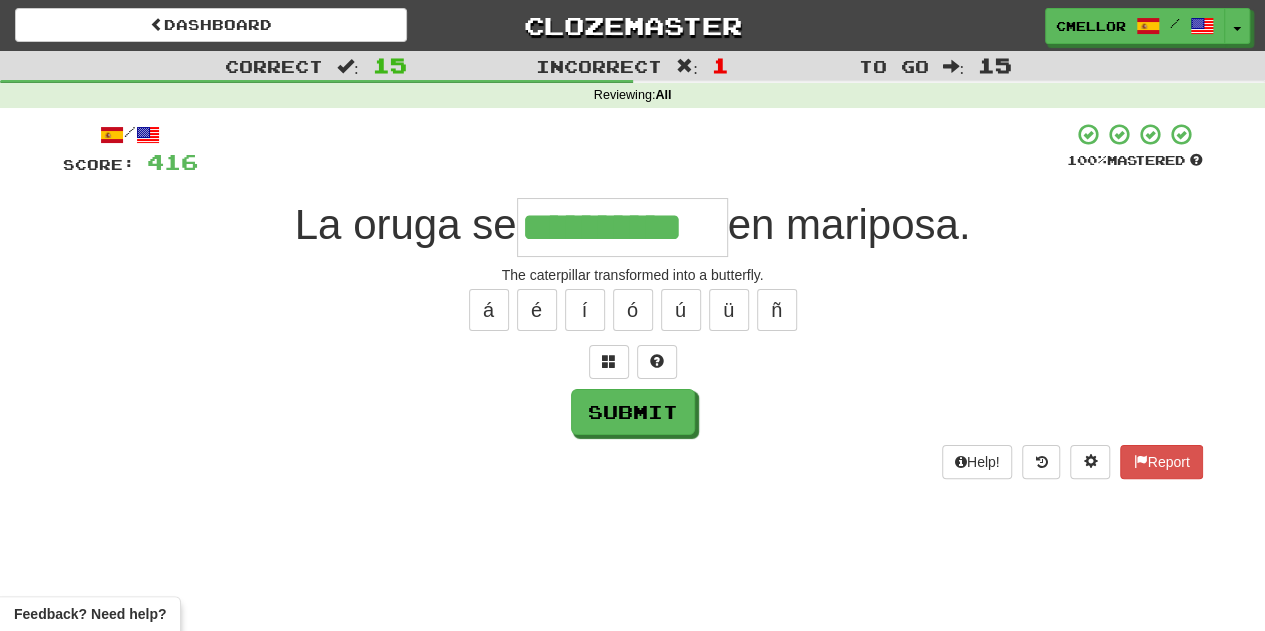 type on "**********" 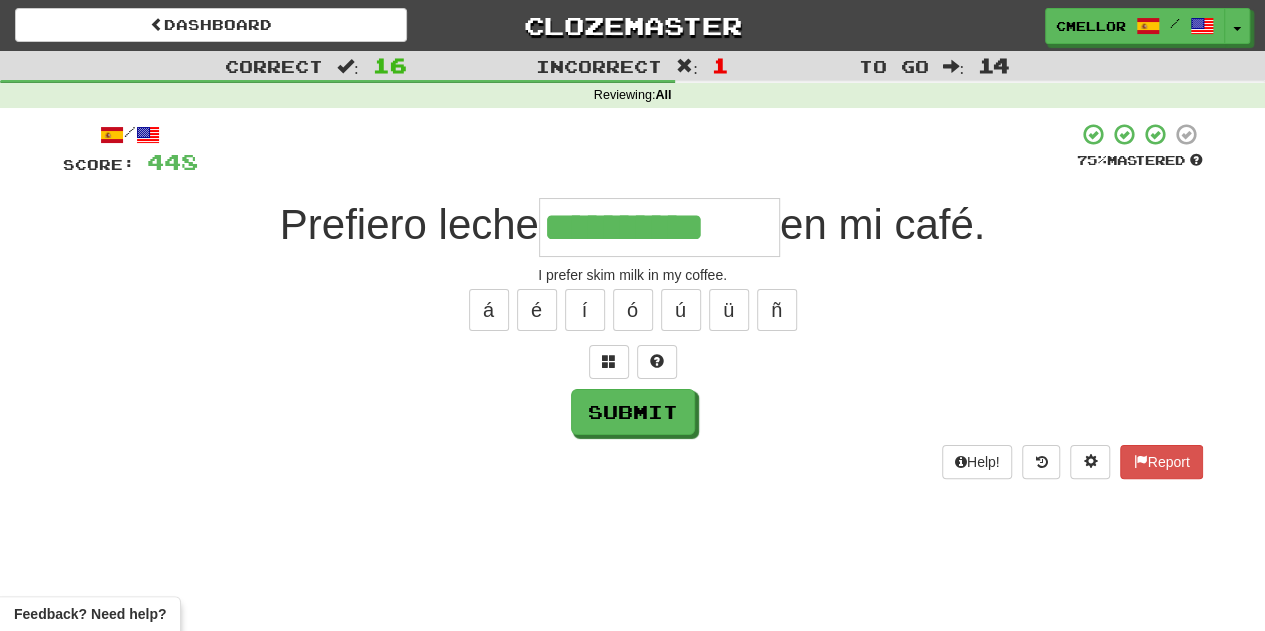 type on "**********" 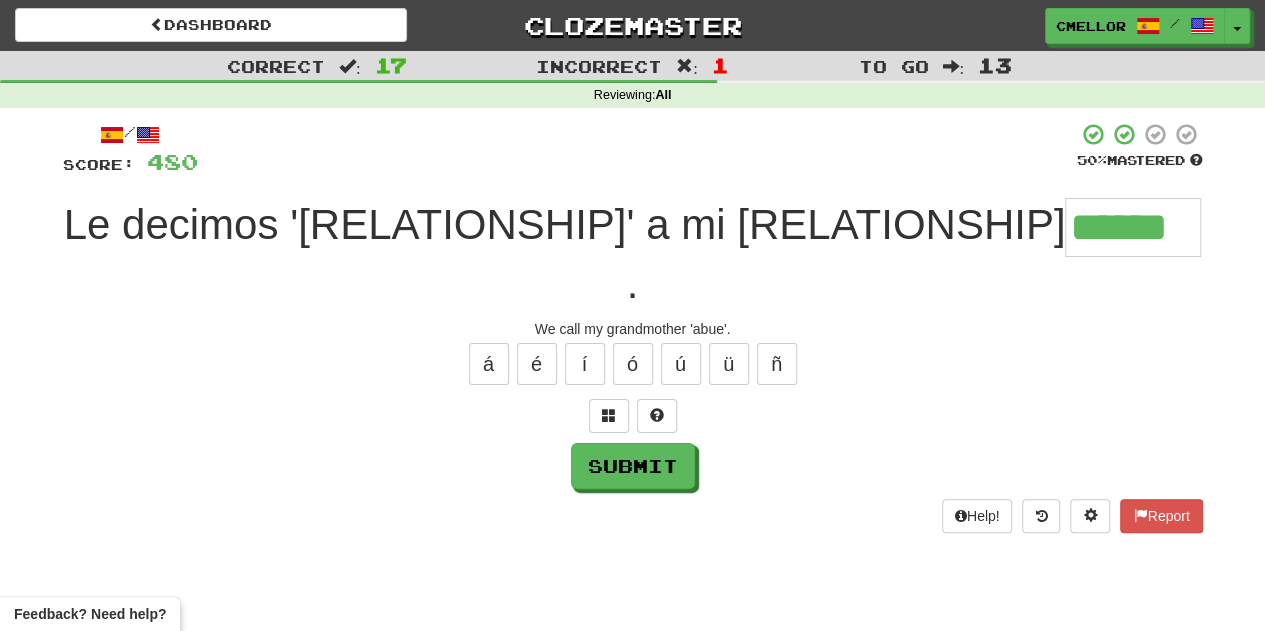 type on "******" 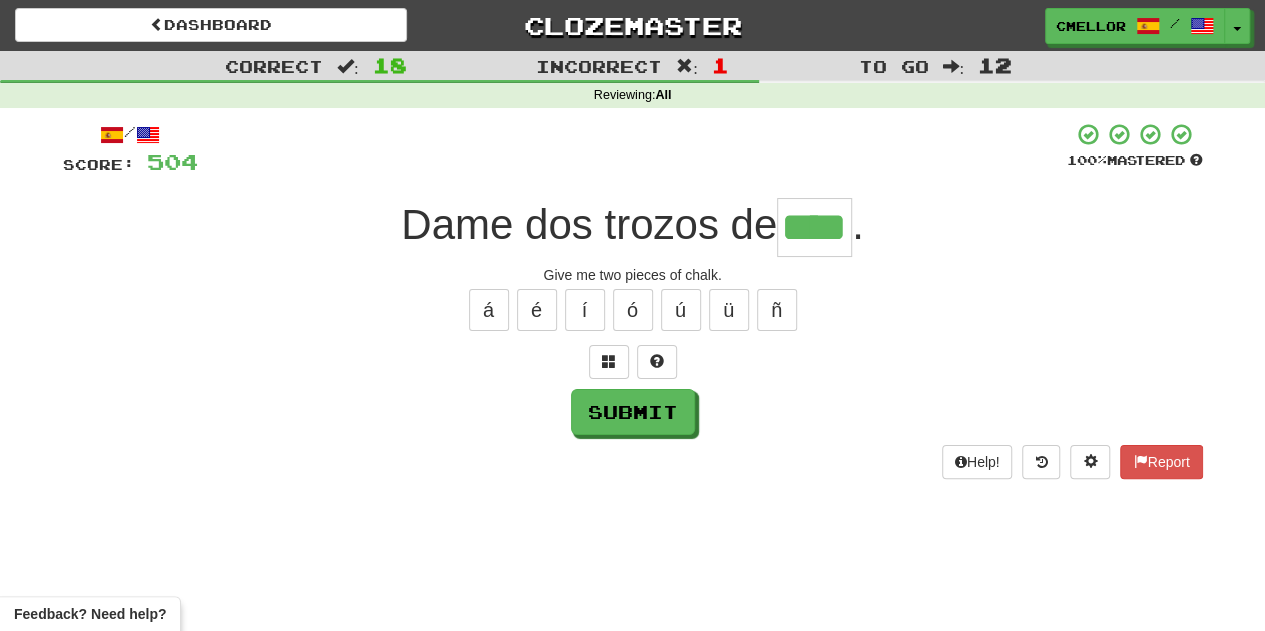 type on "****" 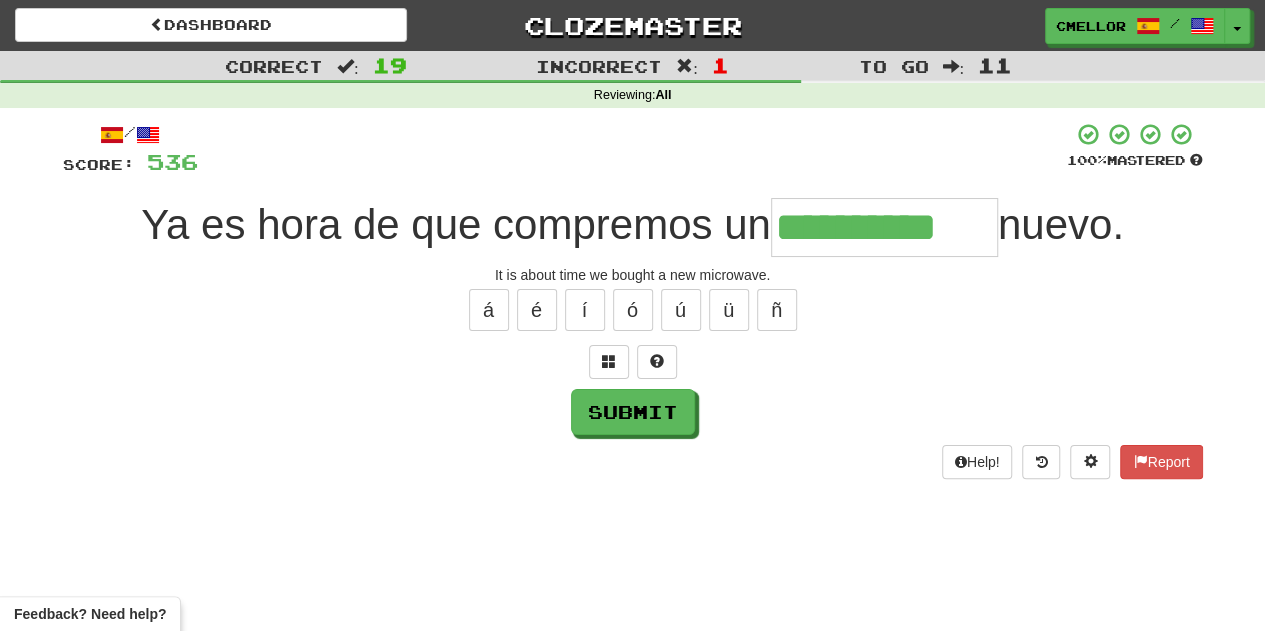 type on "**********" 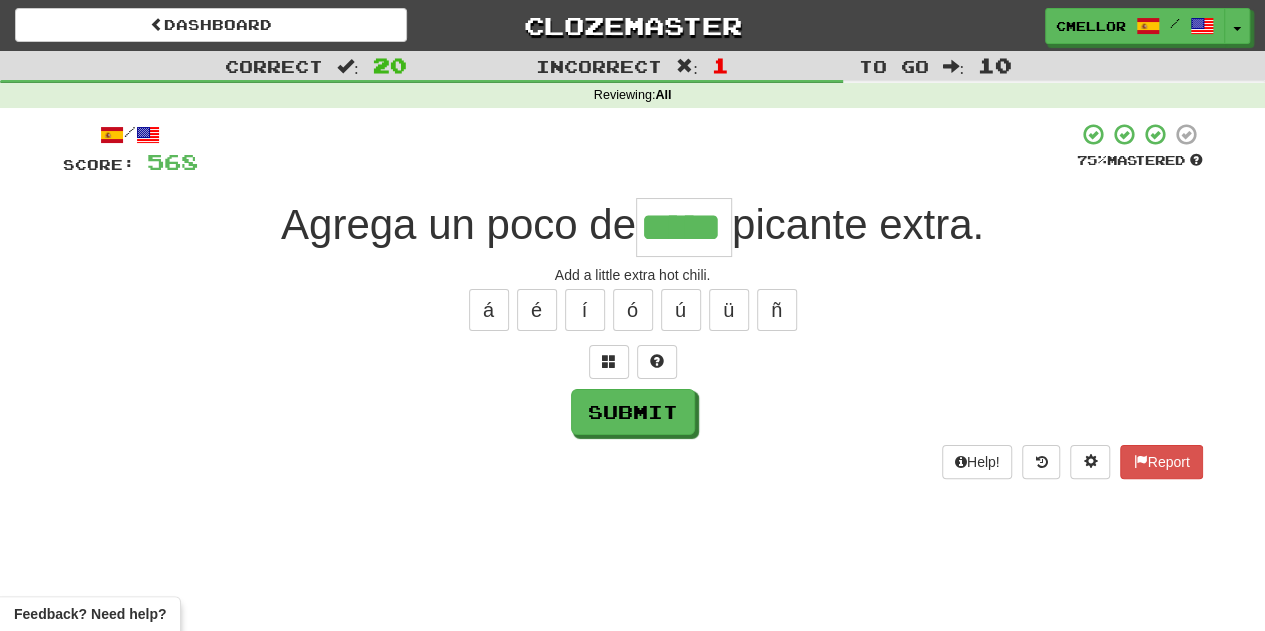 type on "*****" 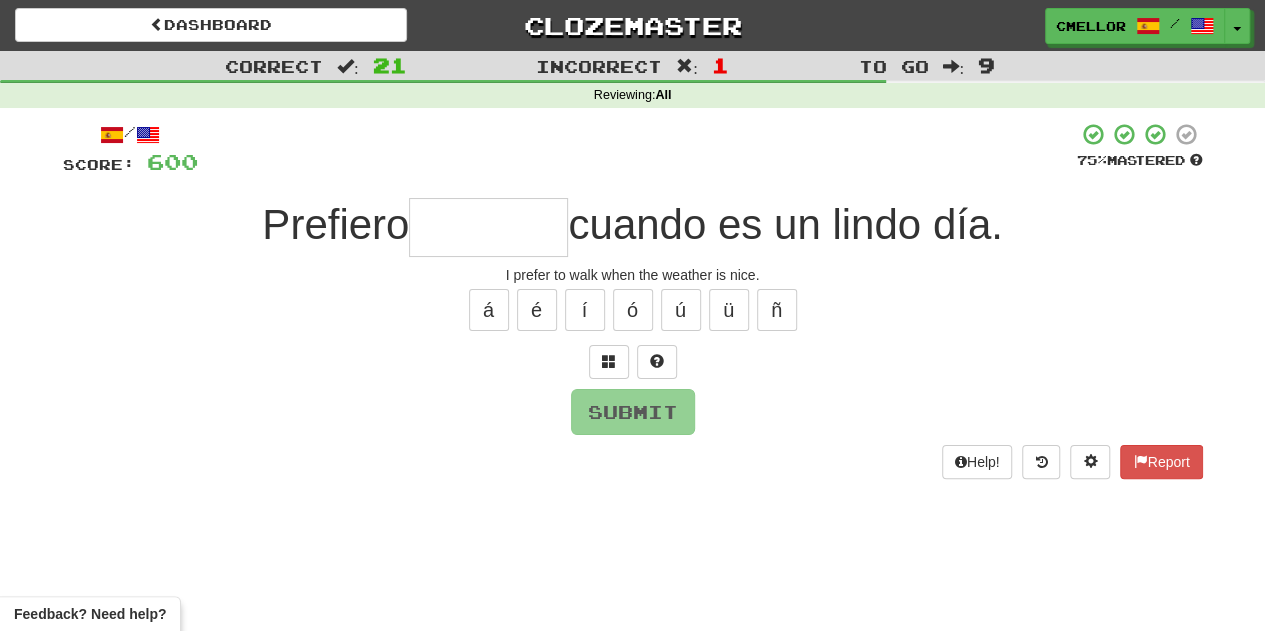 type on "*" 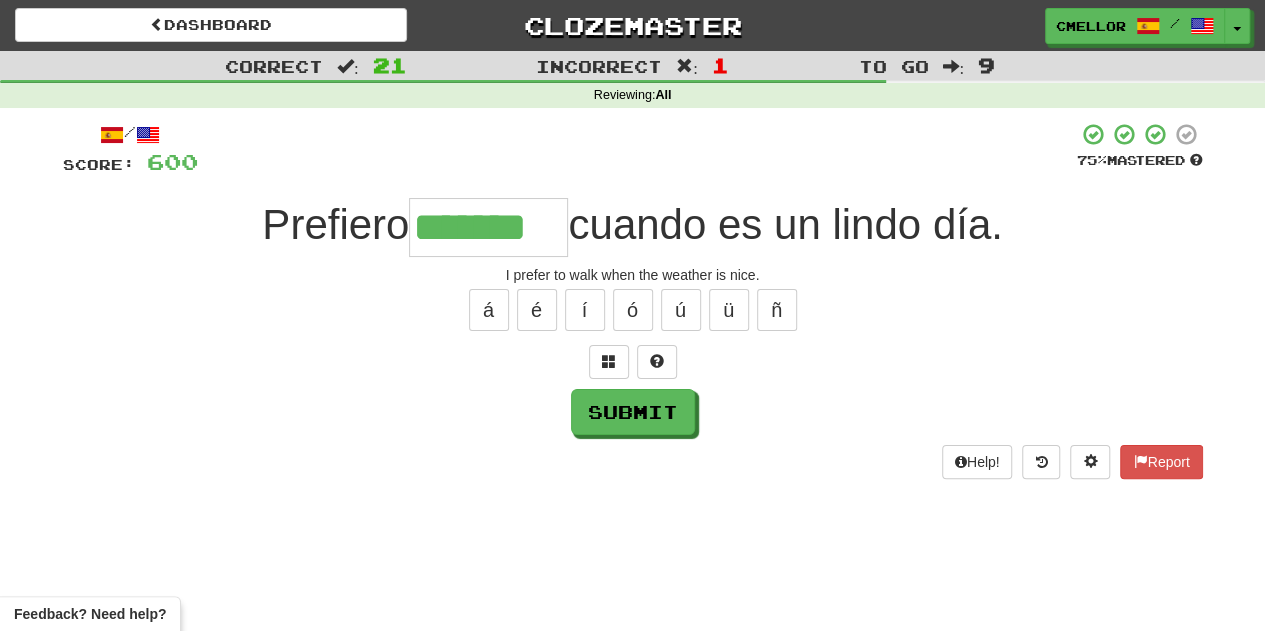 type on "*******" 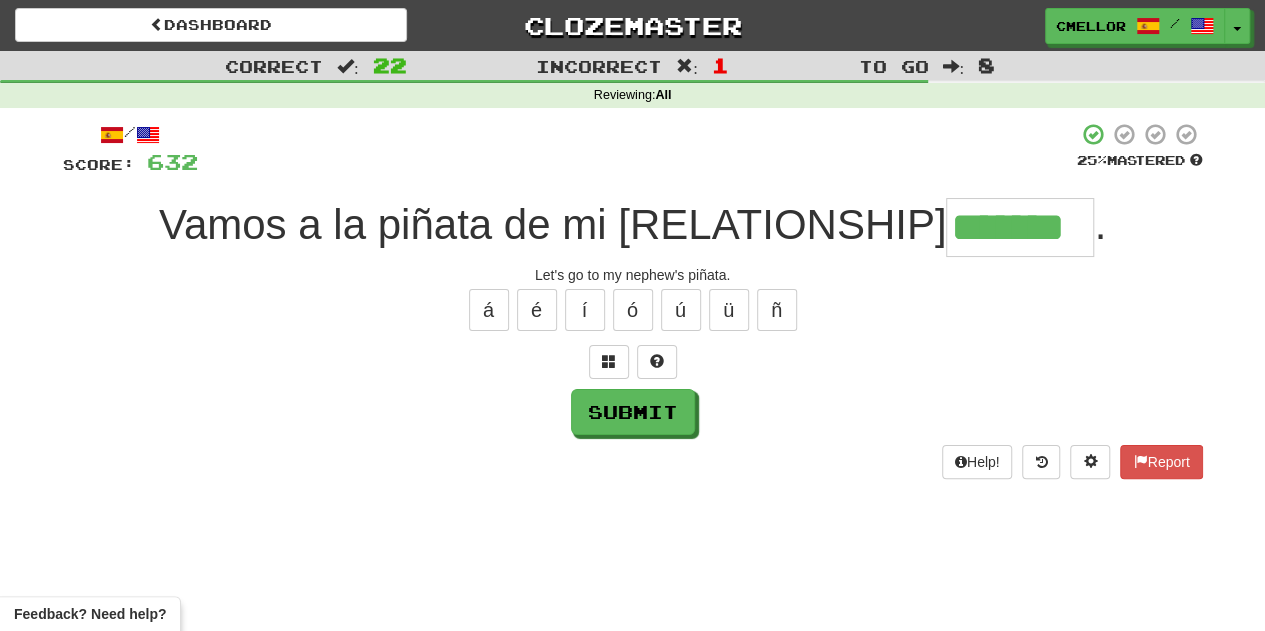 type on "*******" 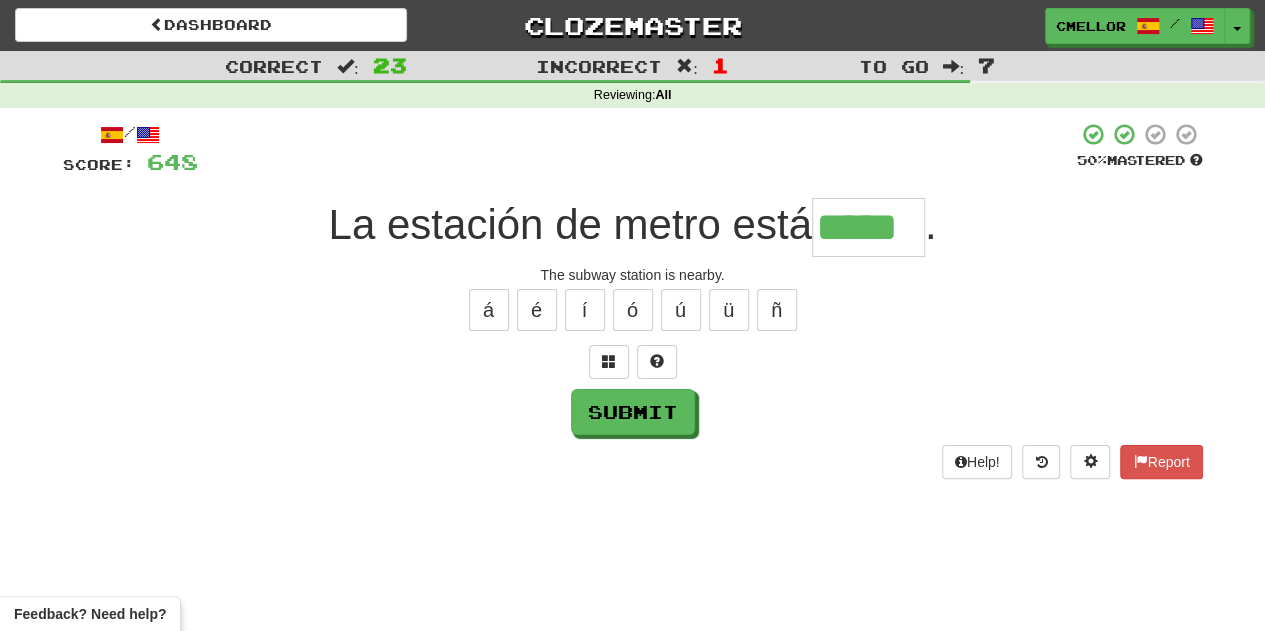 type on "*****" 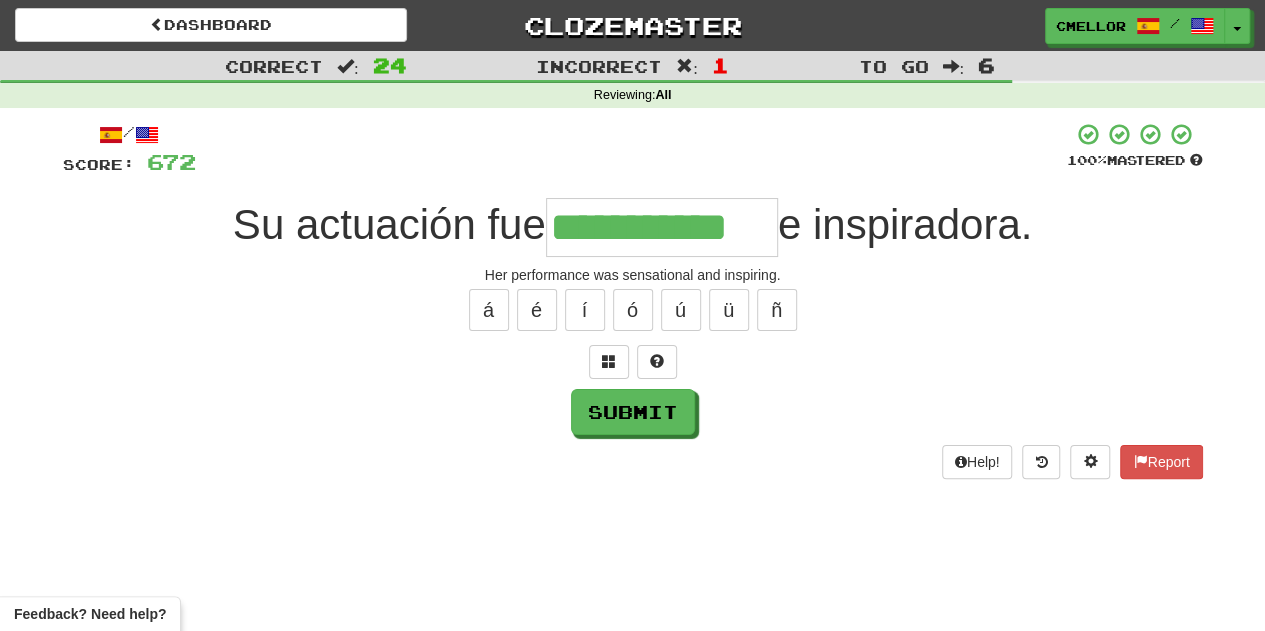 type on "**********" 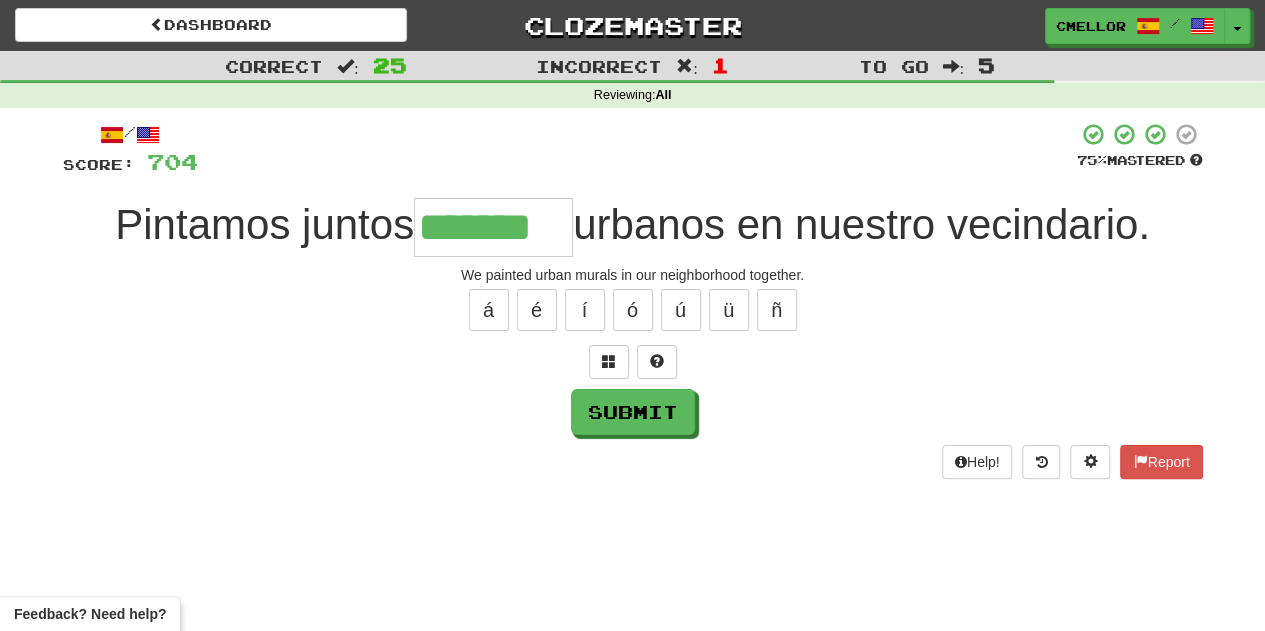 type on "*******" 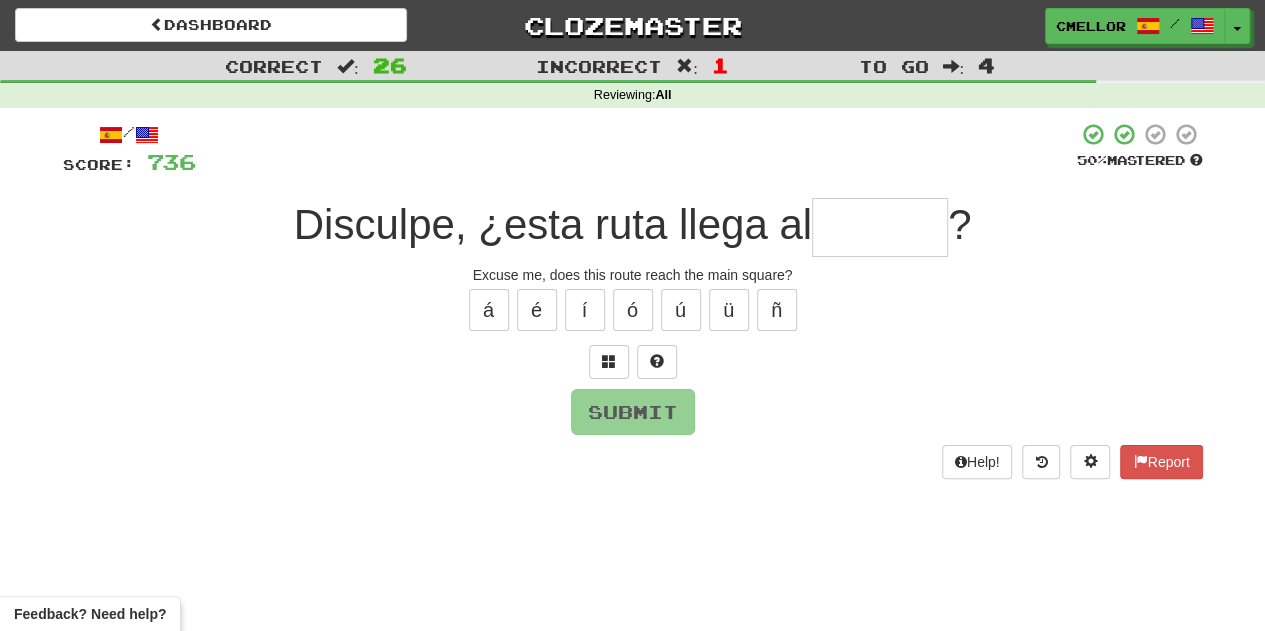 type on "*" 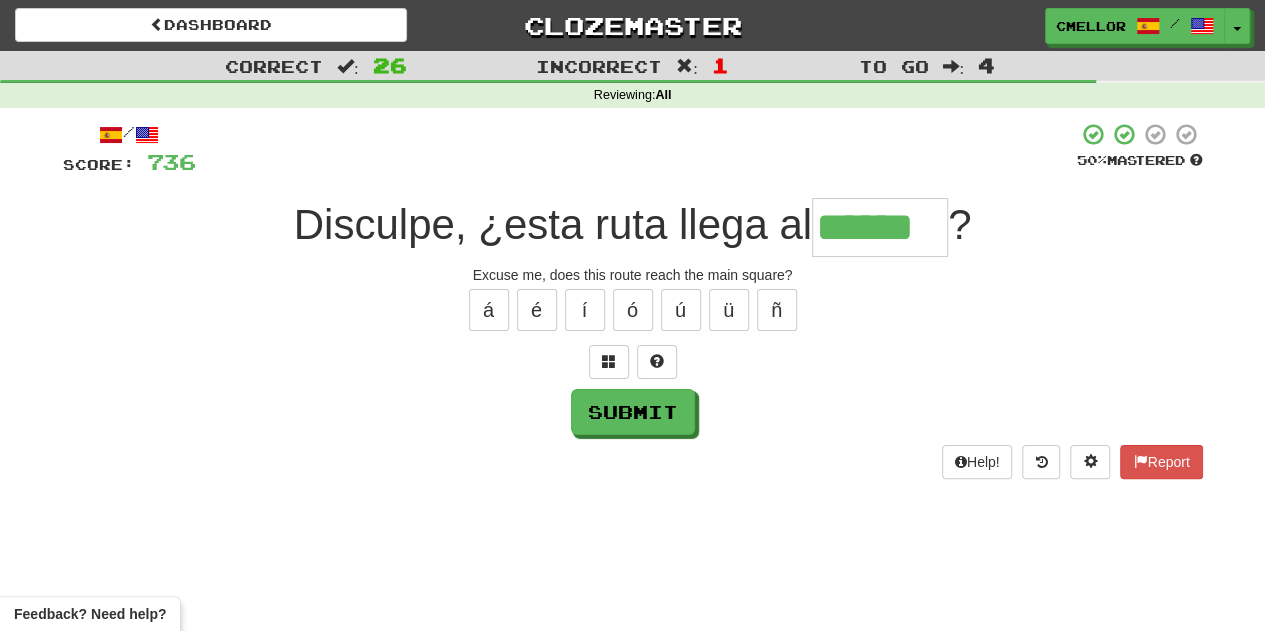 type on "******" 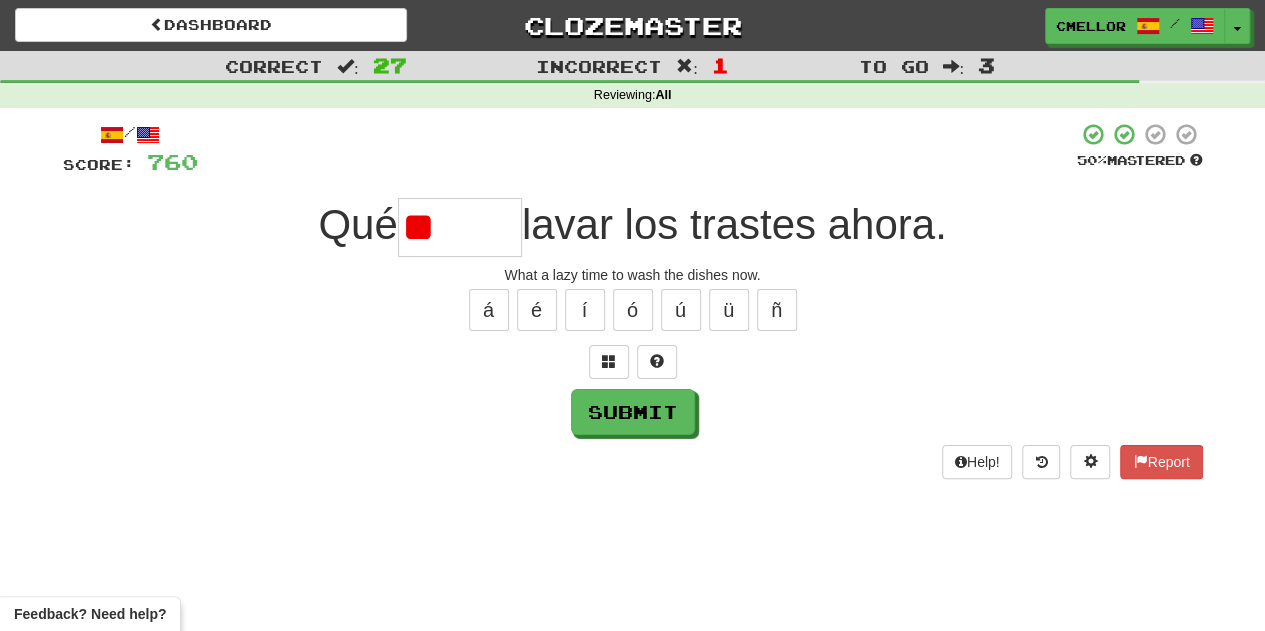 type on "*" 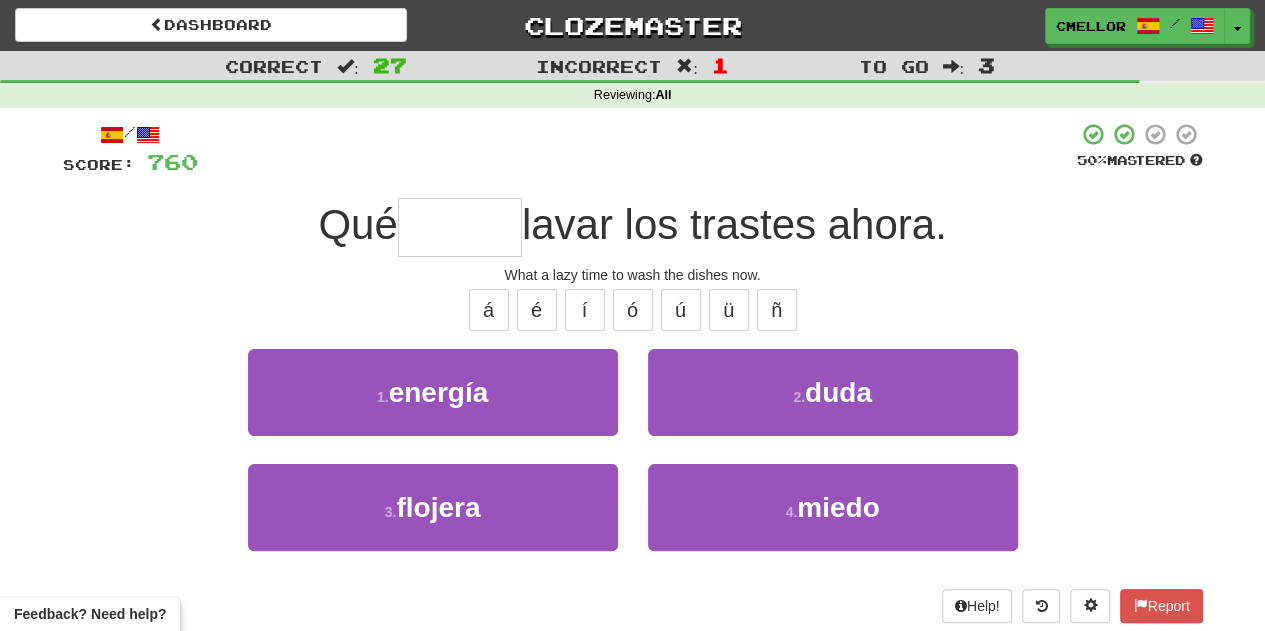 type on "*******" 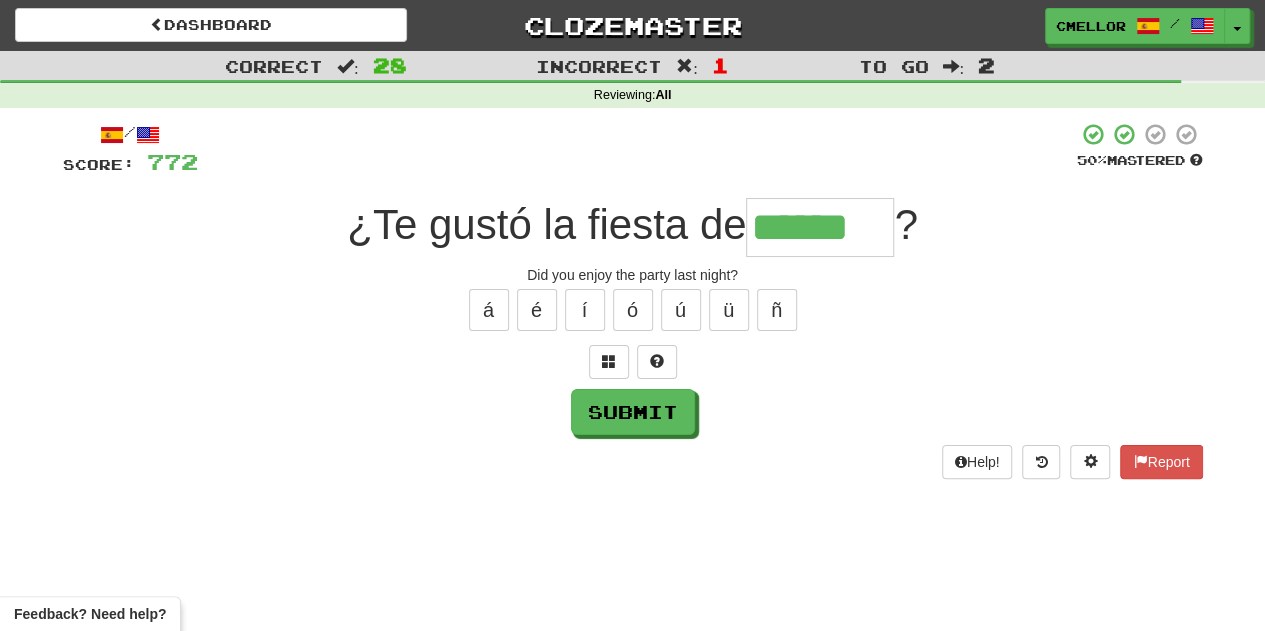 type on "******" 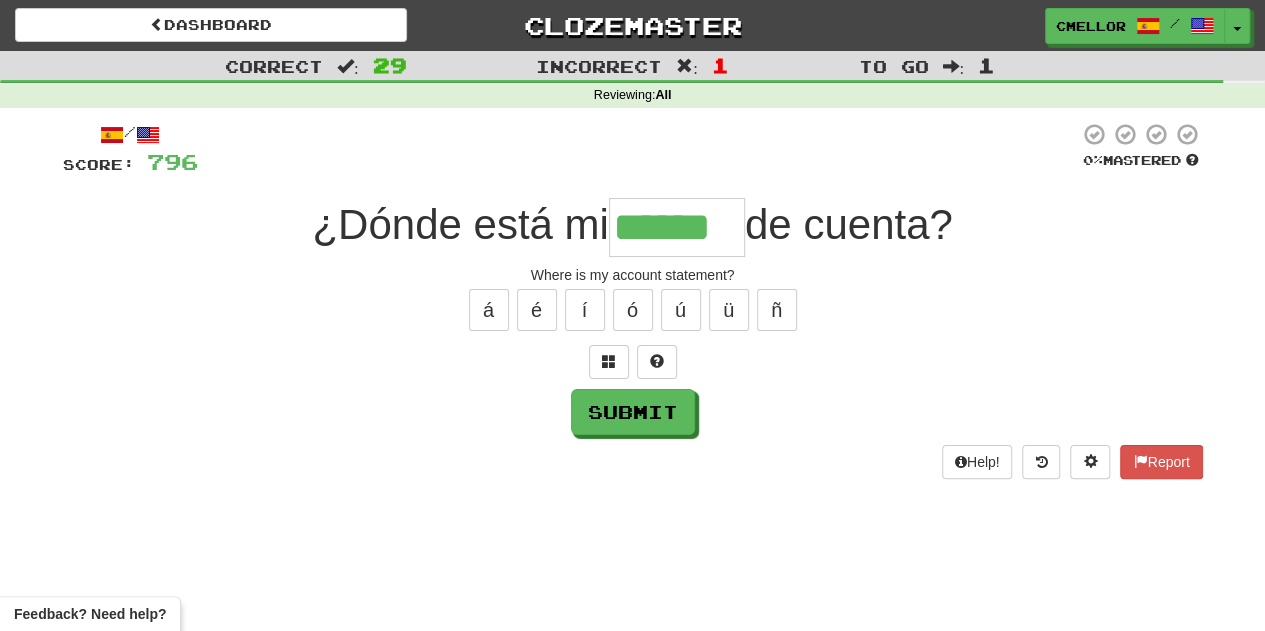type on "******" 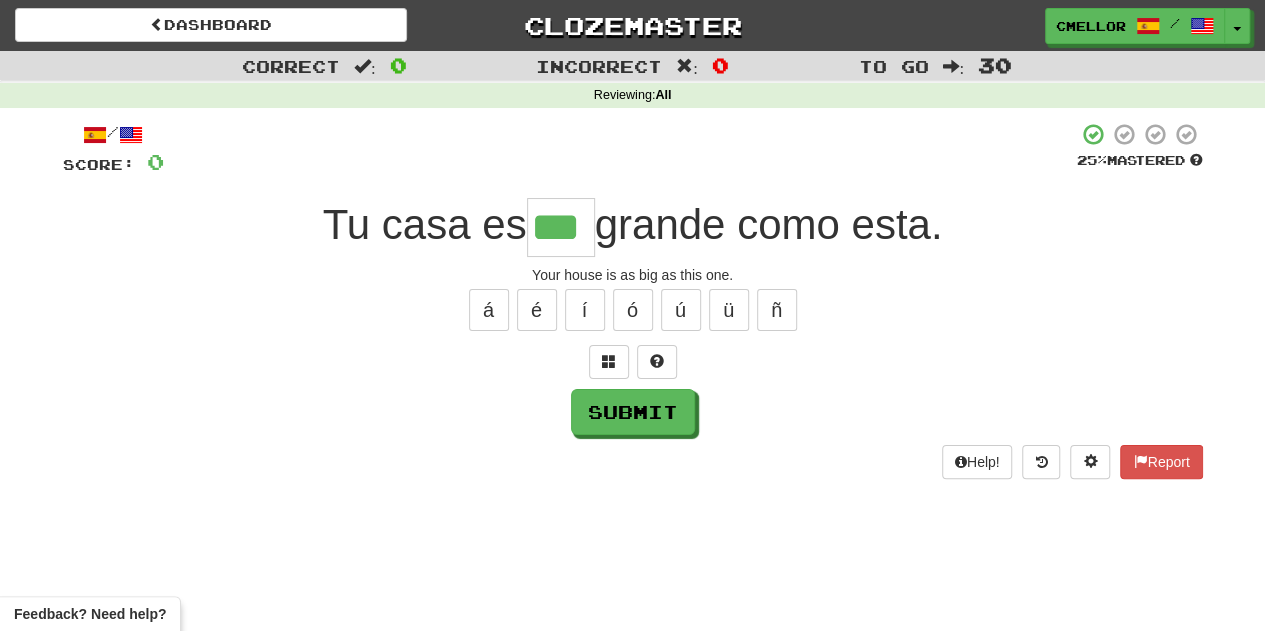 type on "***" 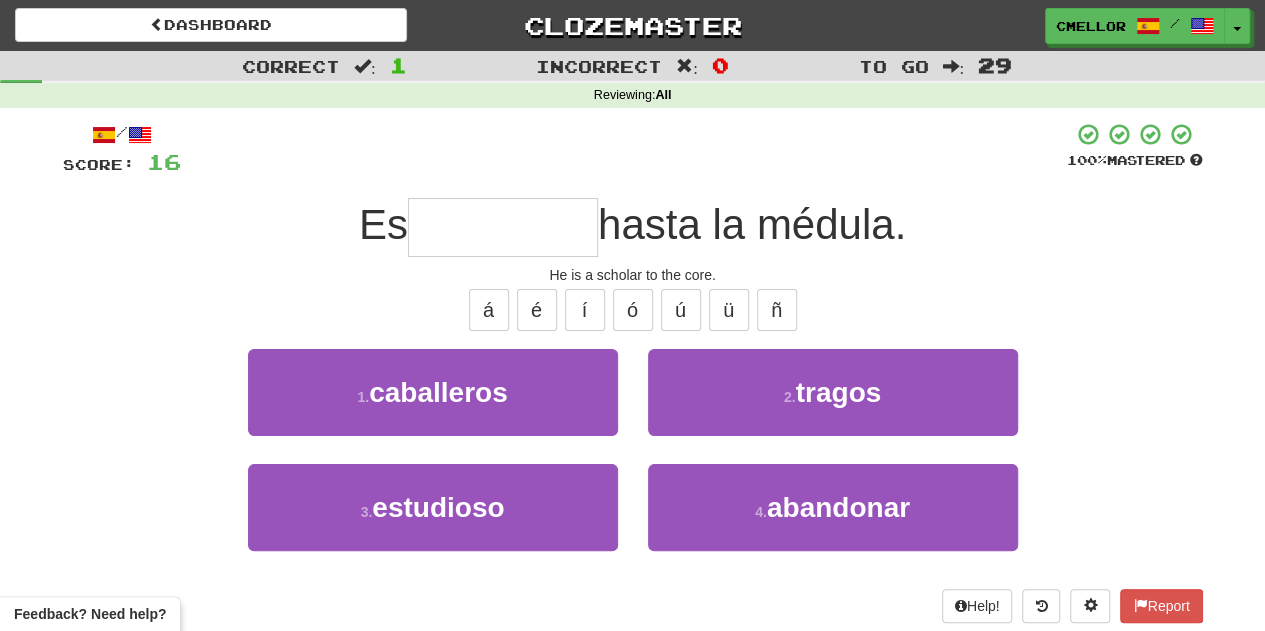 type on "*********" 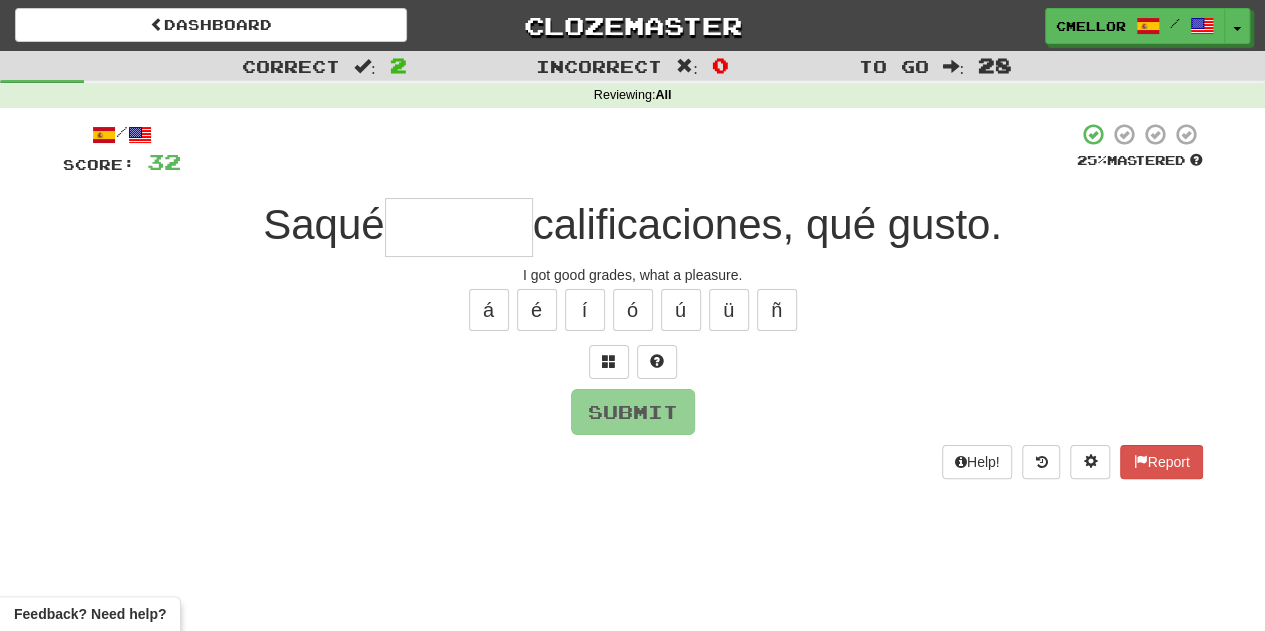 type on "*" 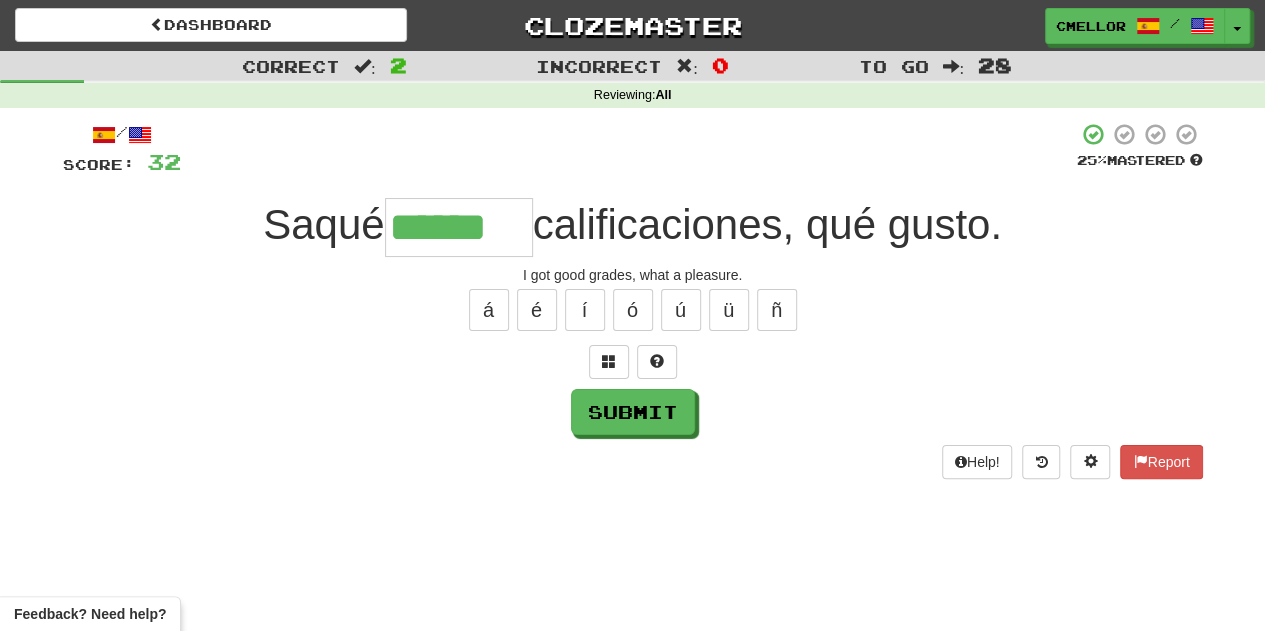 type on "******" 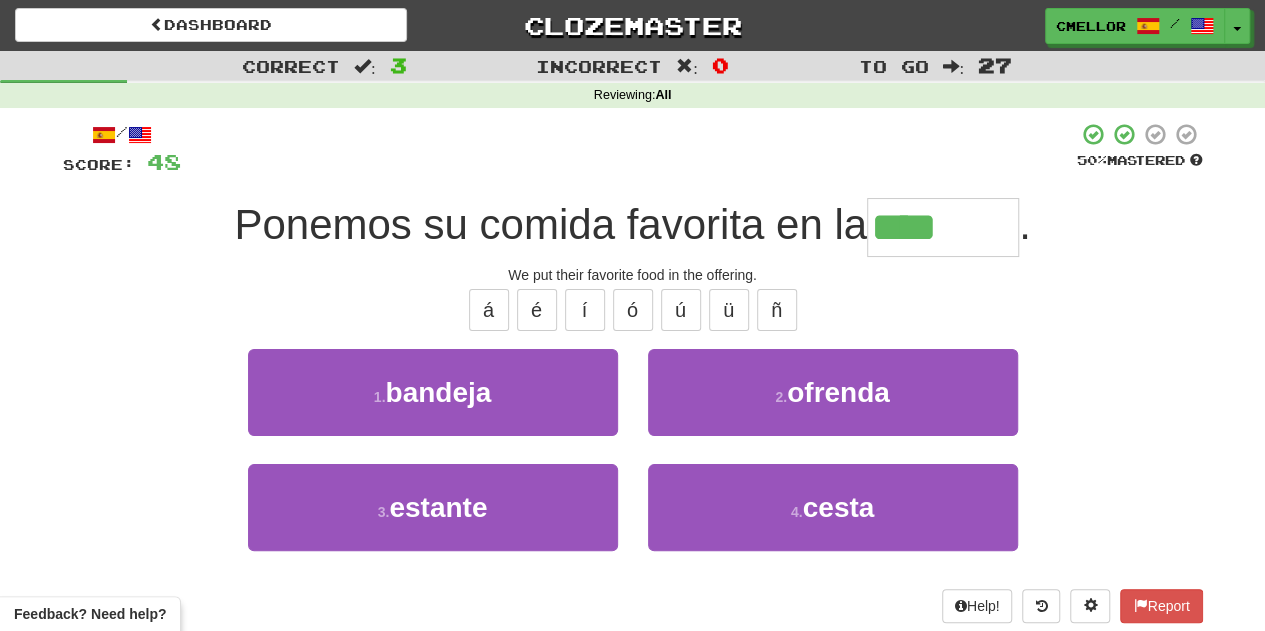 type on "*******" 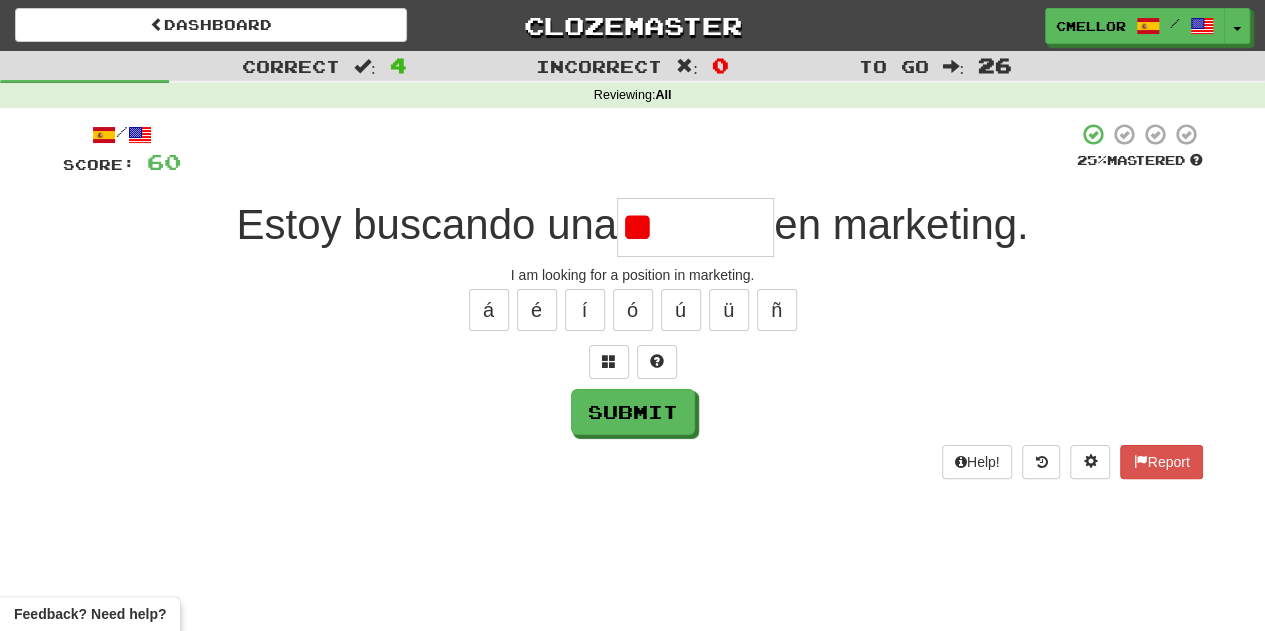 type on "*" 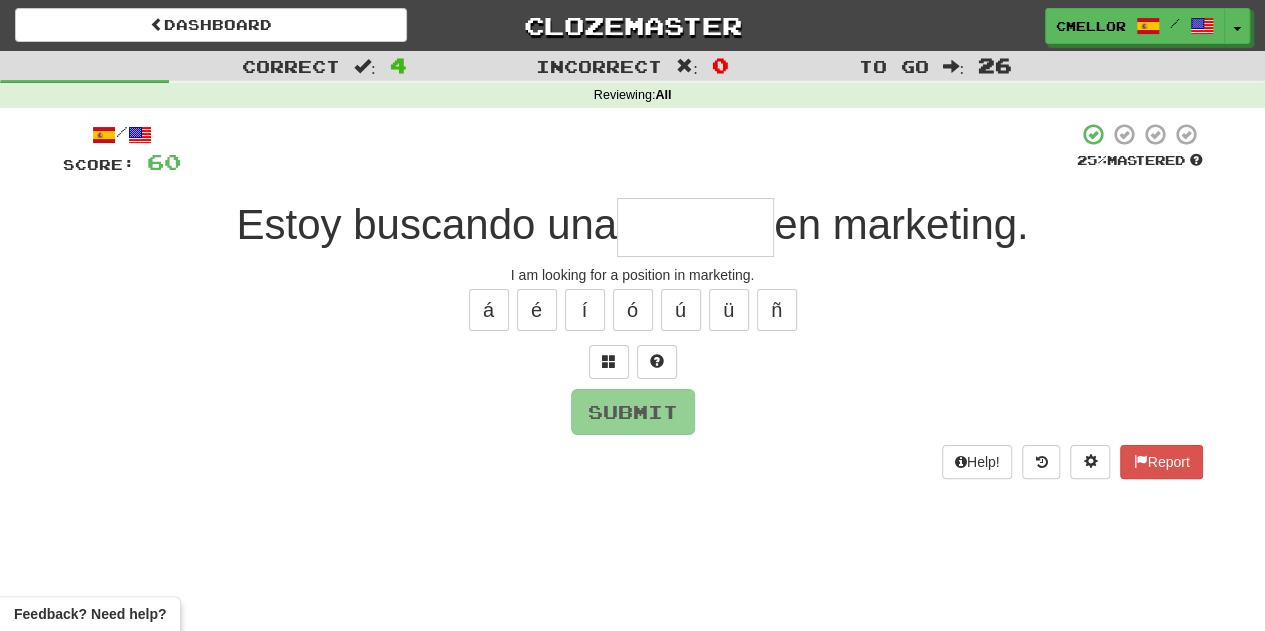 type on "*" 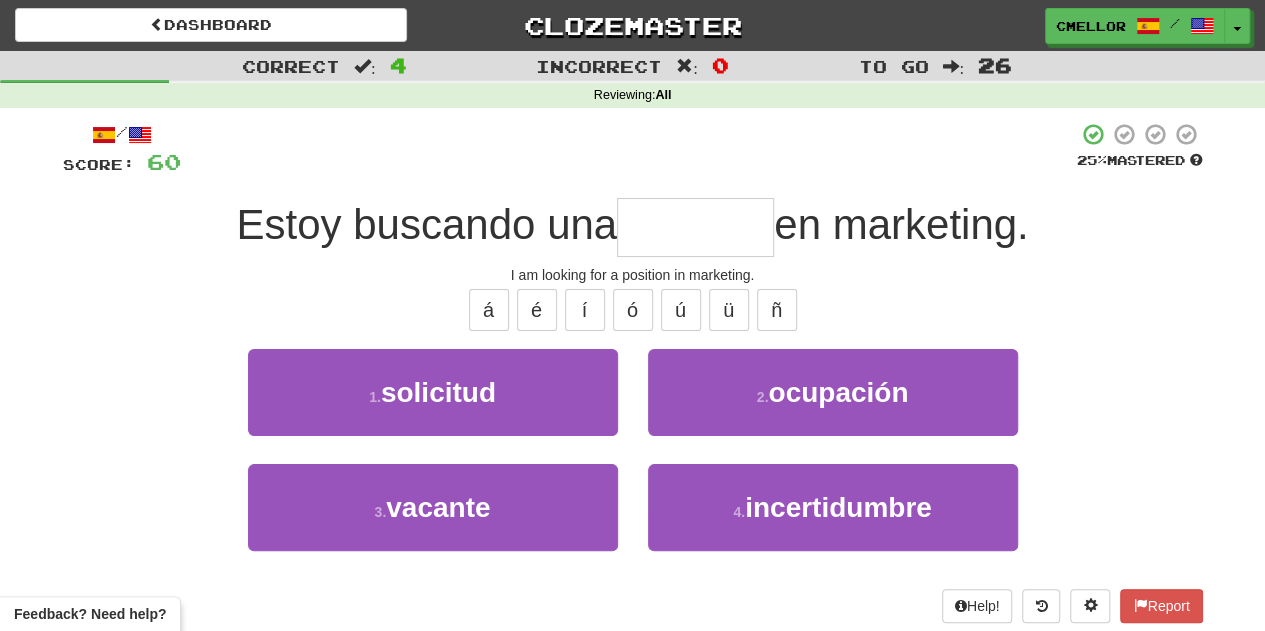 type on "*******" 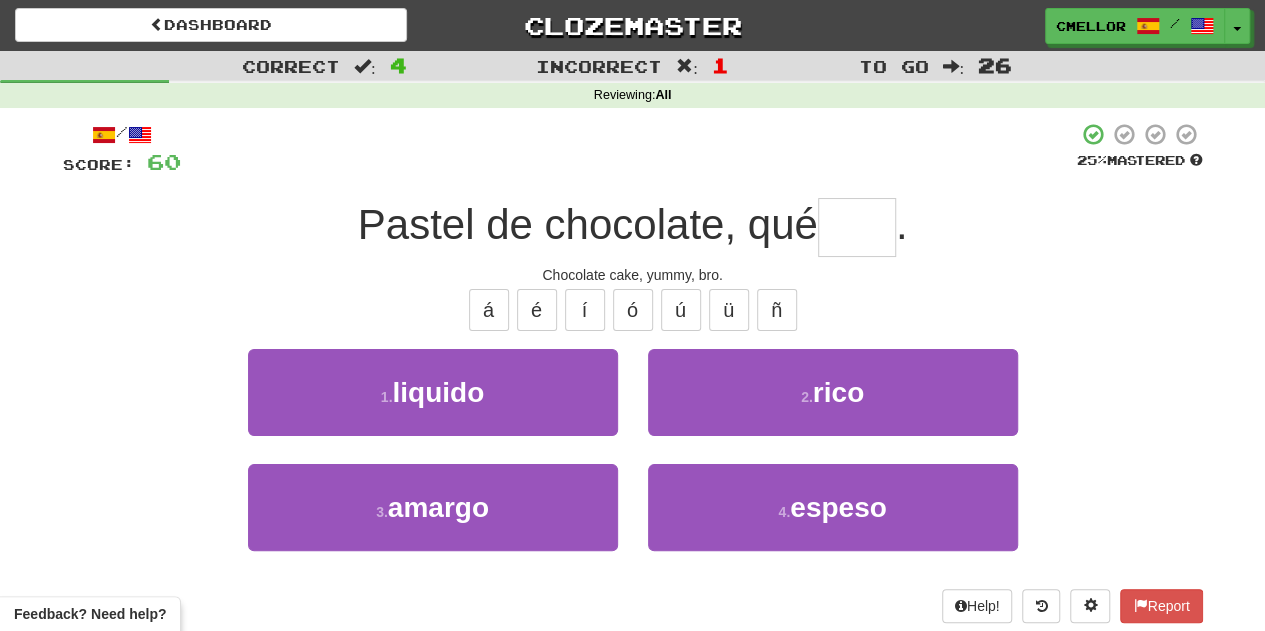 type on "****" 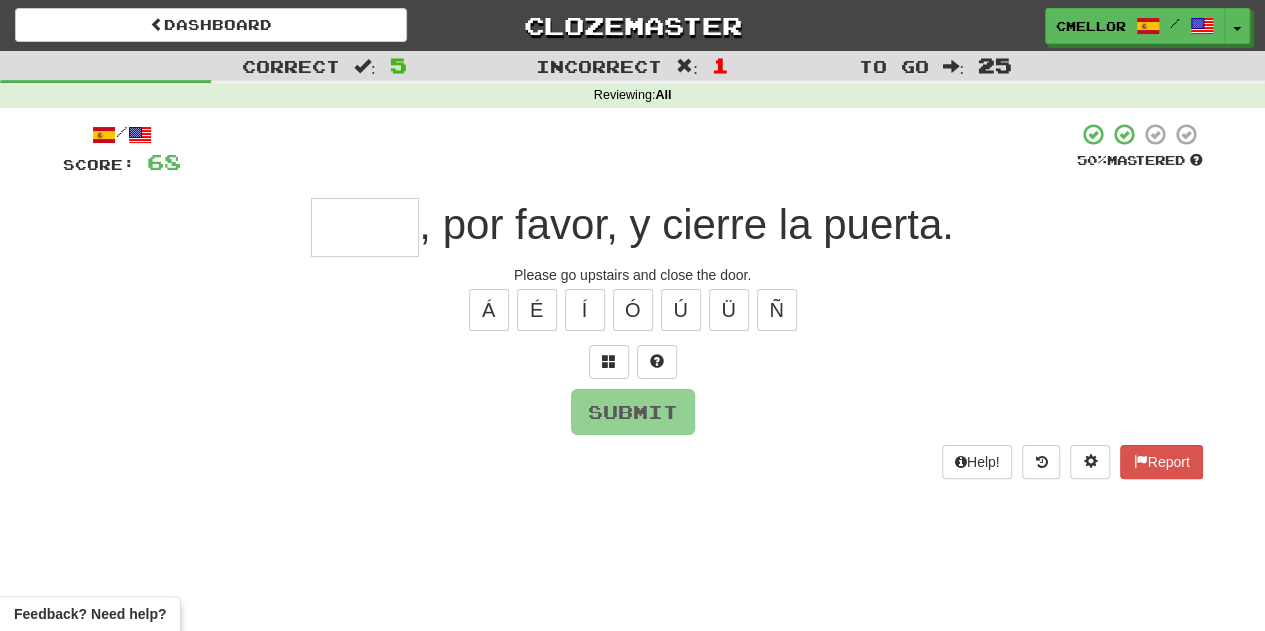type on "*" 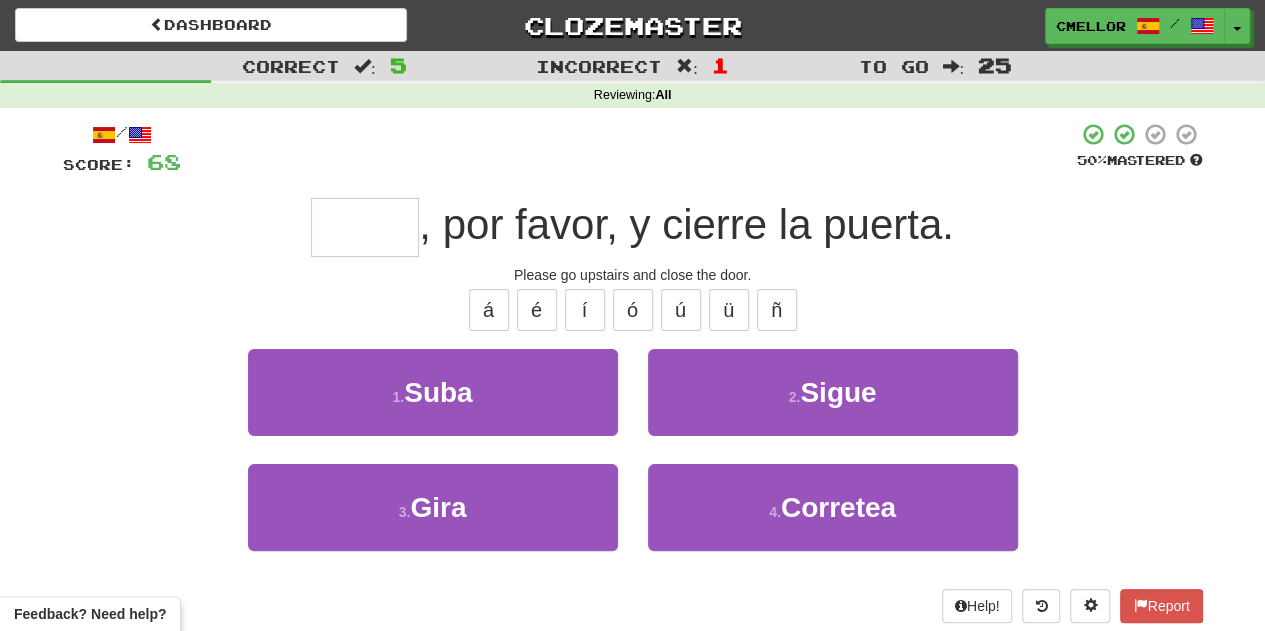 type on "****" 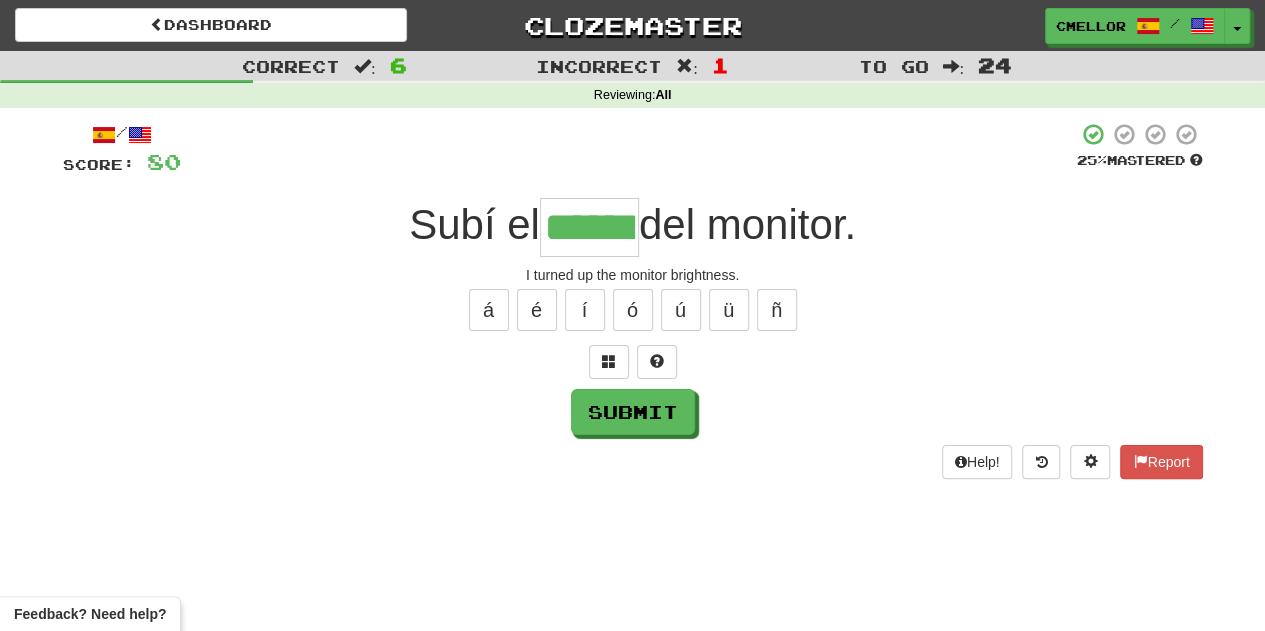 type on "******" 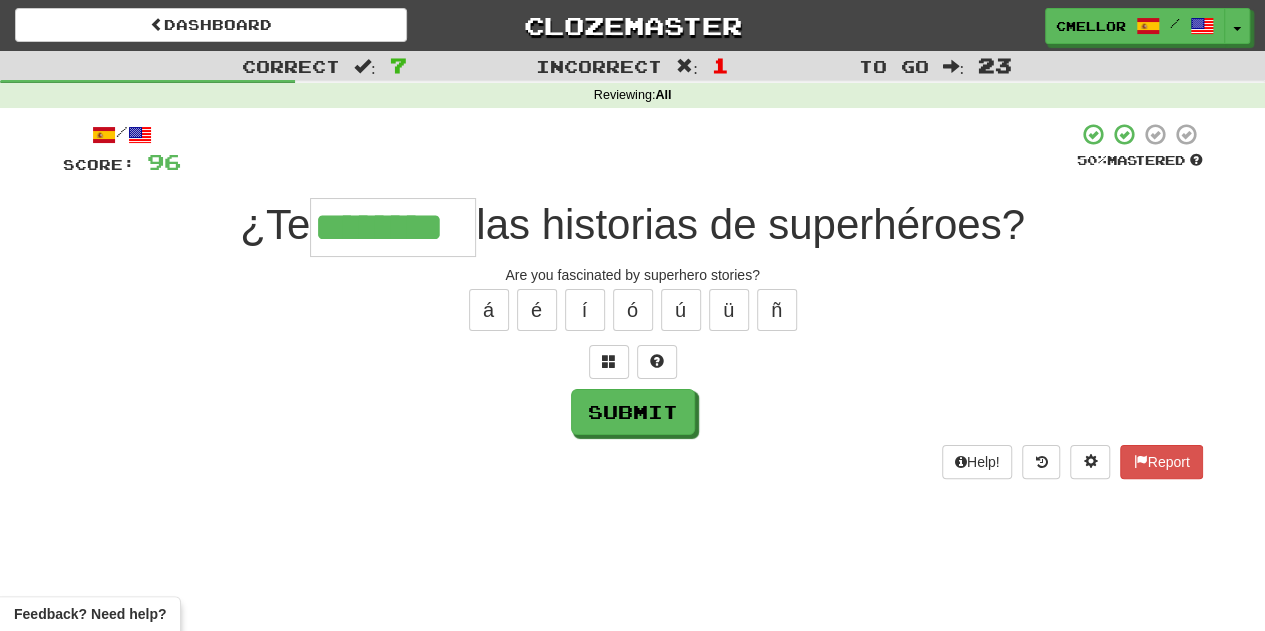 type on "********" 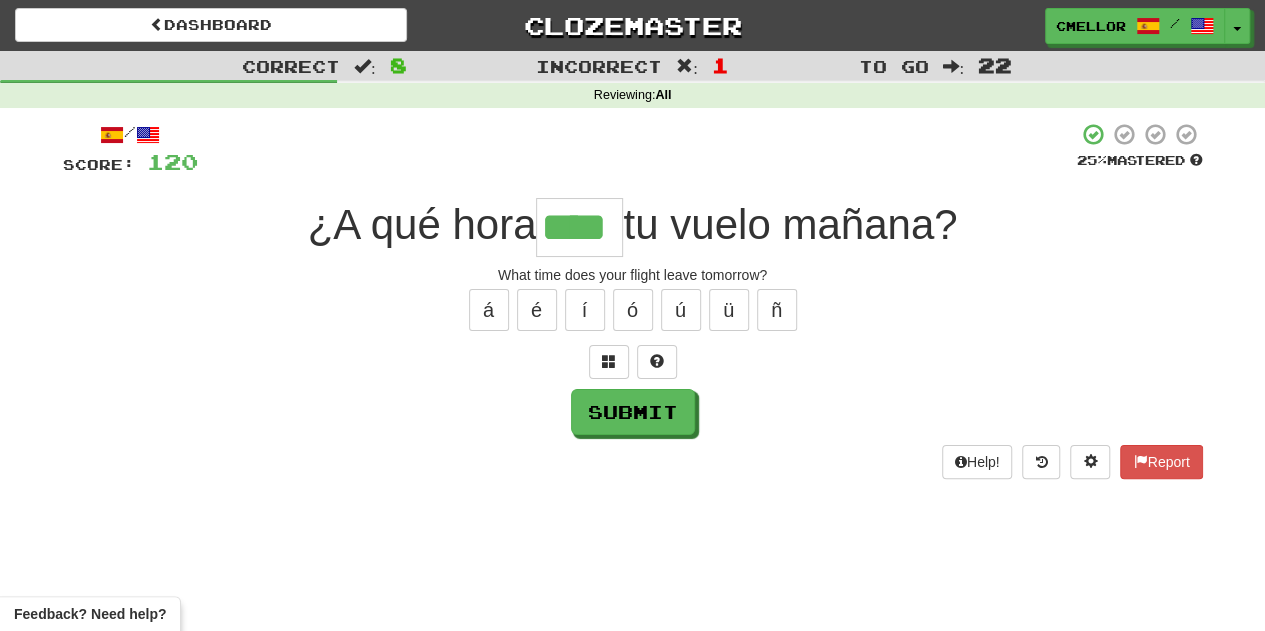 type on "****" 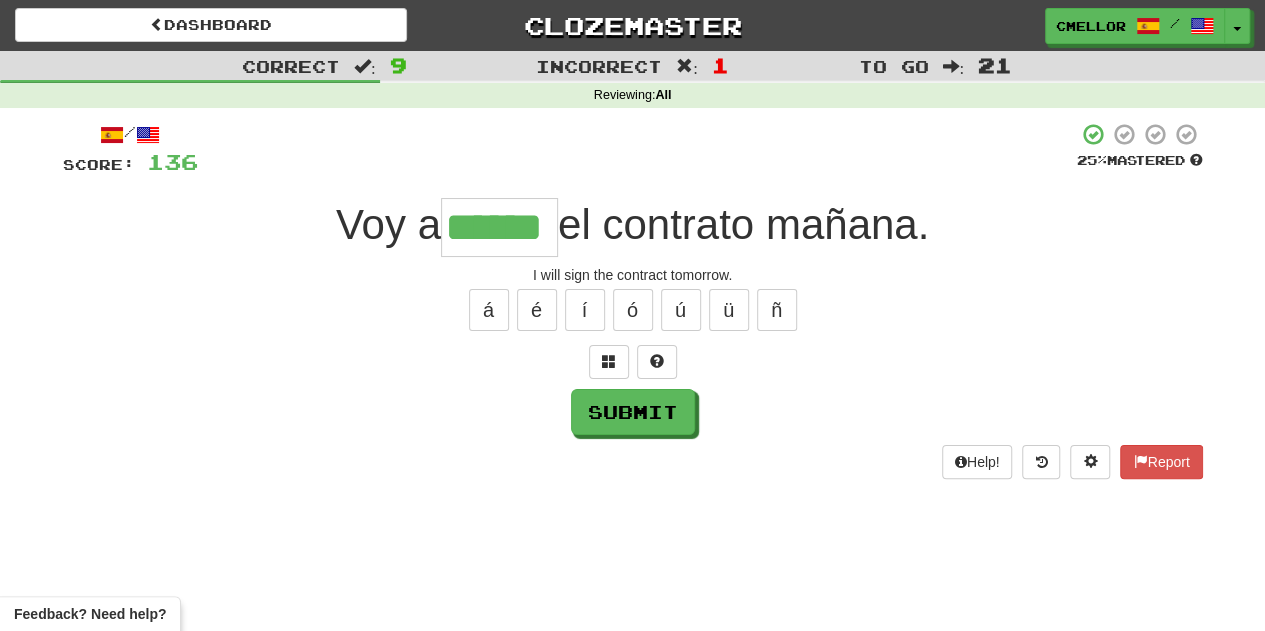 type on "******" 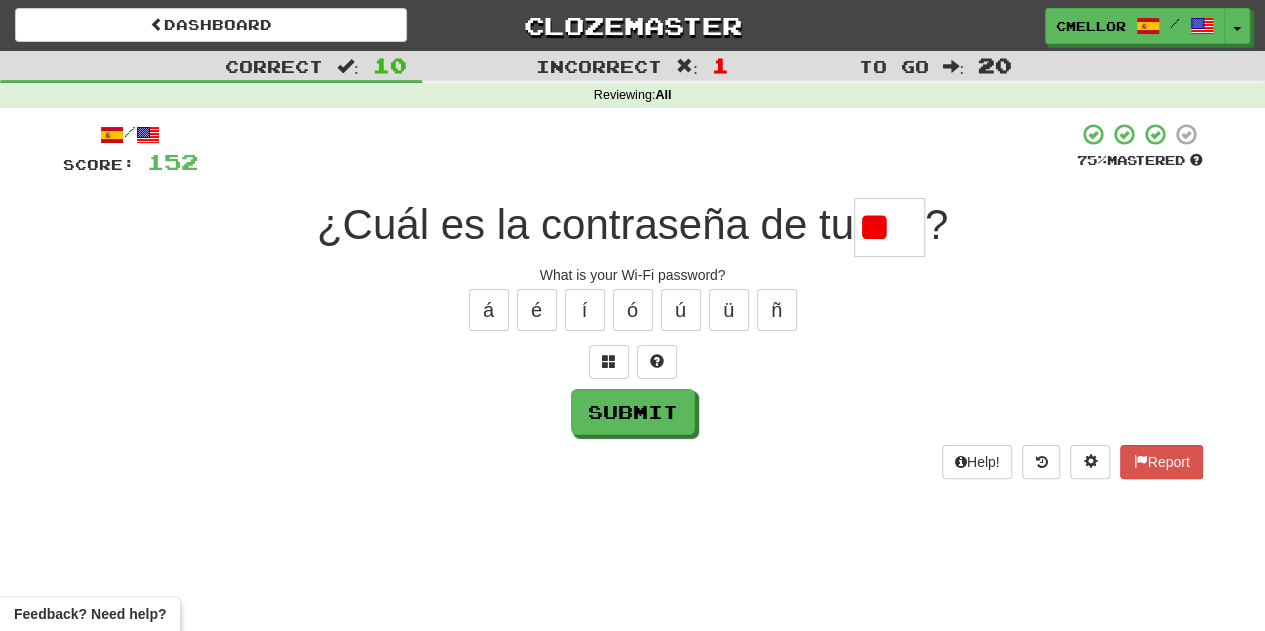 type on "*" 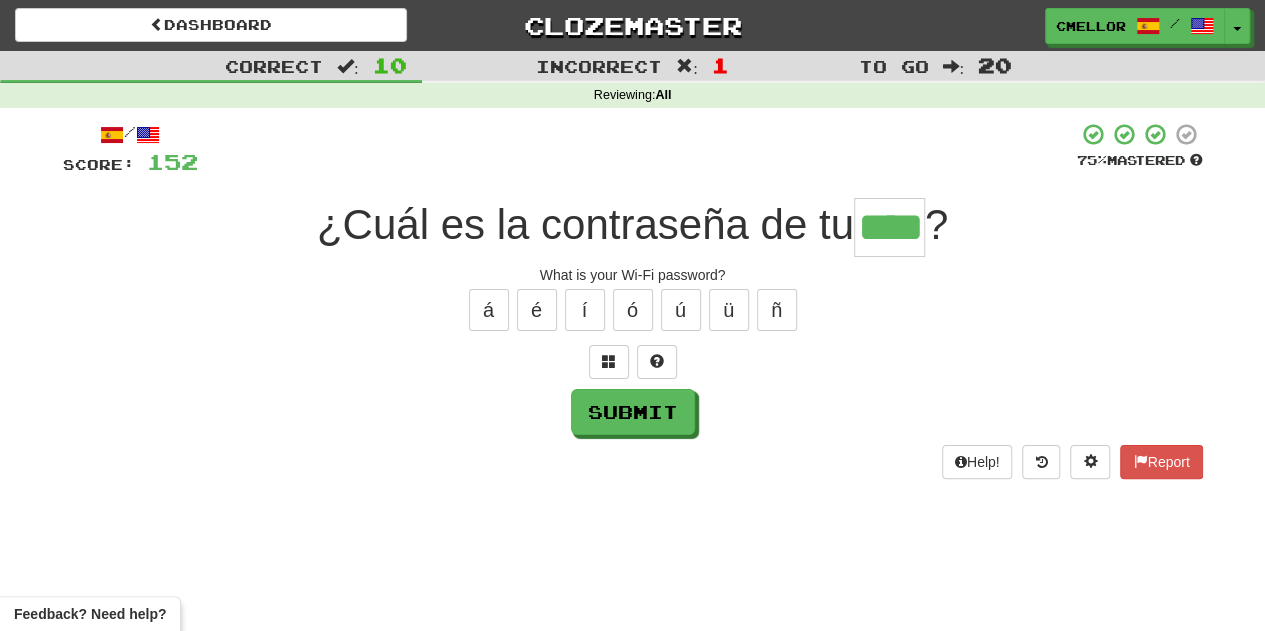 type on "****" 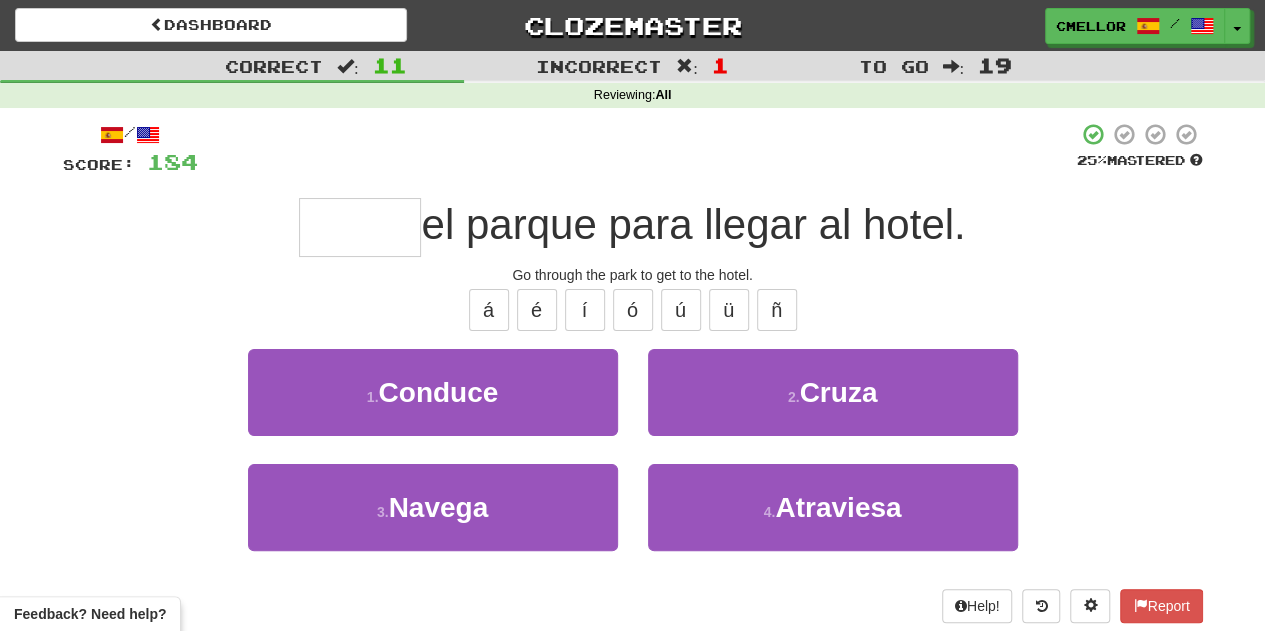 type on "*****" 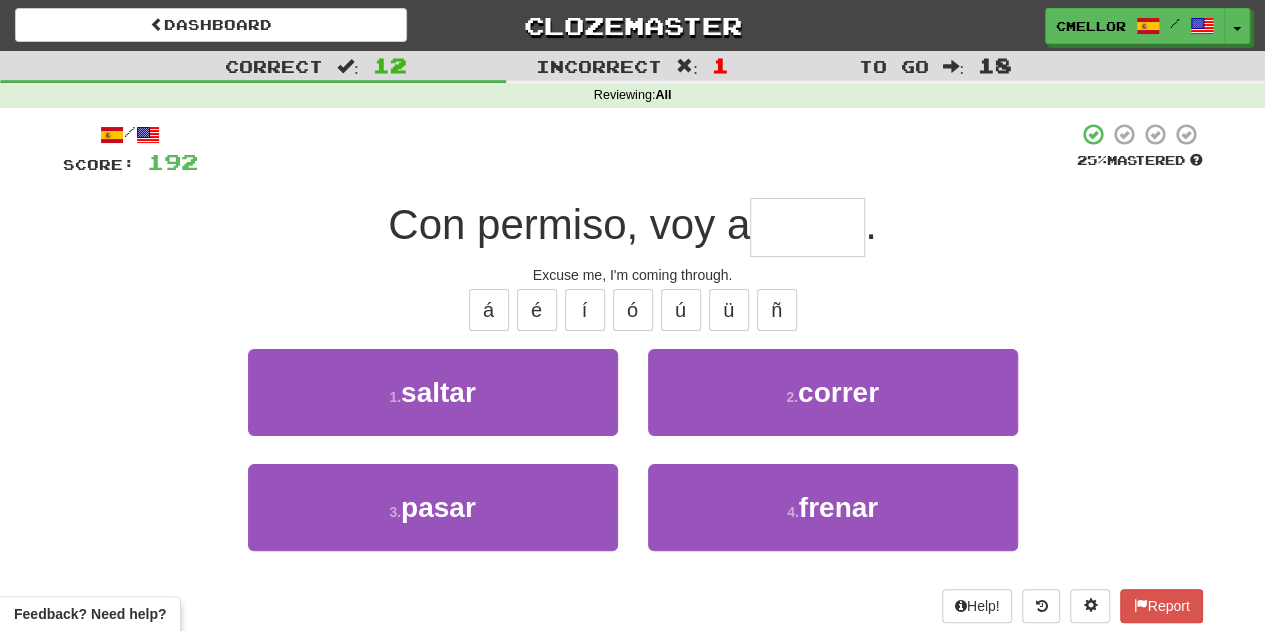 type on "*****" 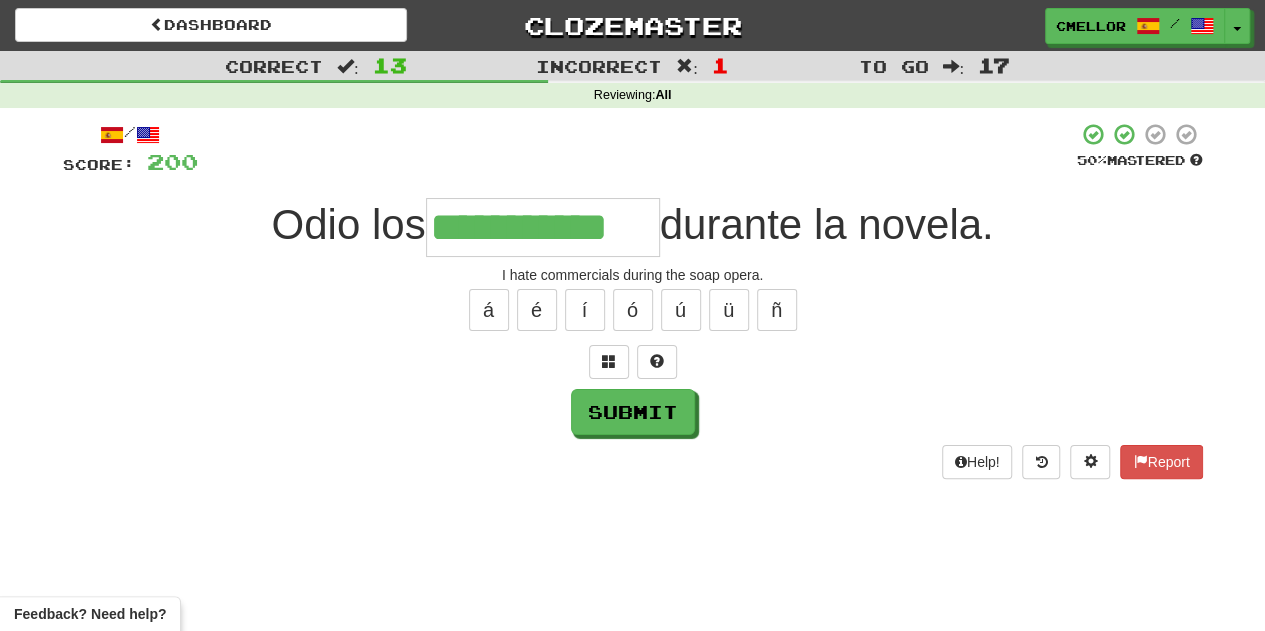 type on "**********" 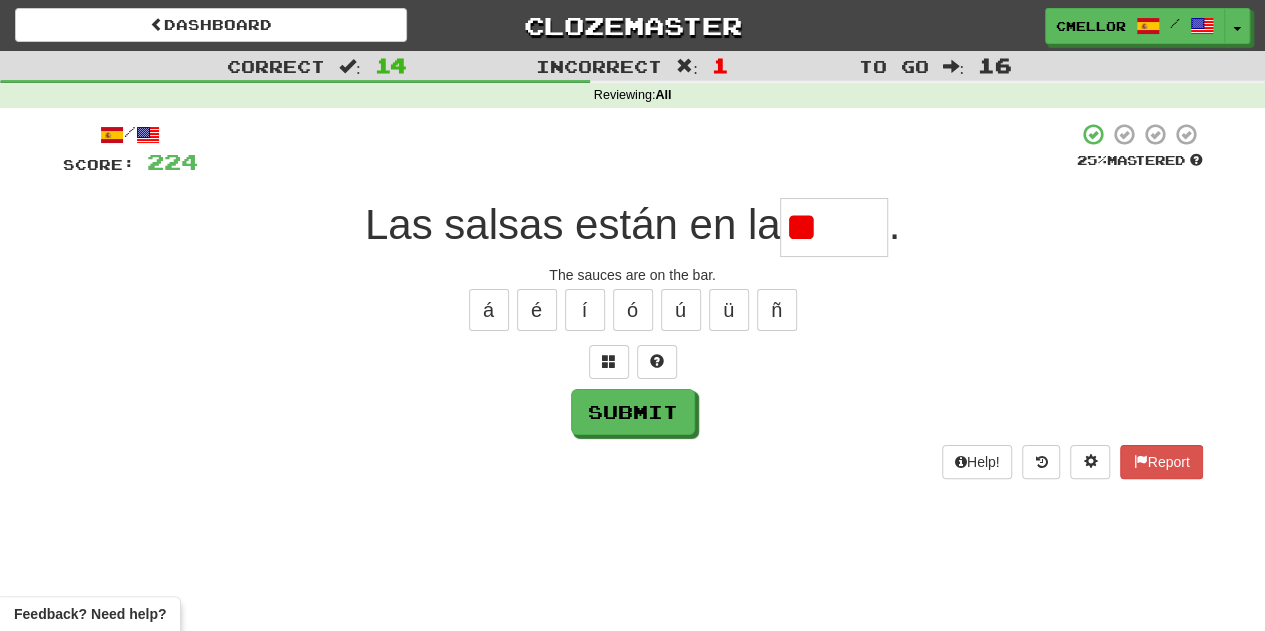 type on "*" 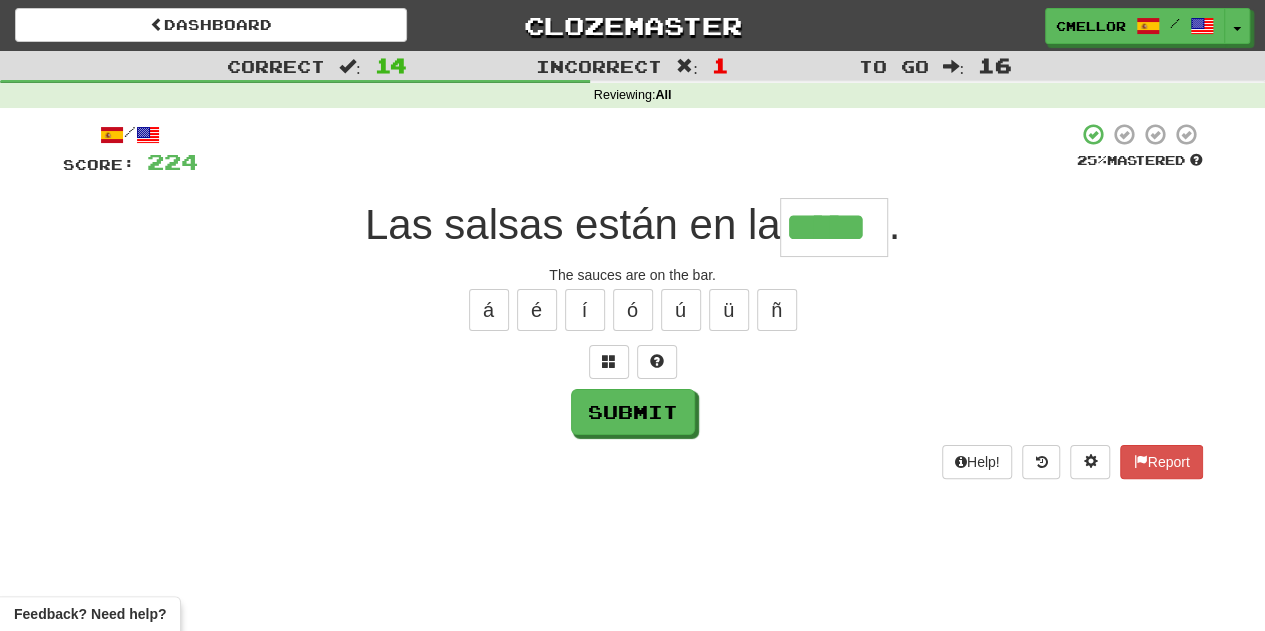 type on "*****" 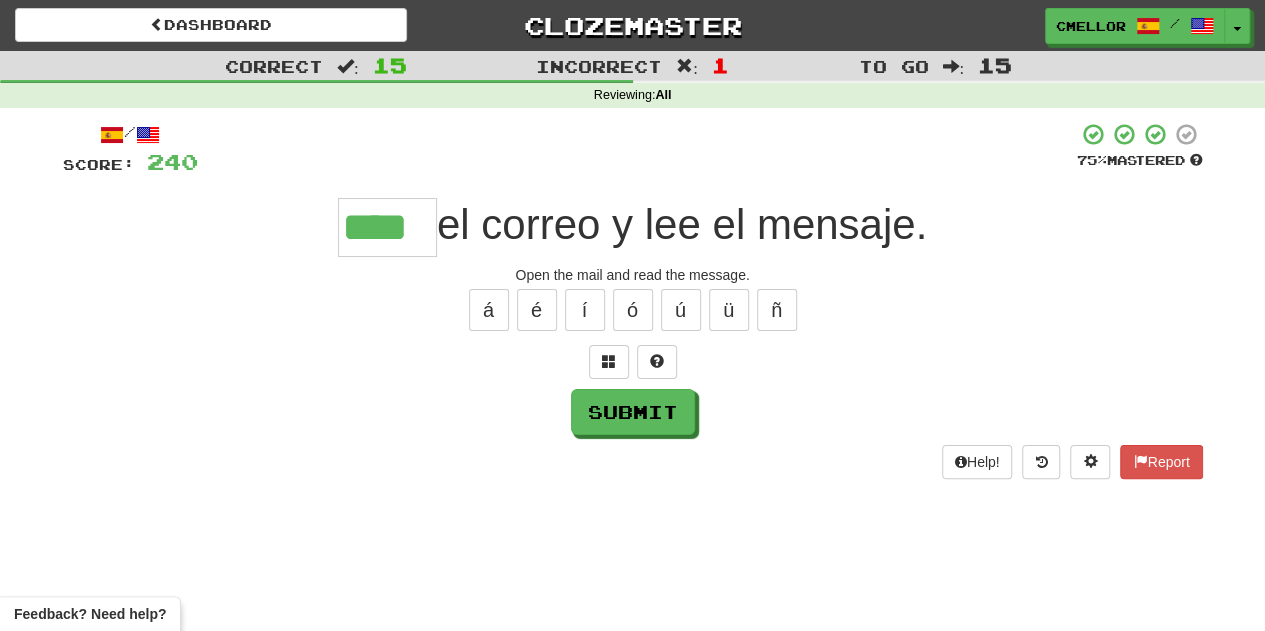 type on "****" 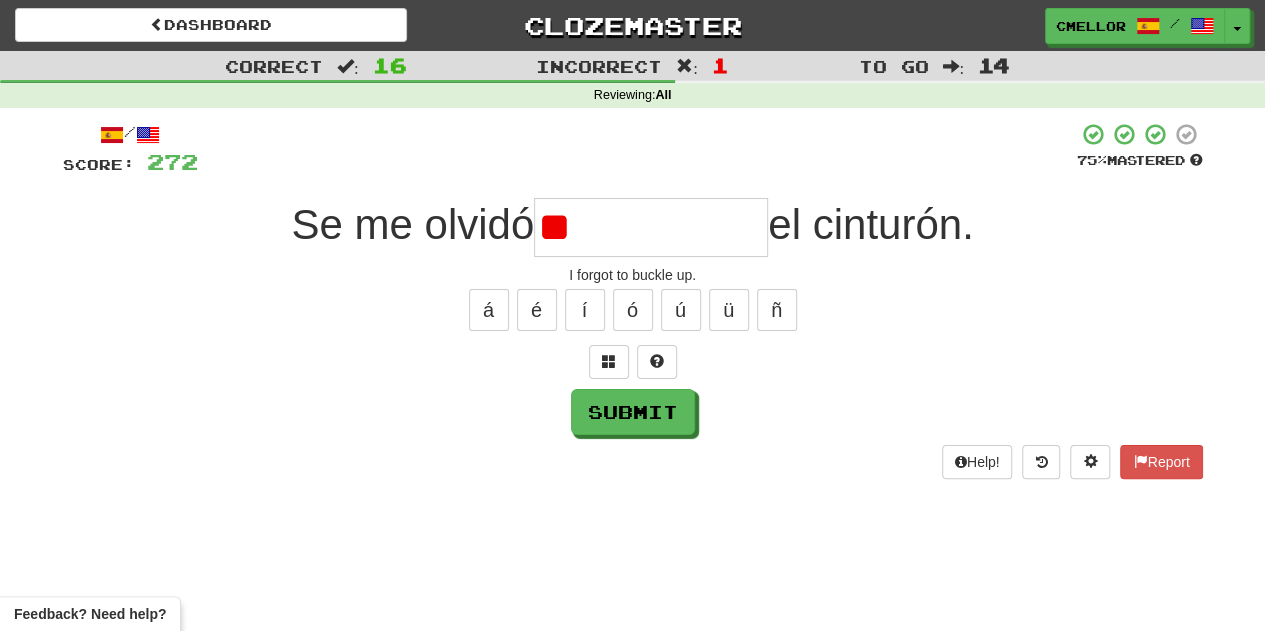 type on "*" 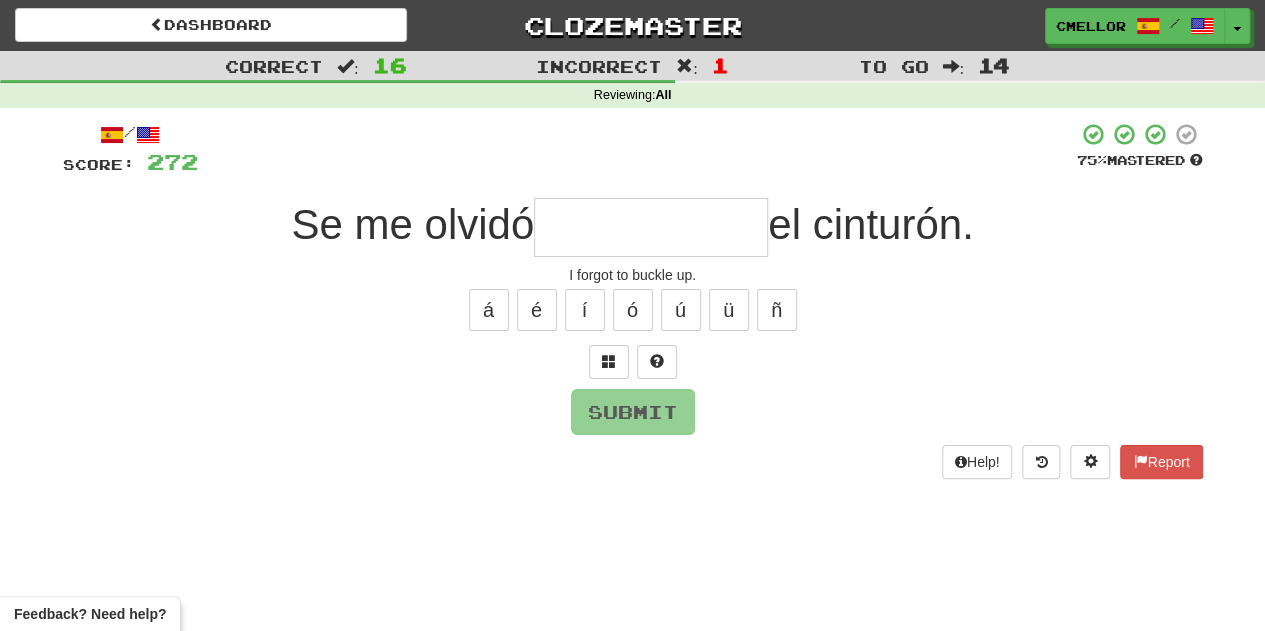 type on "*" 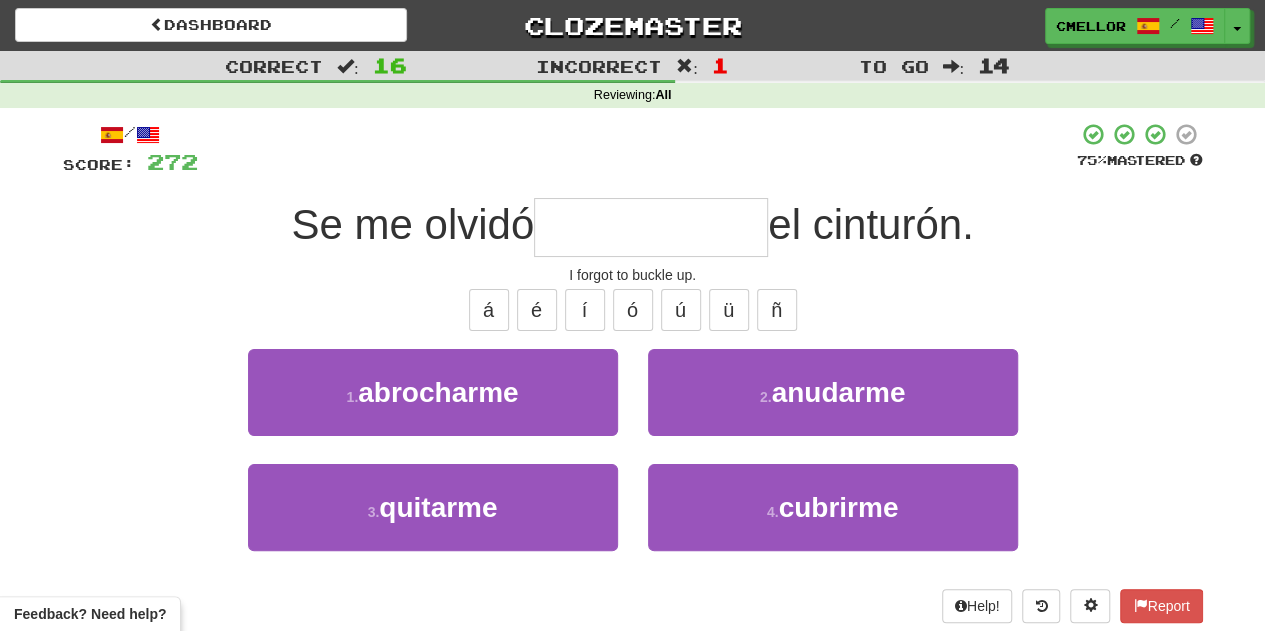 type on "**********" 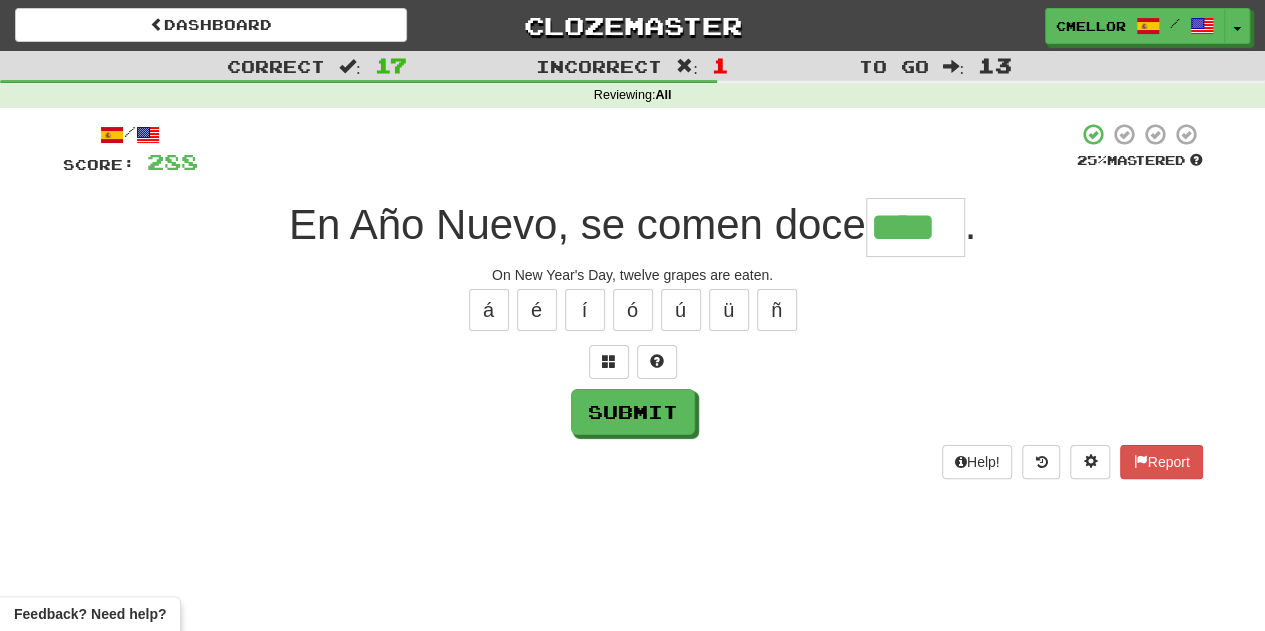 type on "****" 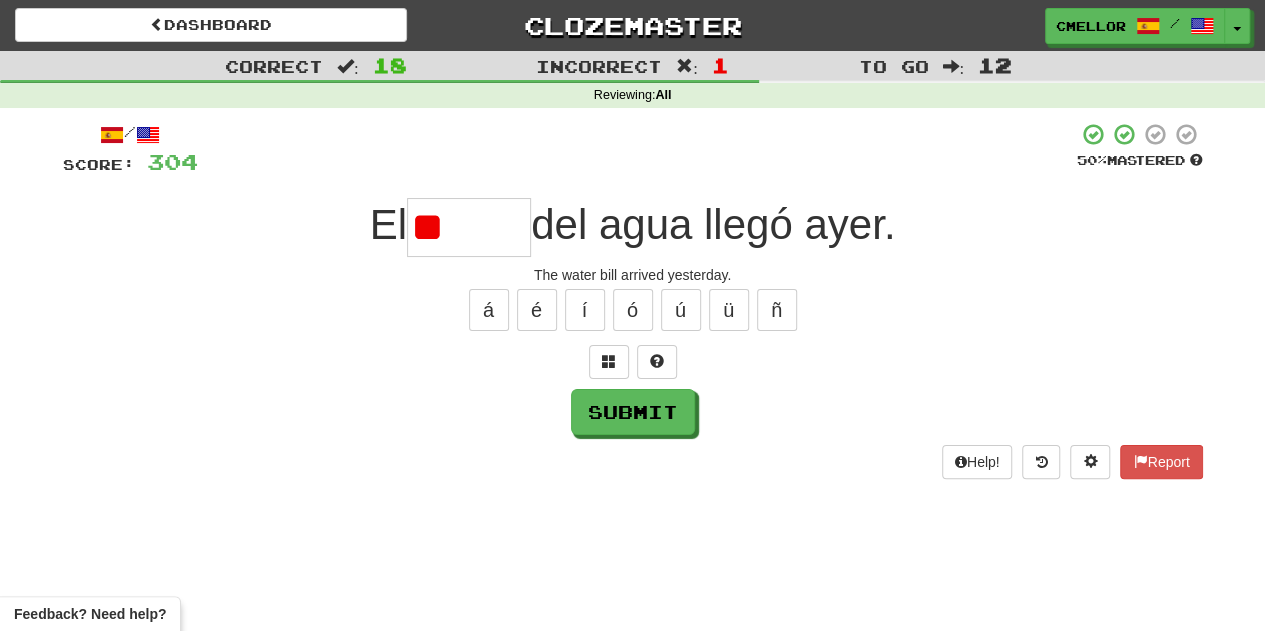type on "*" 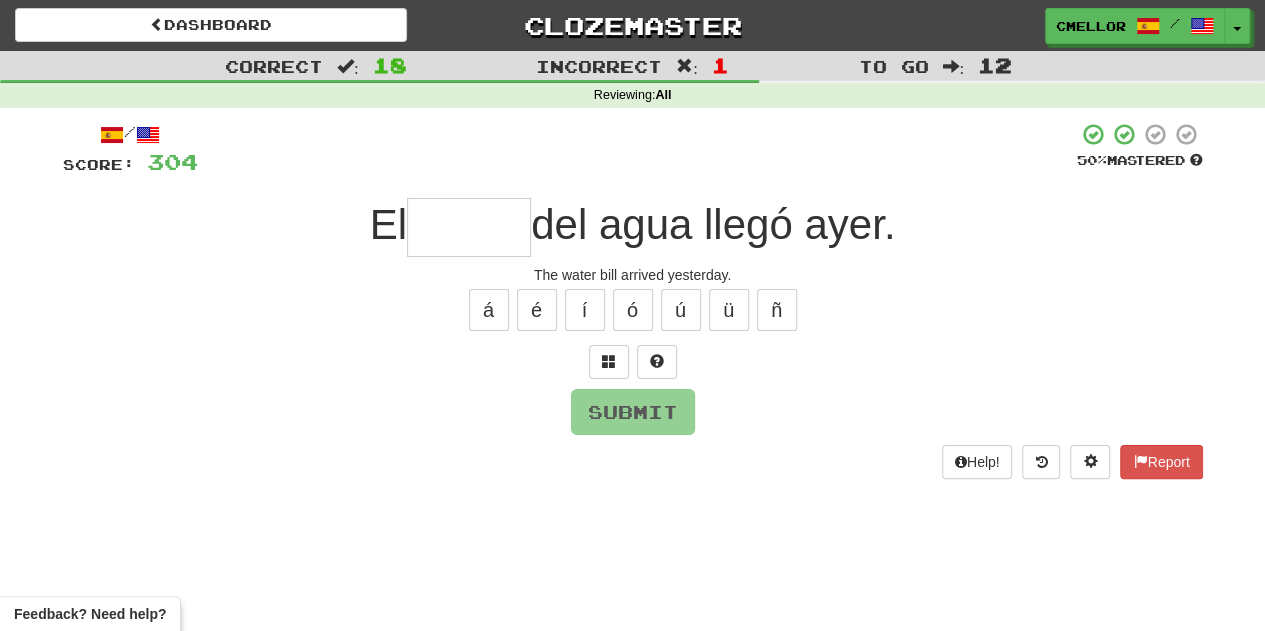type on "*" 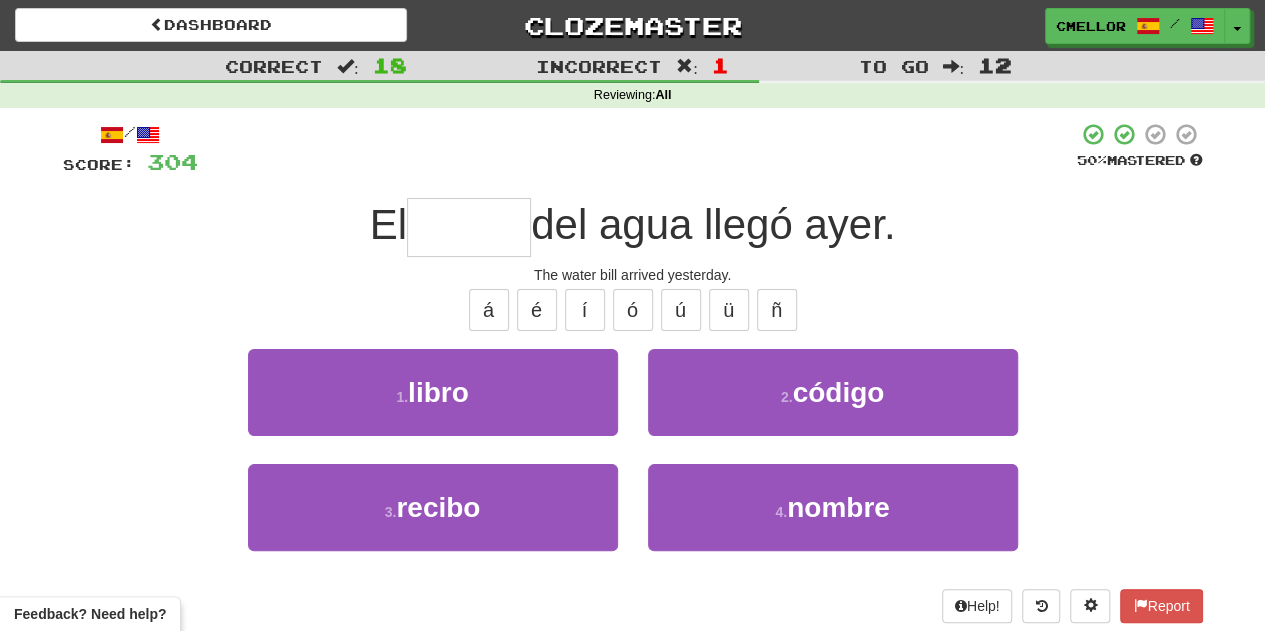 type on "******" 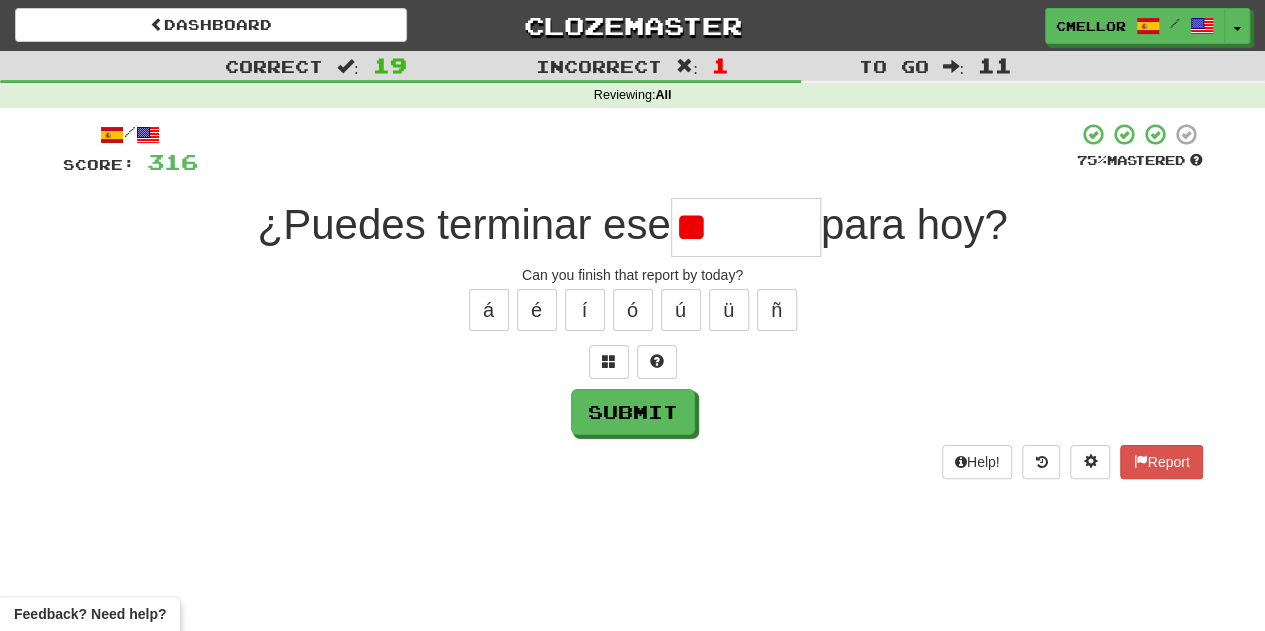 type on "*" 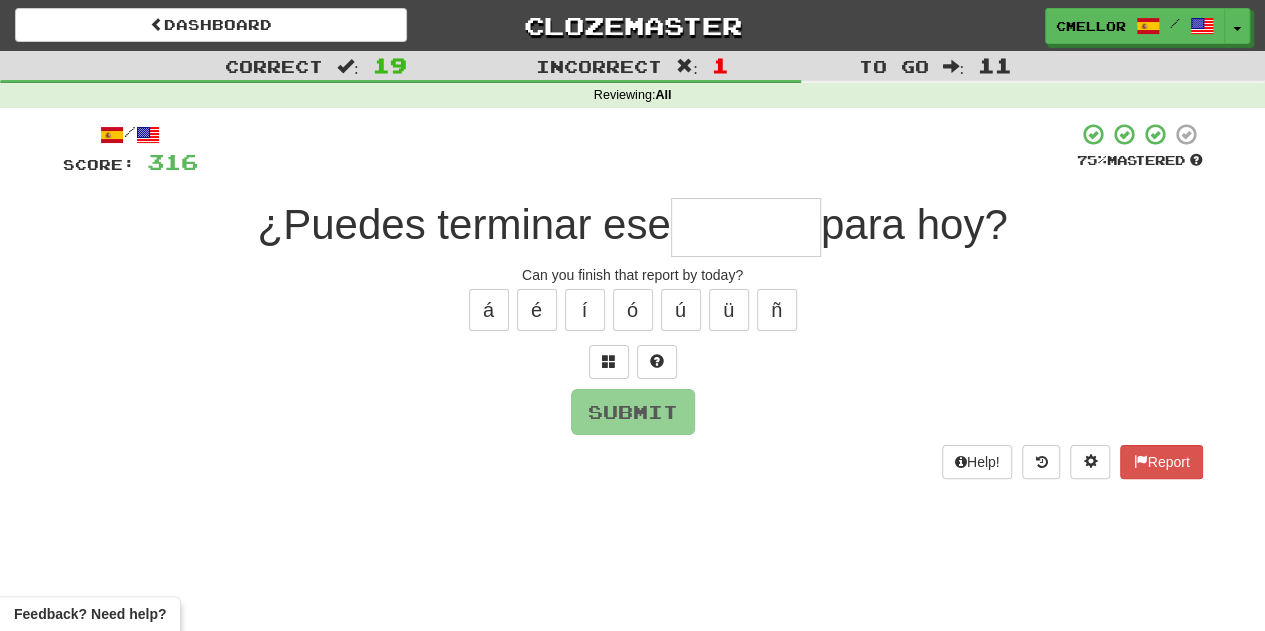 type on "*" 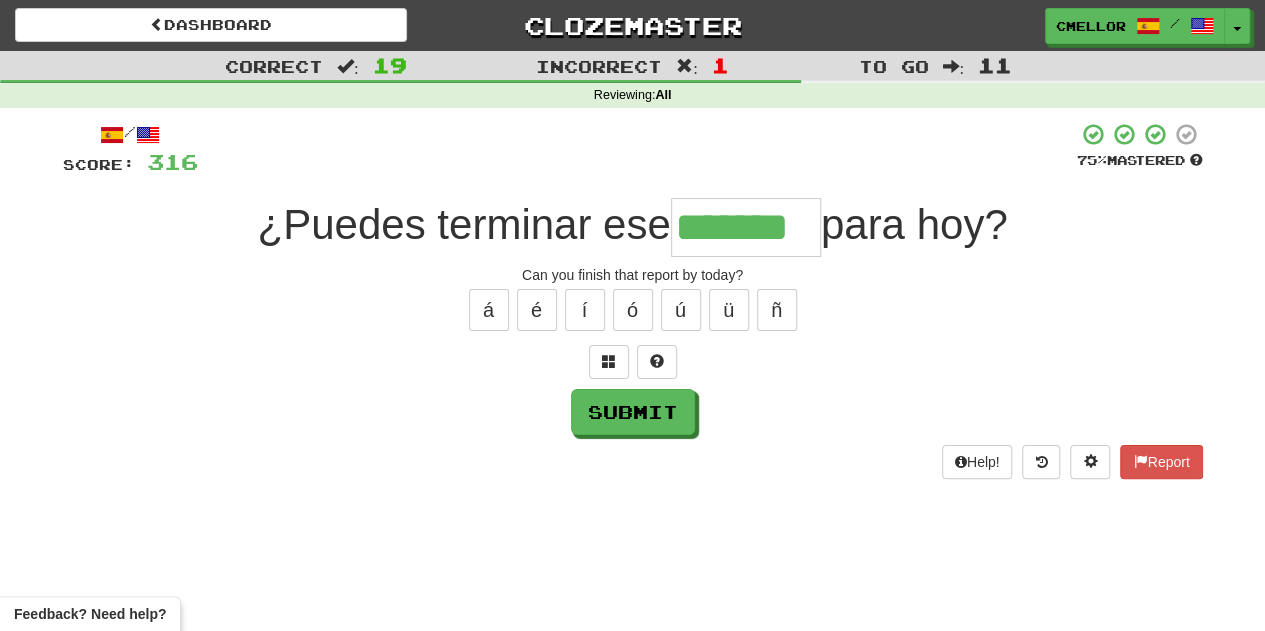 type on "*******" 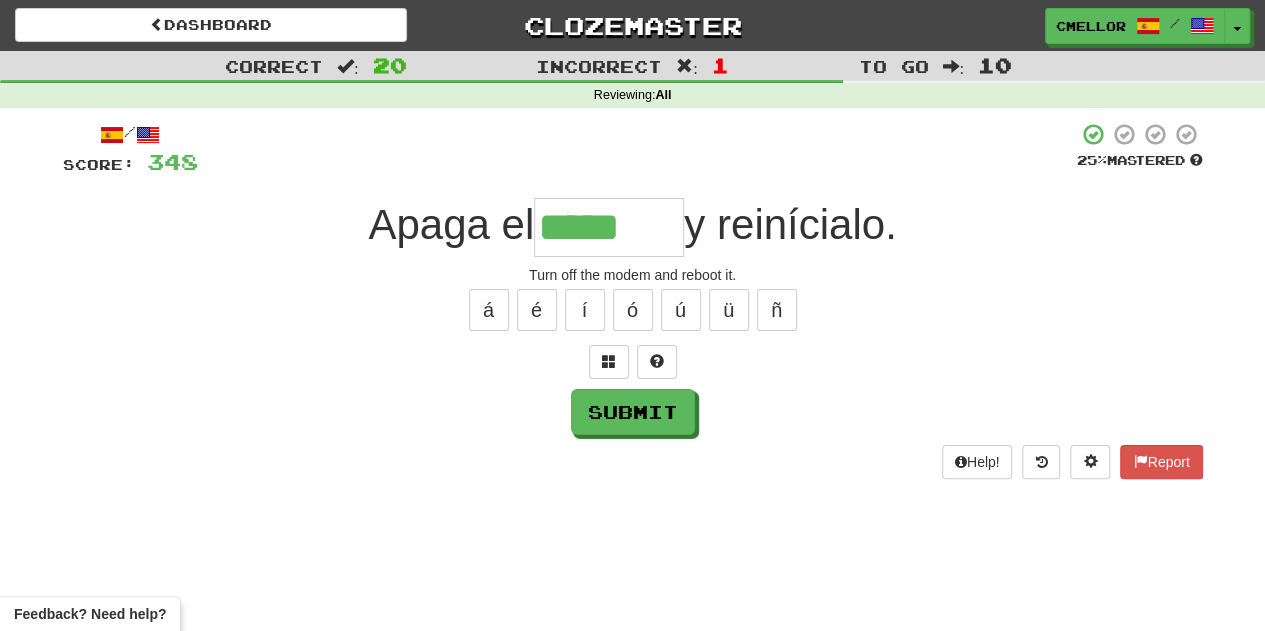 type on "*****" 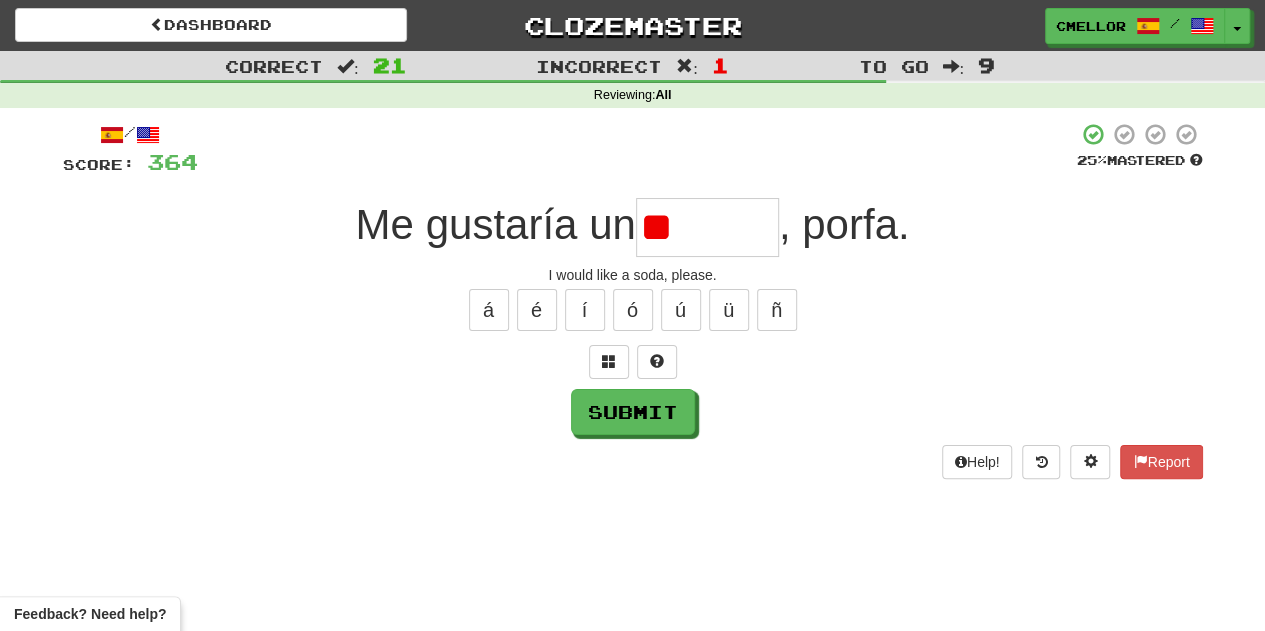 type on "*" 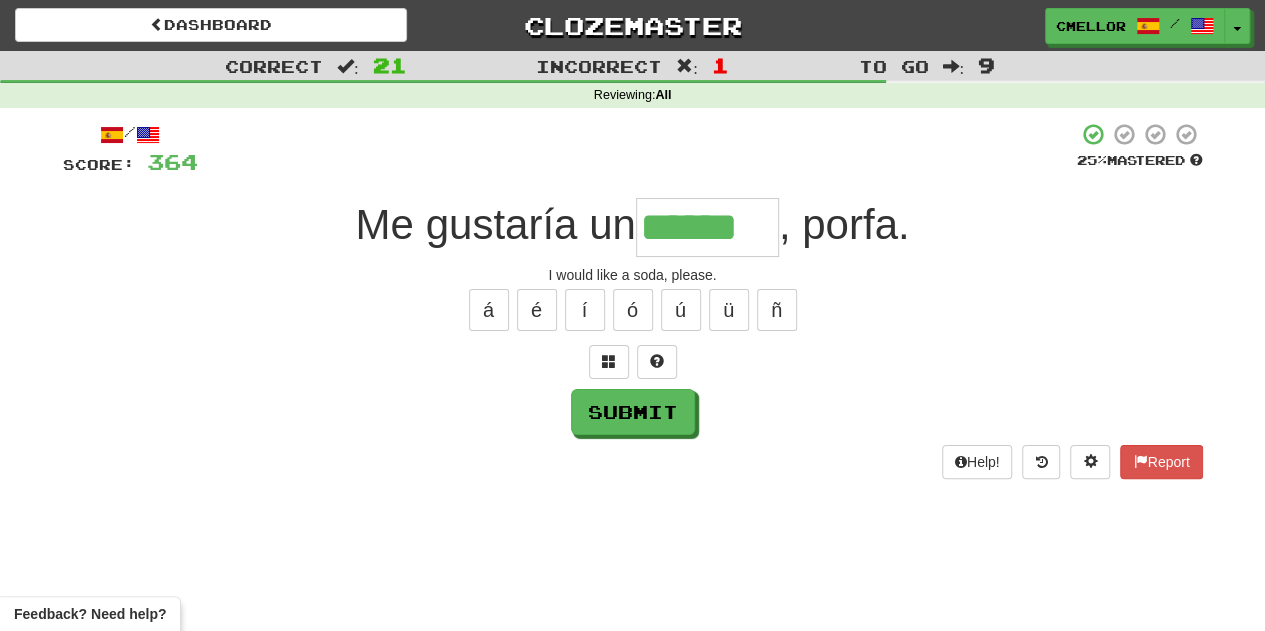 type on "******" 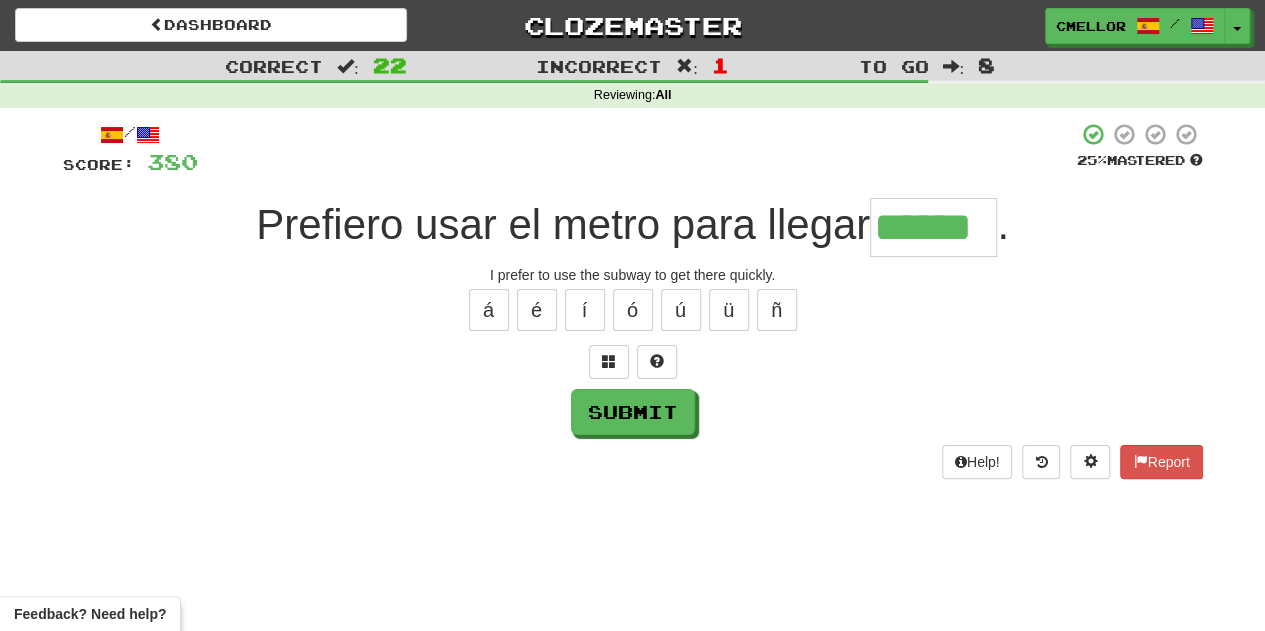 type on "******" 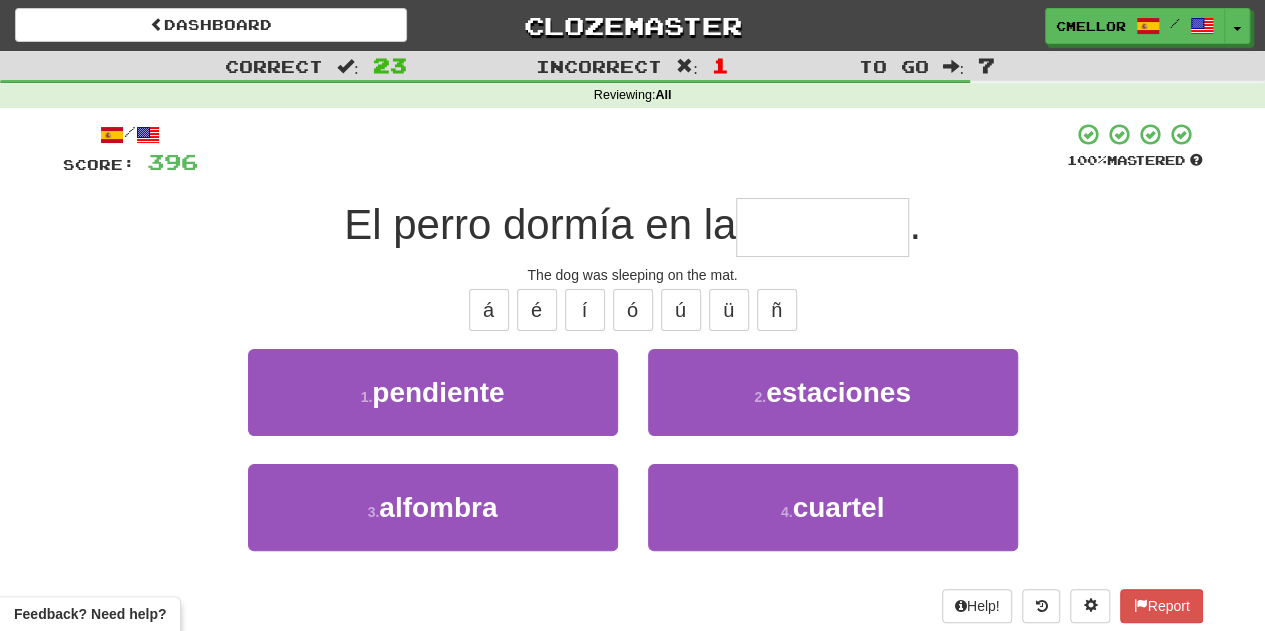 type on "********" 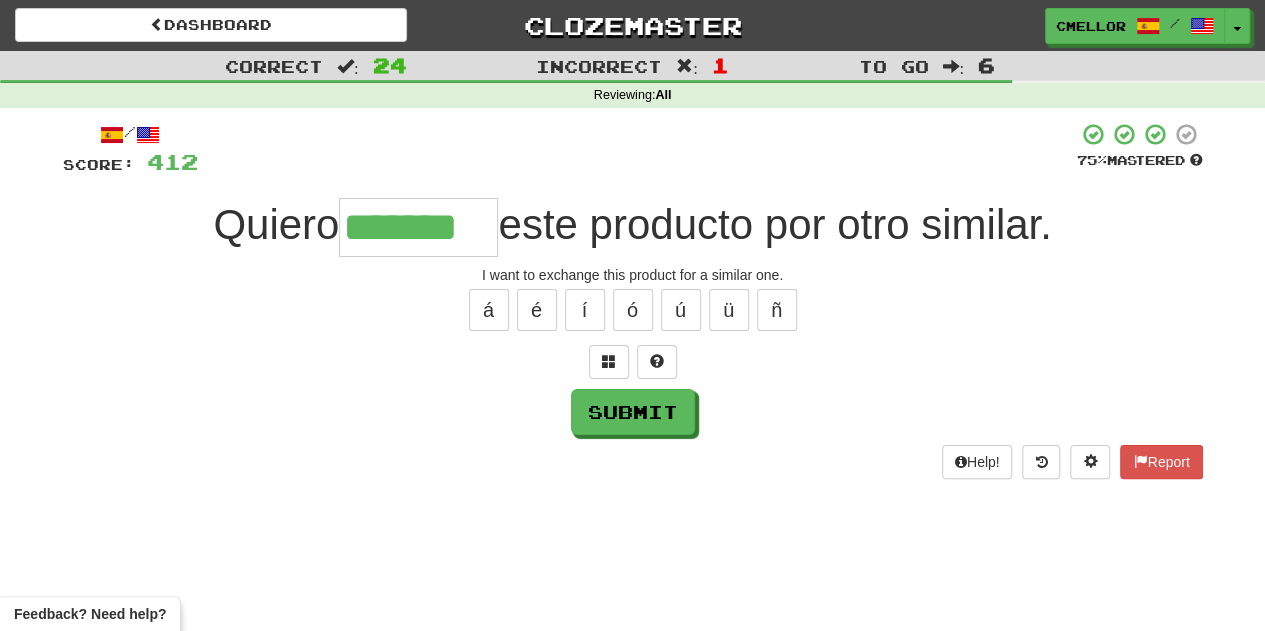 type on "*******" 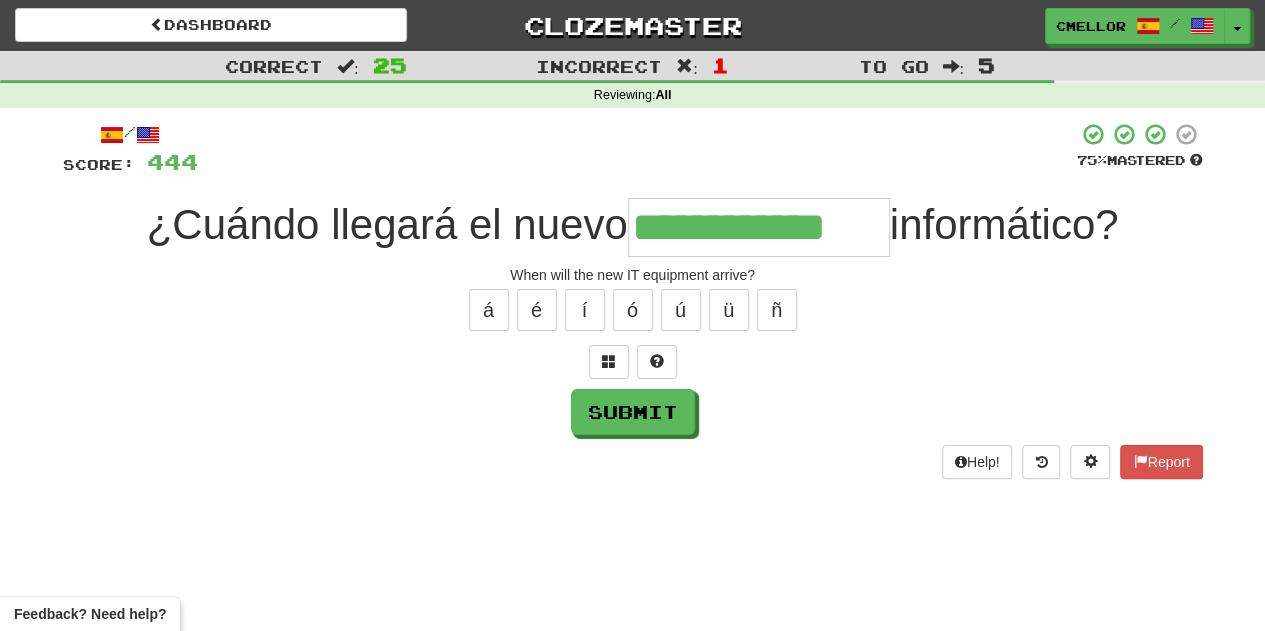 type on "**********" 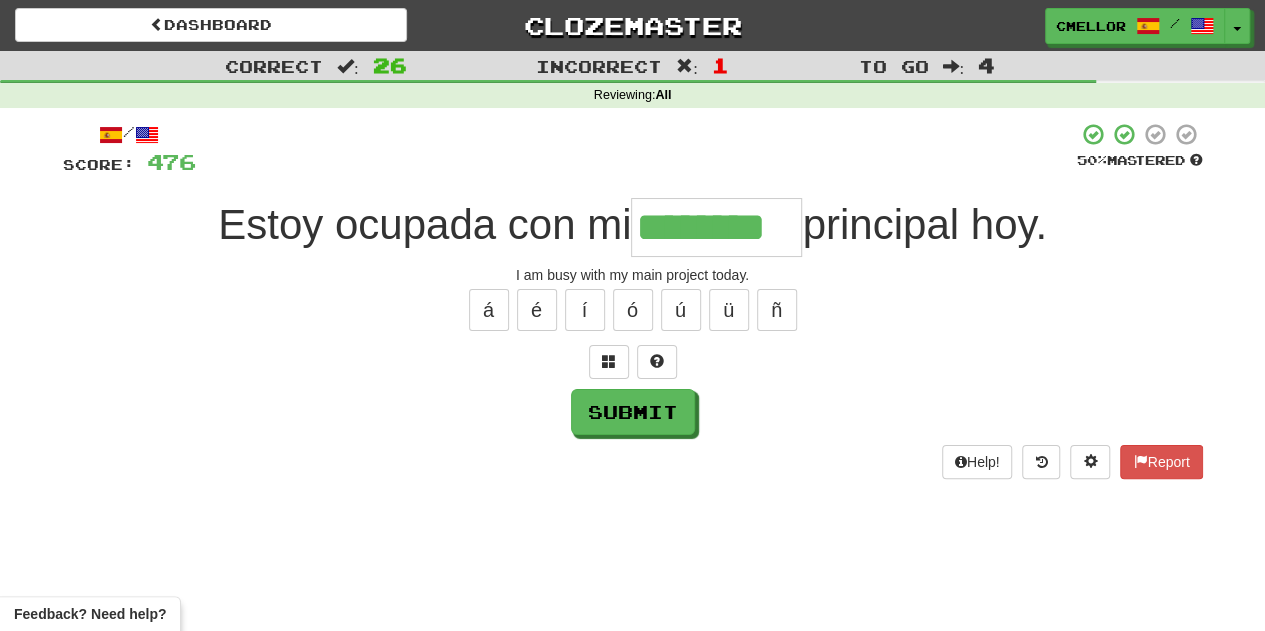 type on "********" 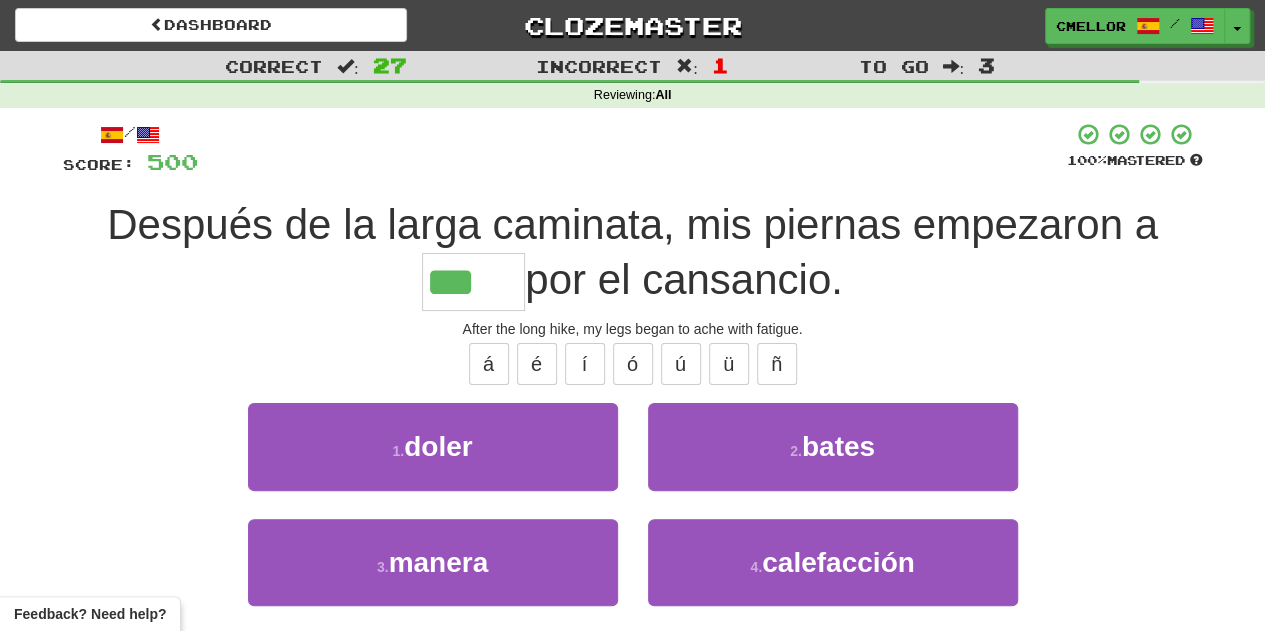 type on "*****" 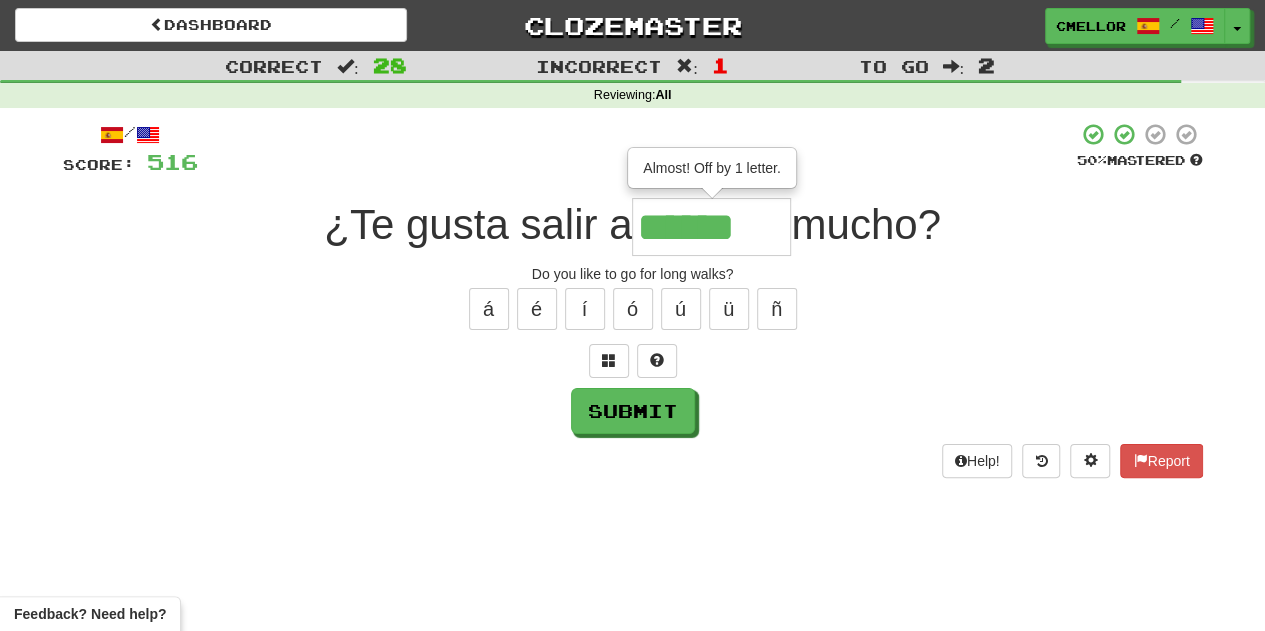 scroll, scrollTop: 0, scrollLeft: 0, axis: both 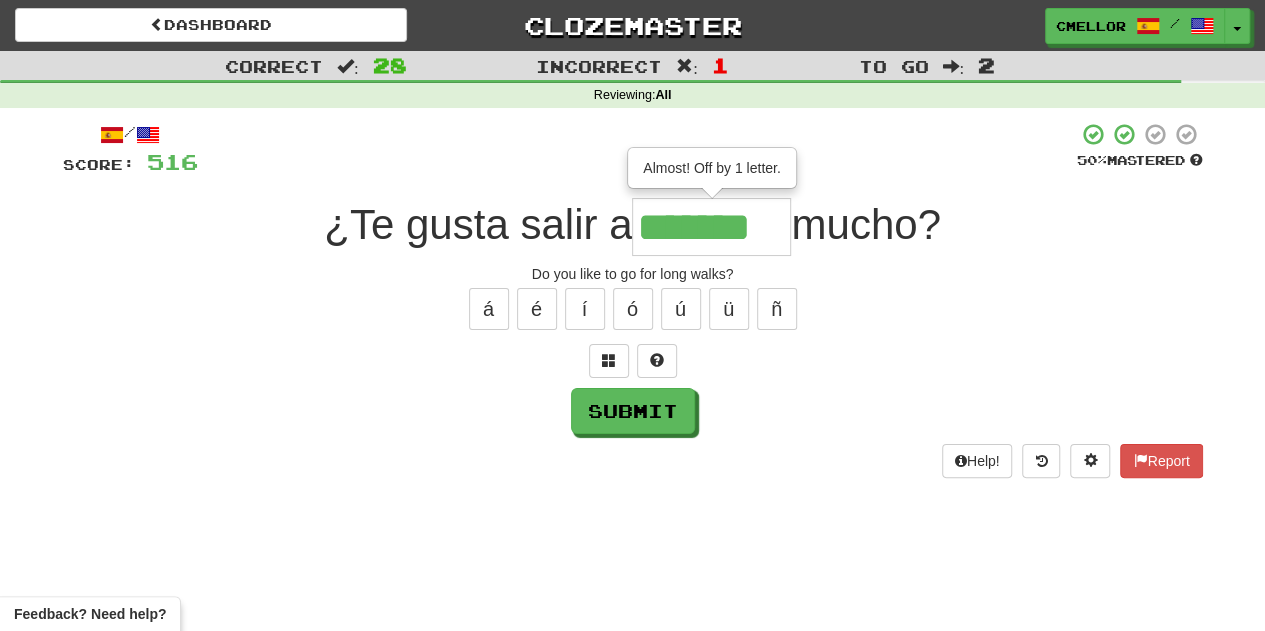 type on "*******" 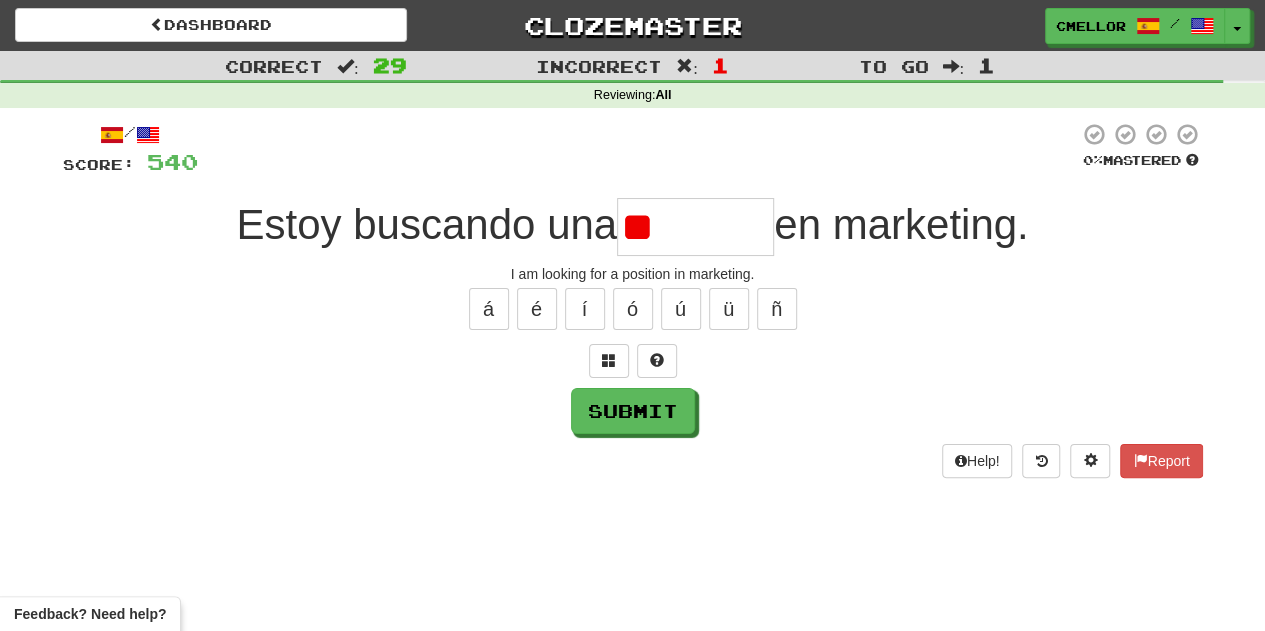 type on "*" 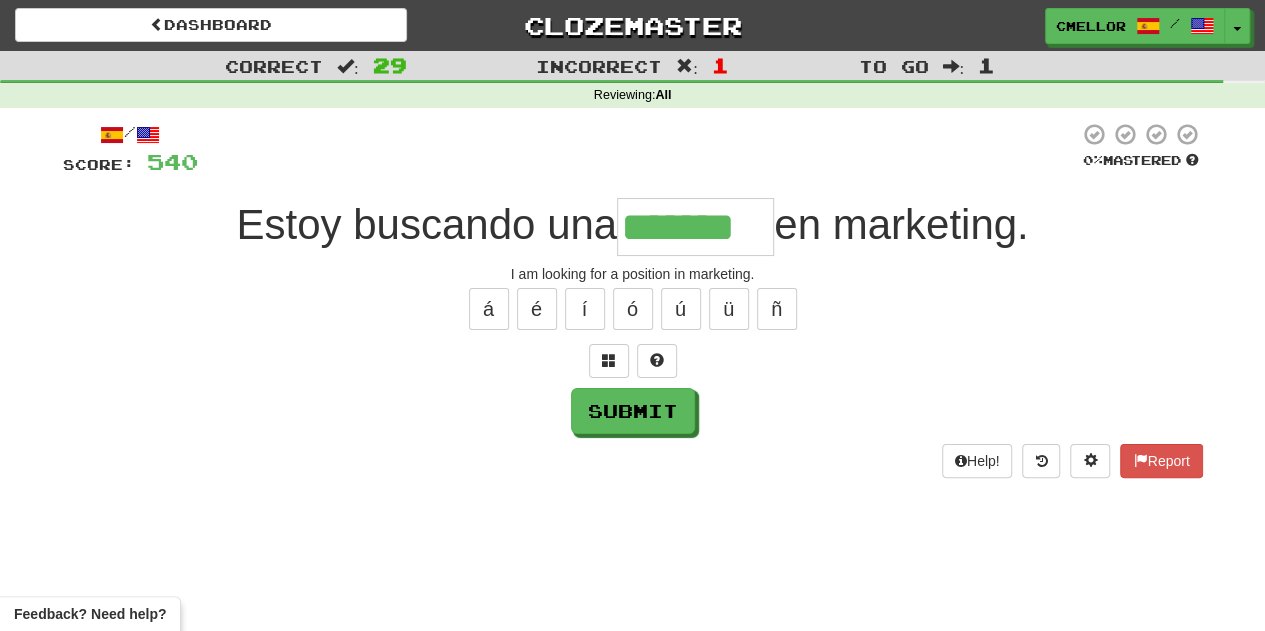 type on "*******" 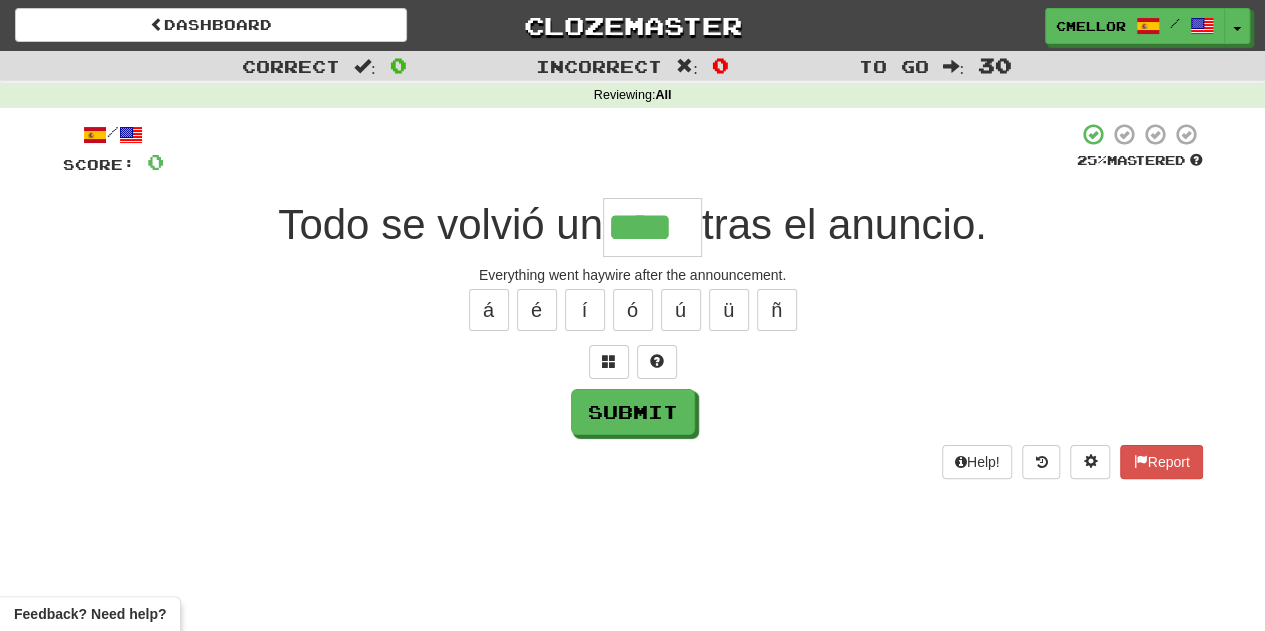 type on "****" 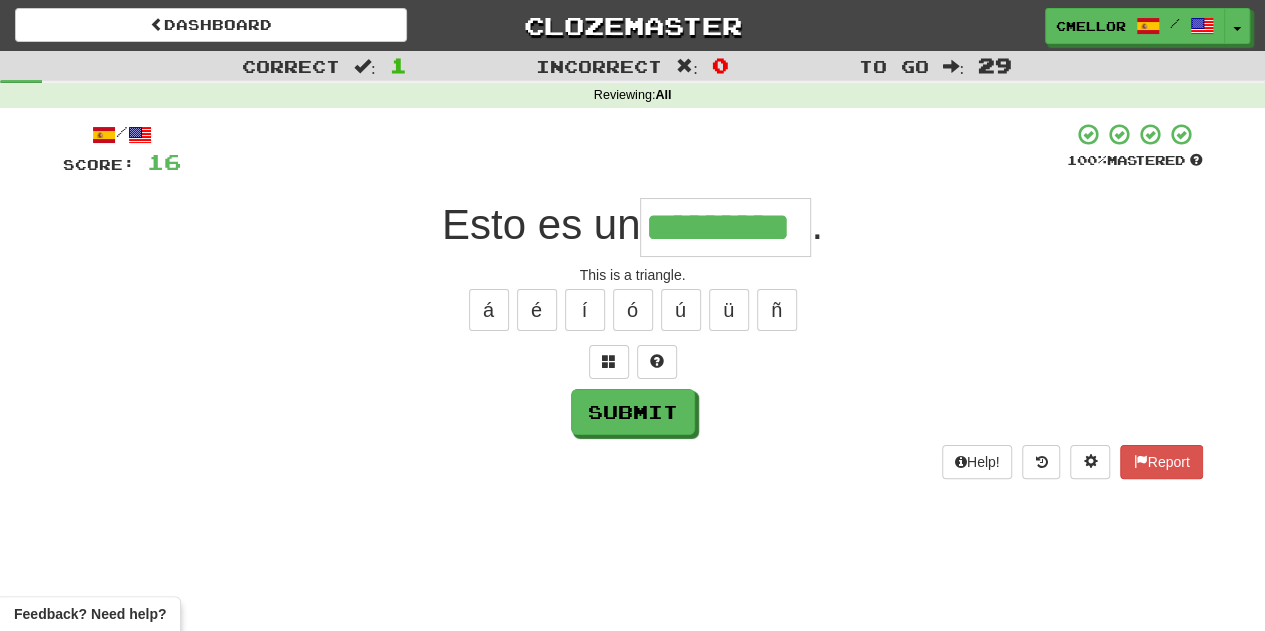 type on "*********" 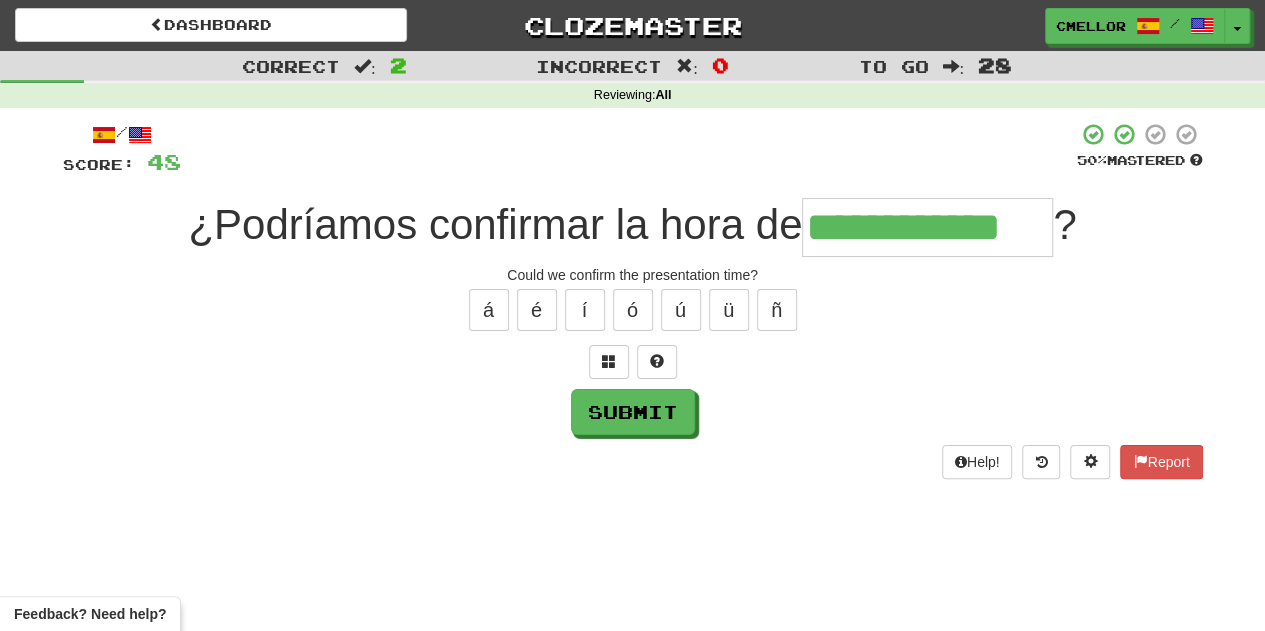 type on "**********" 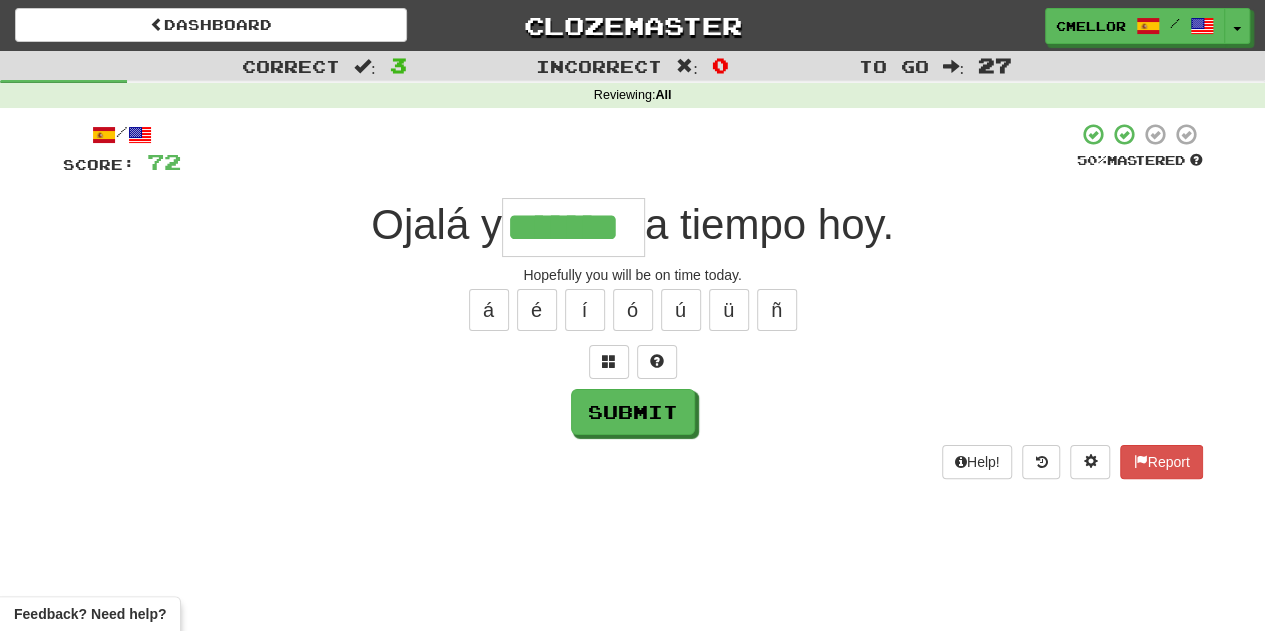 type on "*******" 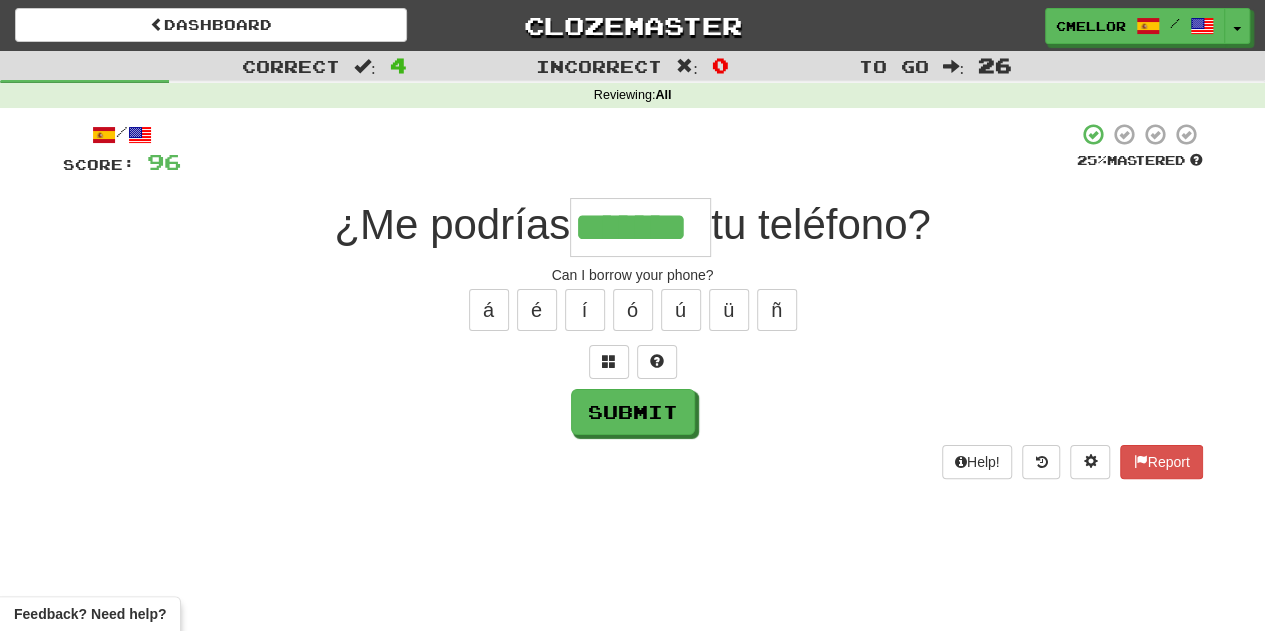 type on "*******" 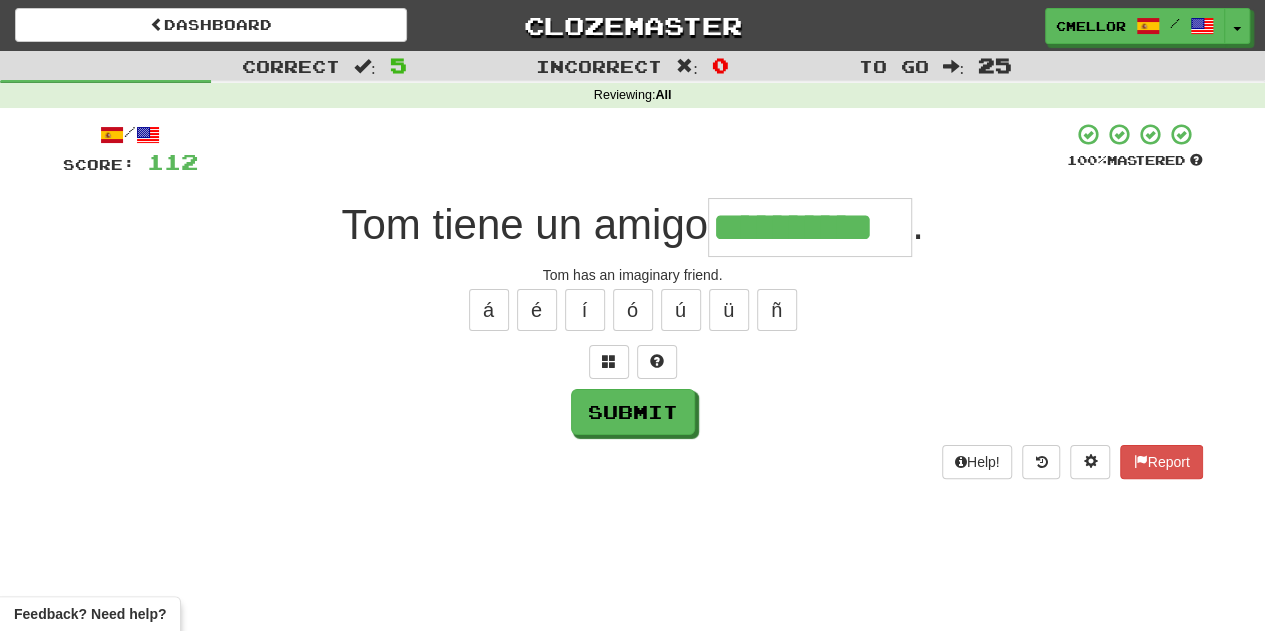 type on "**********" 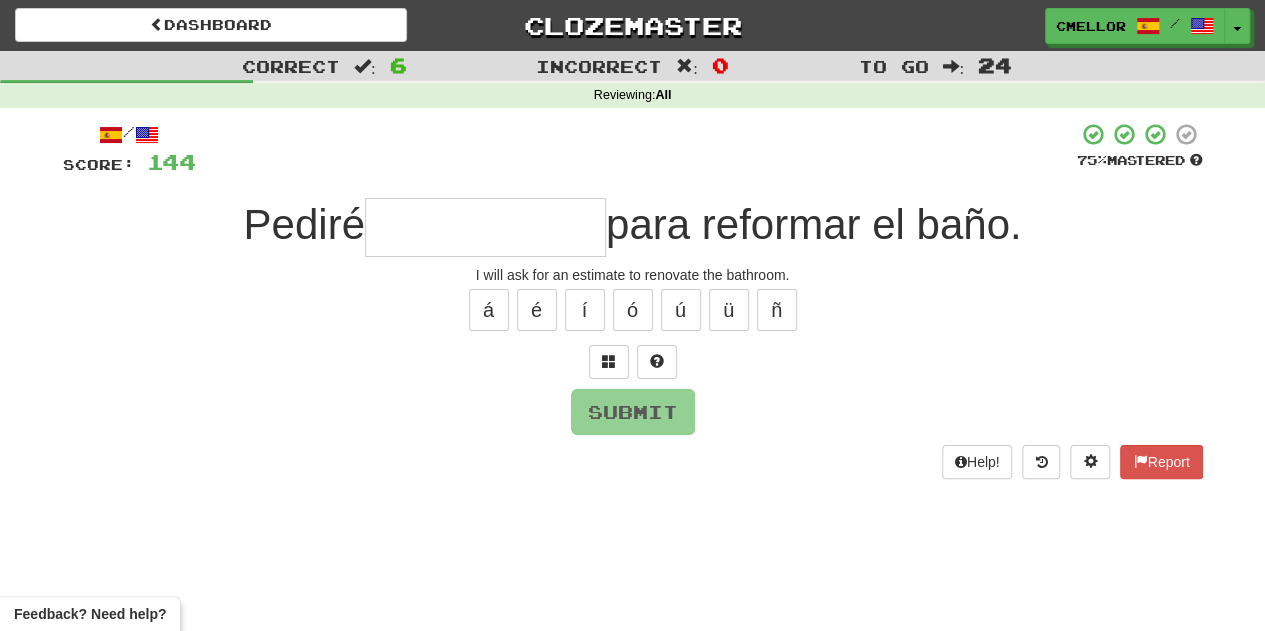 type on "*" 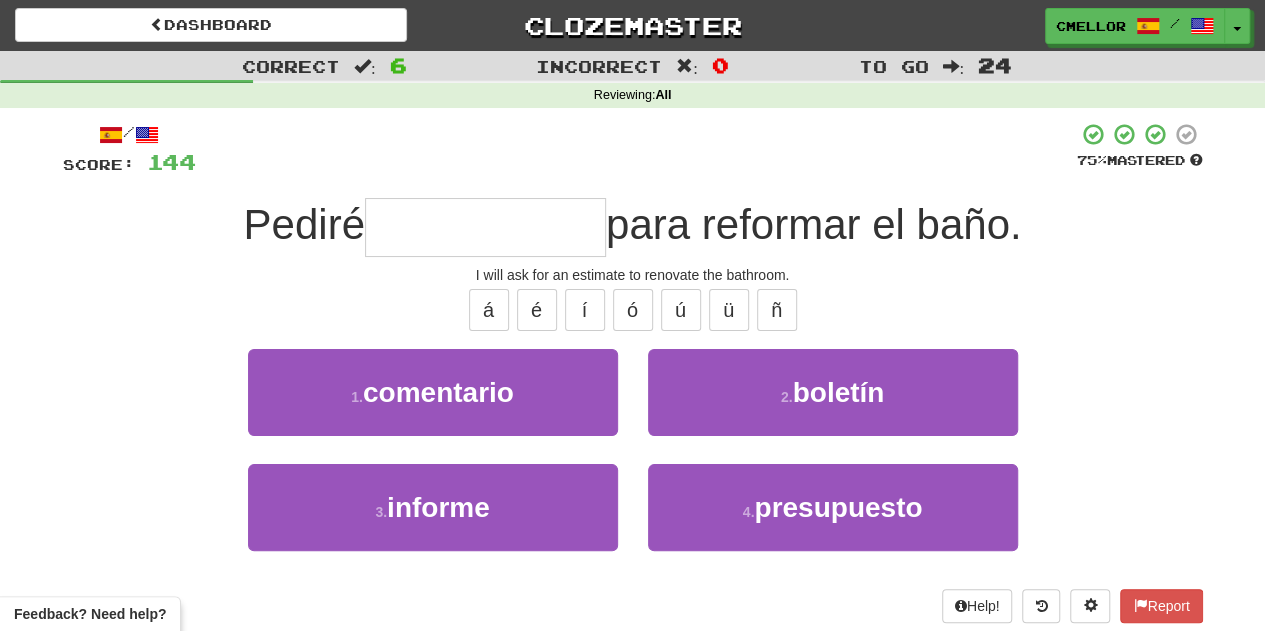 type on "**********" 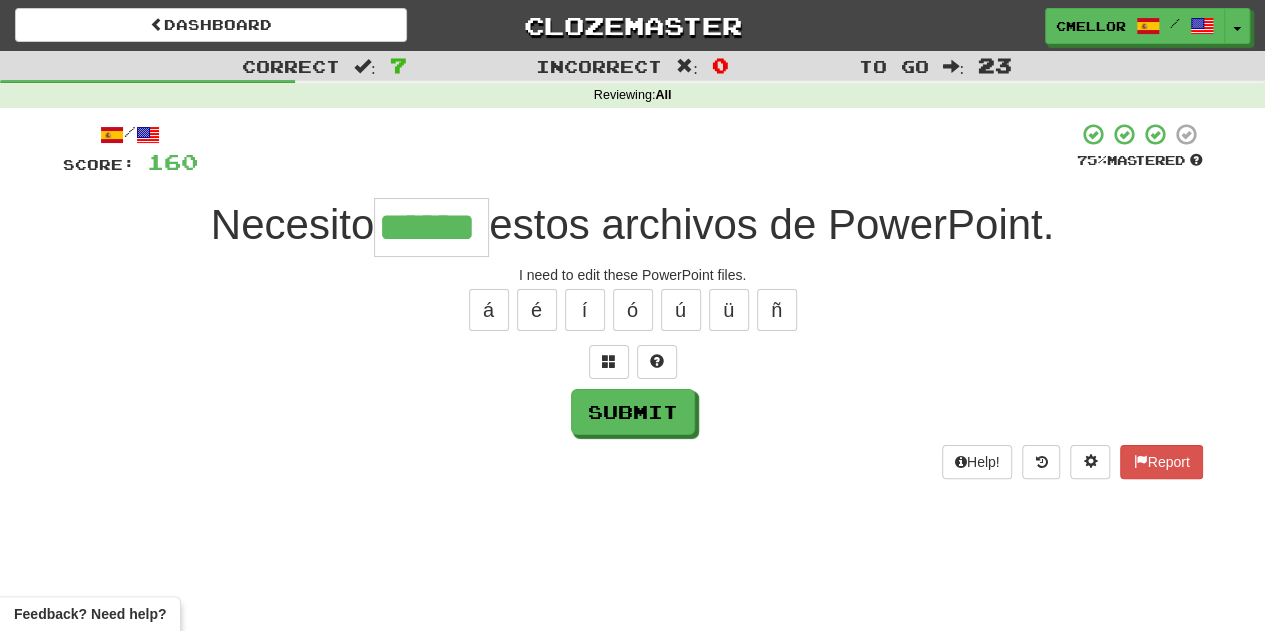 type on "******" 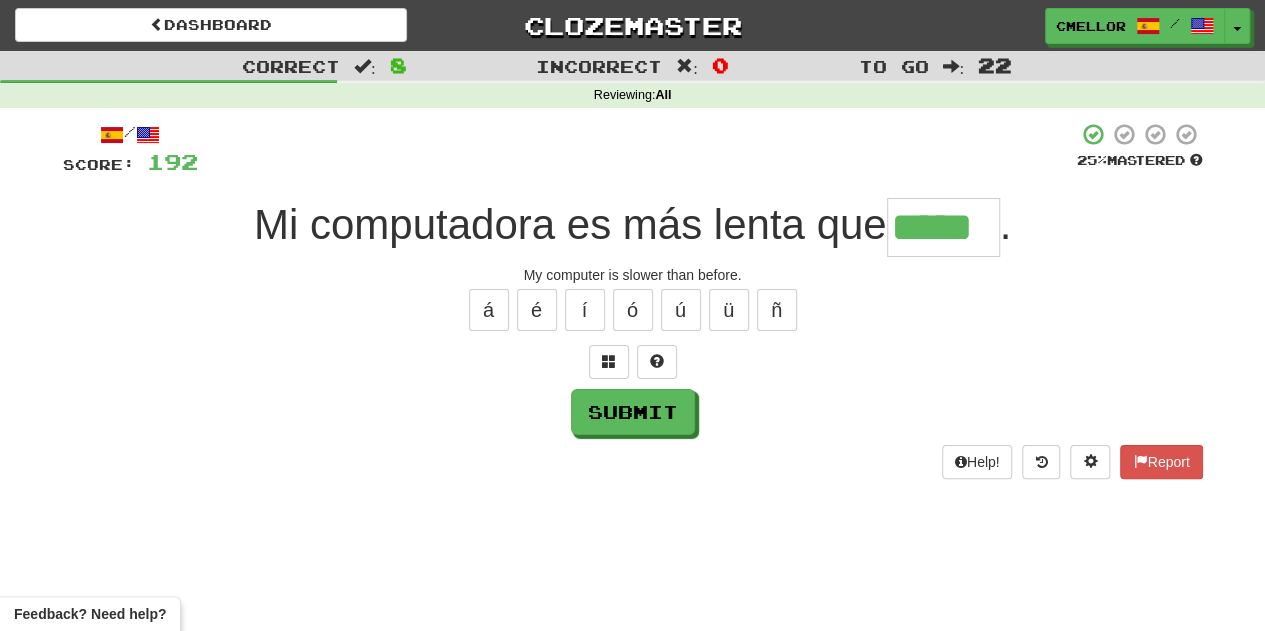 type on "*****" 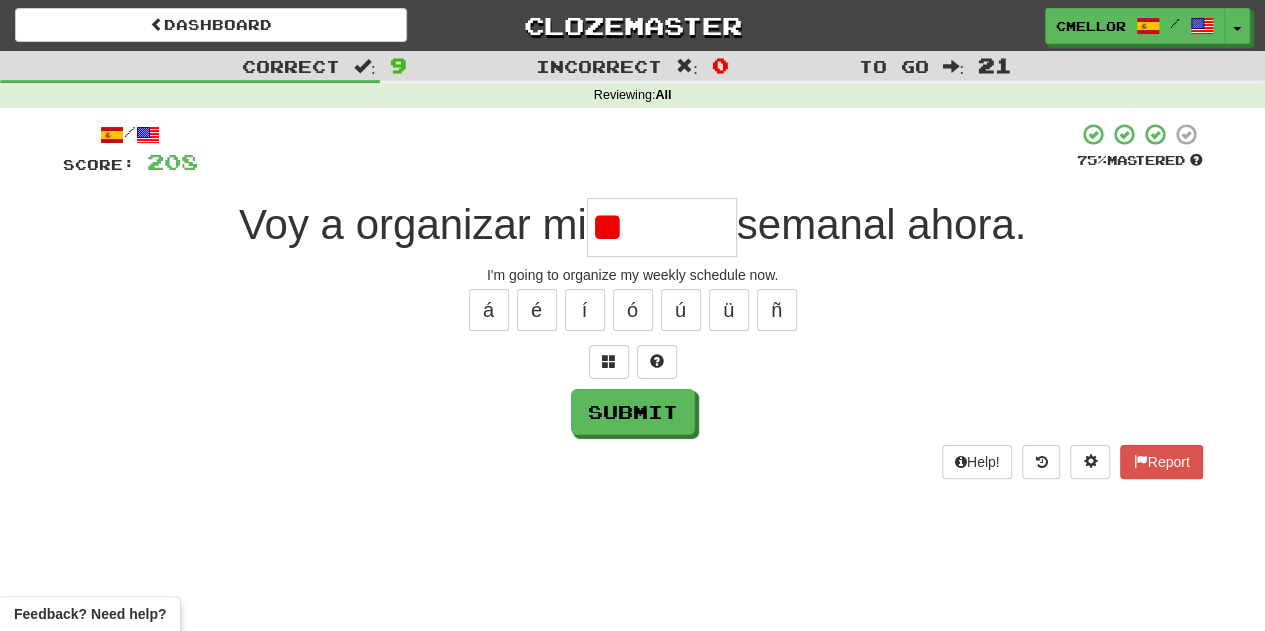 type on "*" 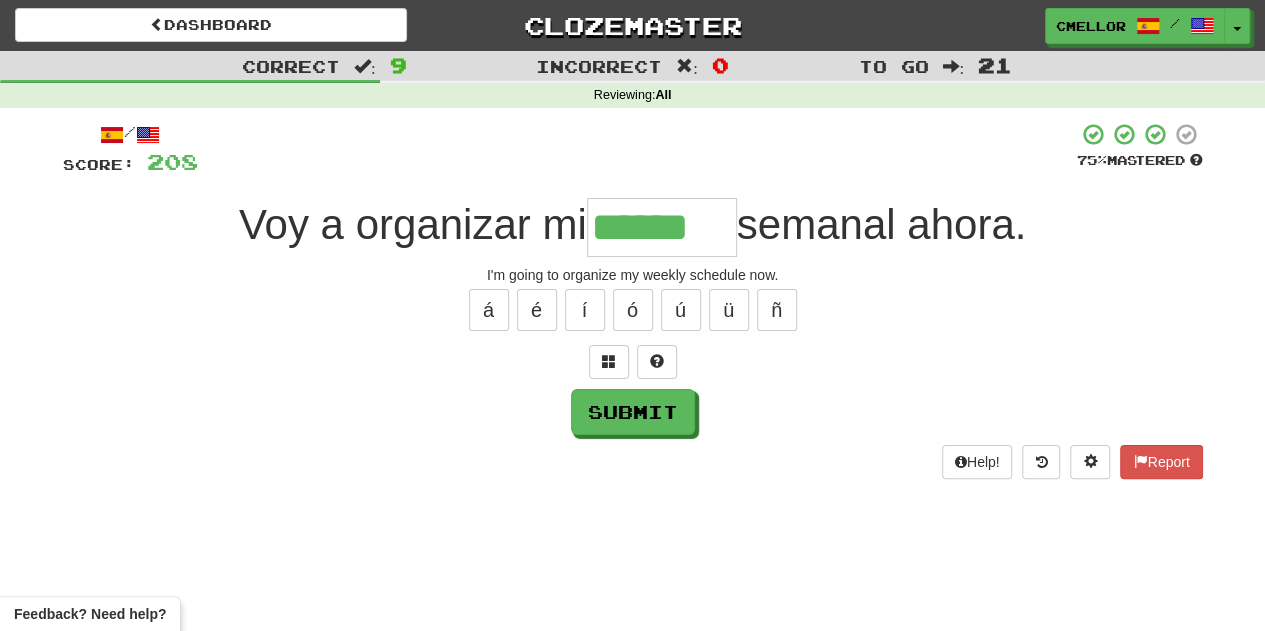 type on "******" 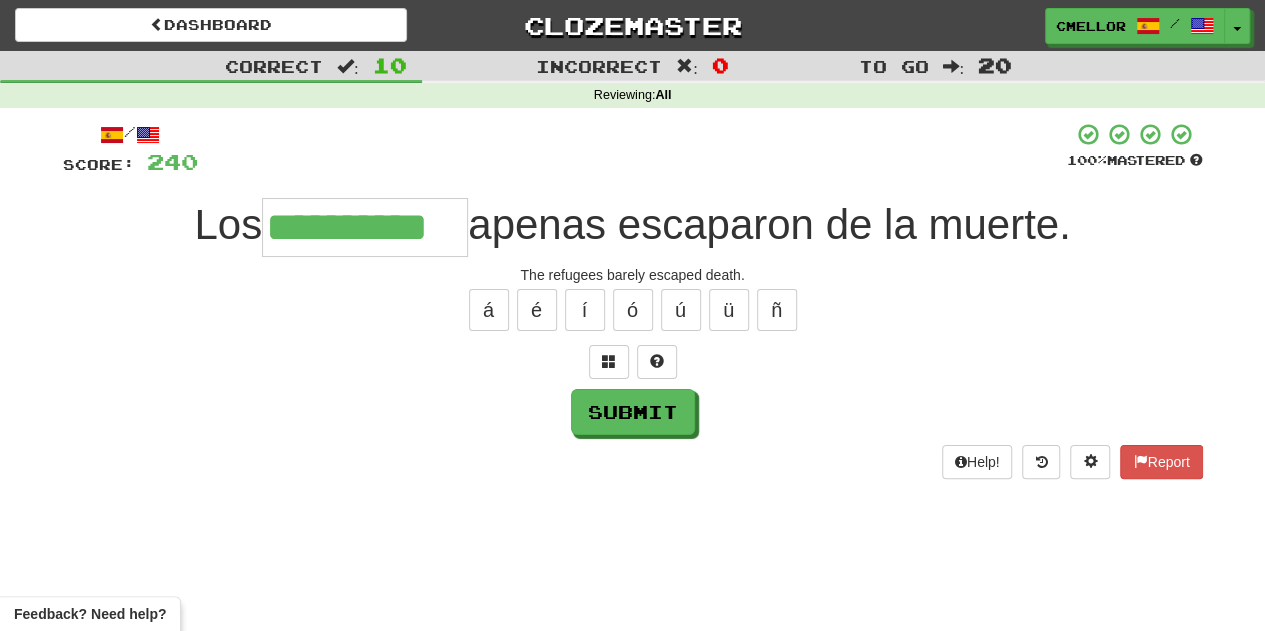type on "**********" 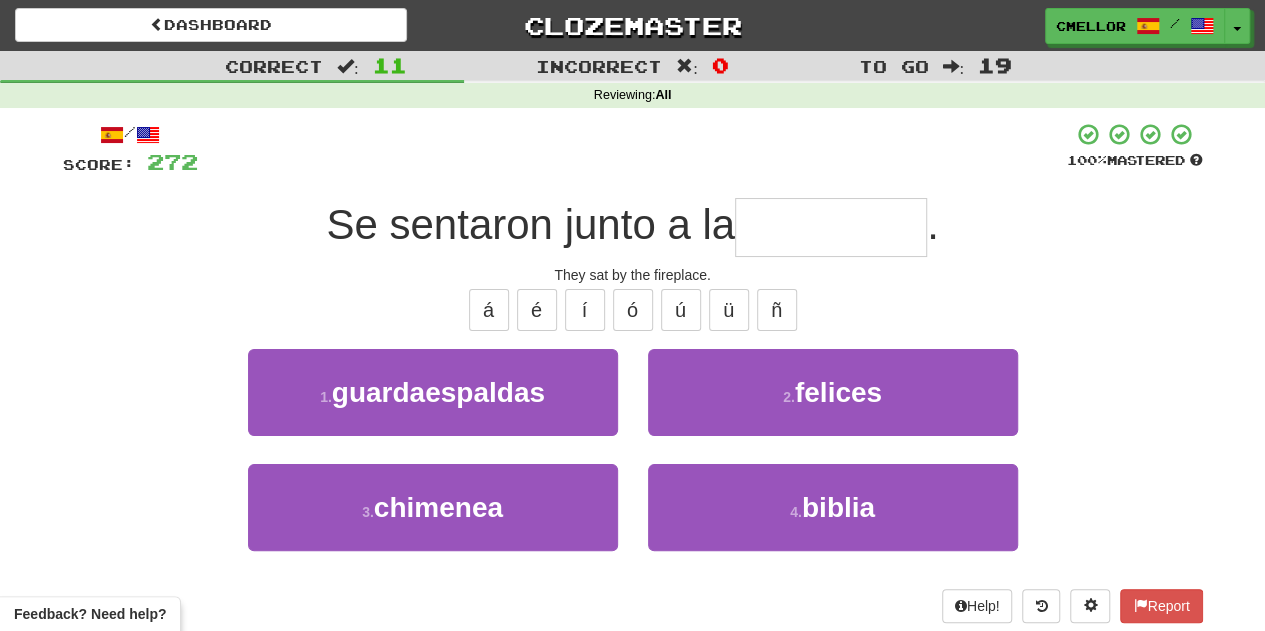 type on "********" 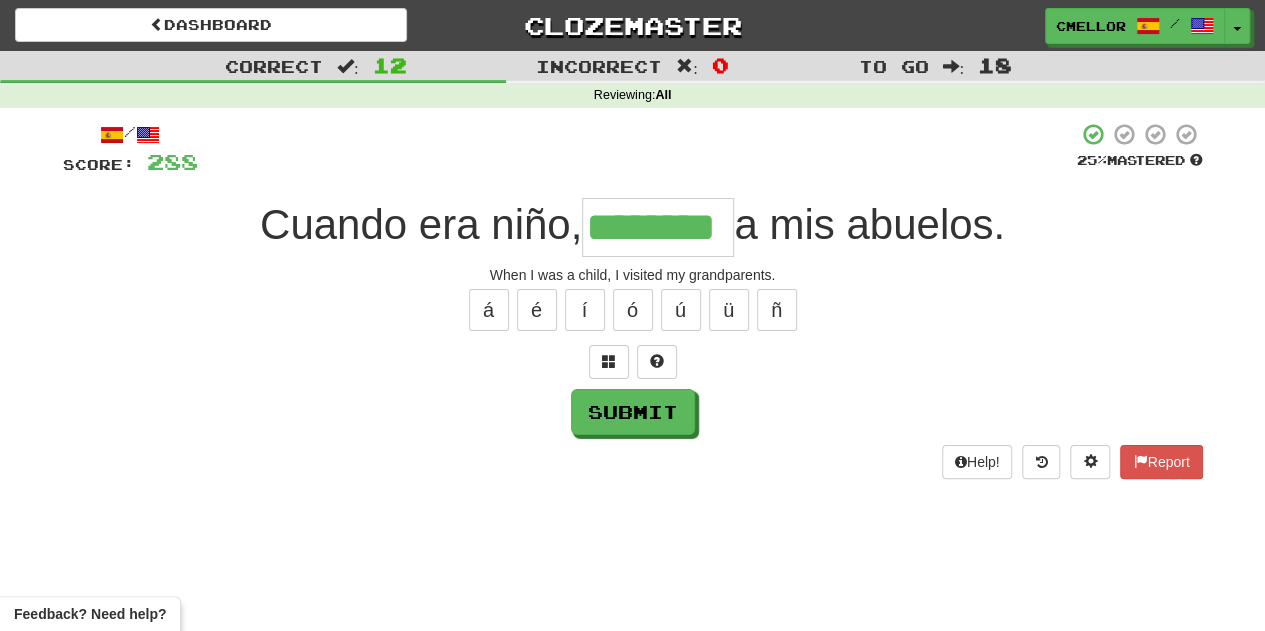 scroll, scrollTop: 0, scrollLeft: 4, axis: horizontal 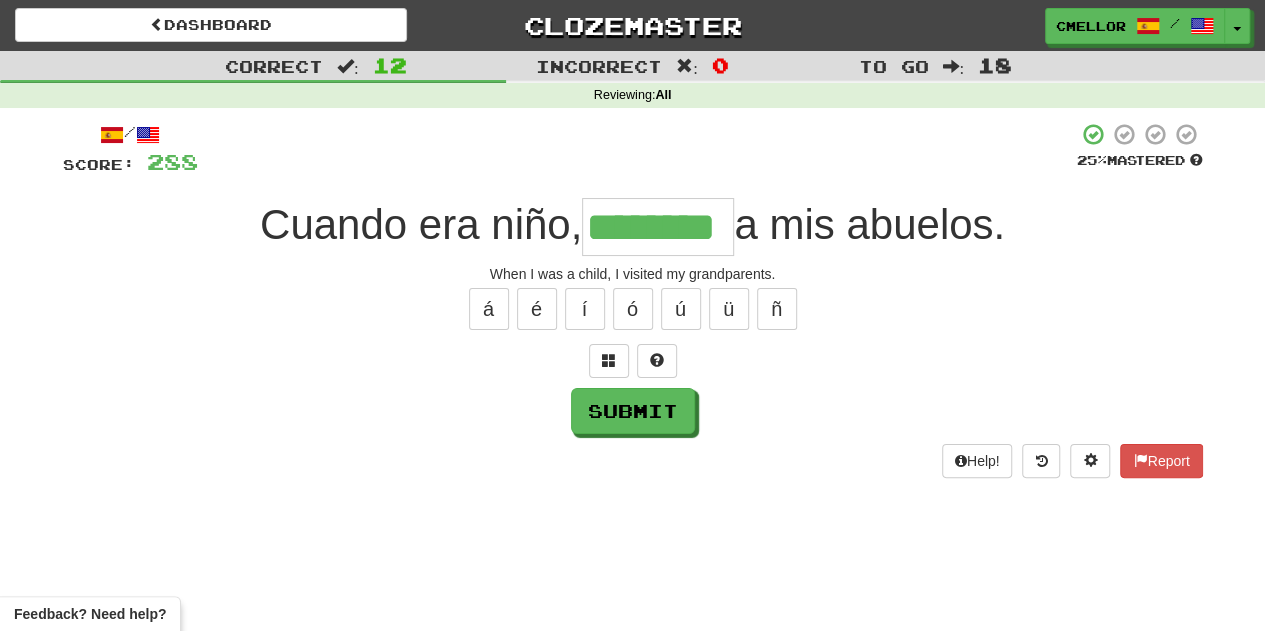 type on "********" 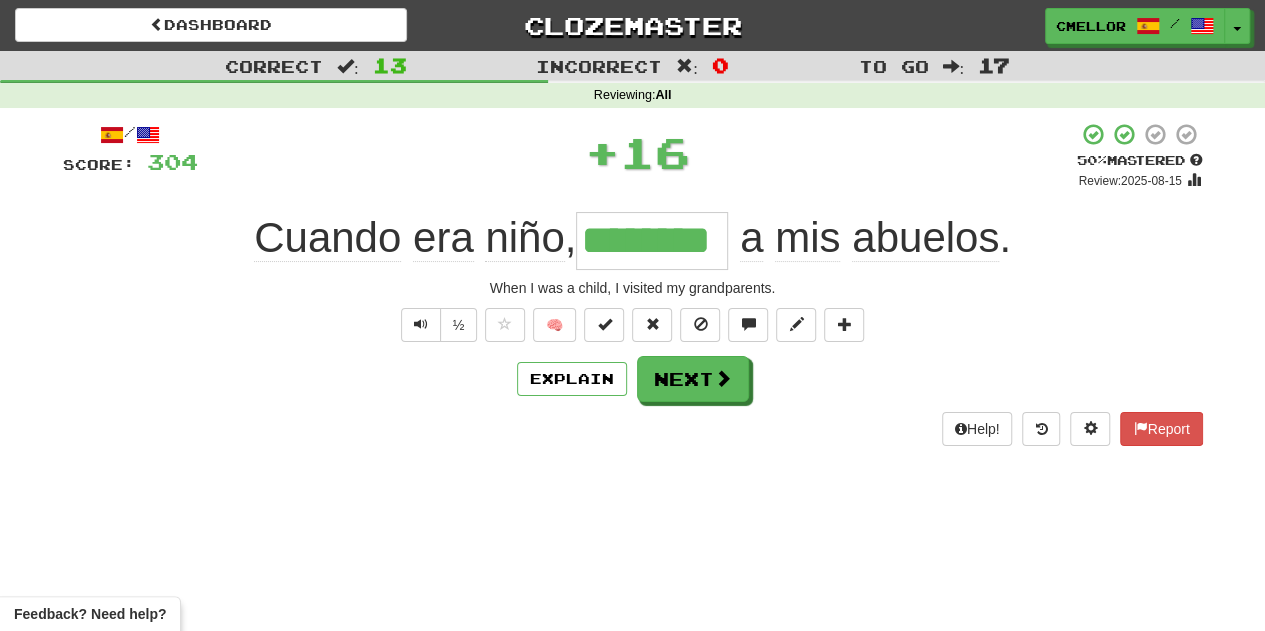 scroll, scrollTop: 0, scrollLeft: 0, axis: both 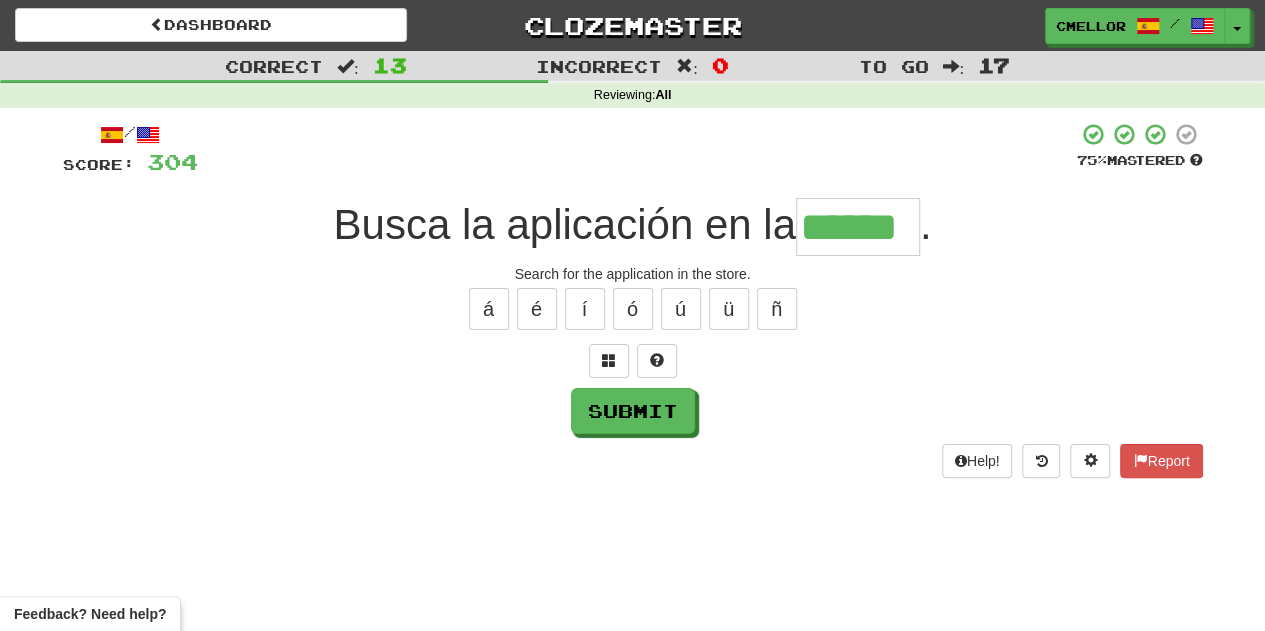 type on "******" 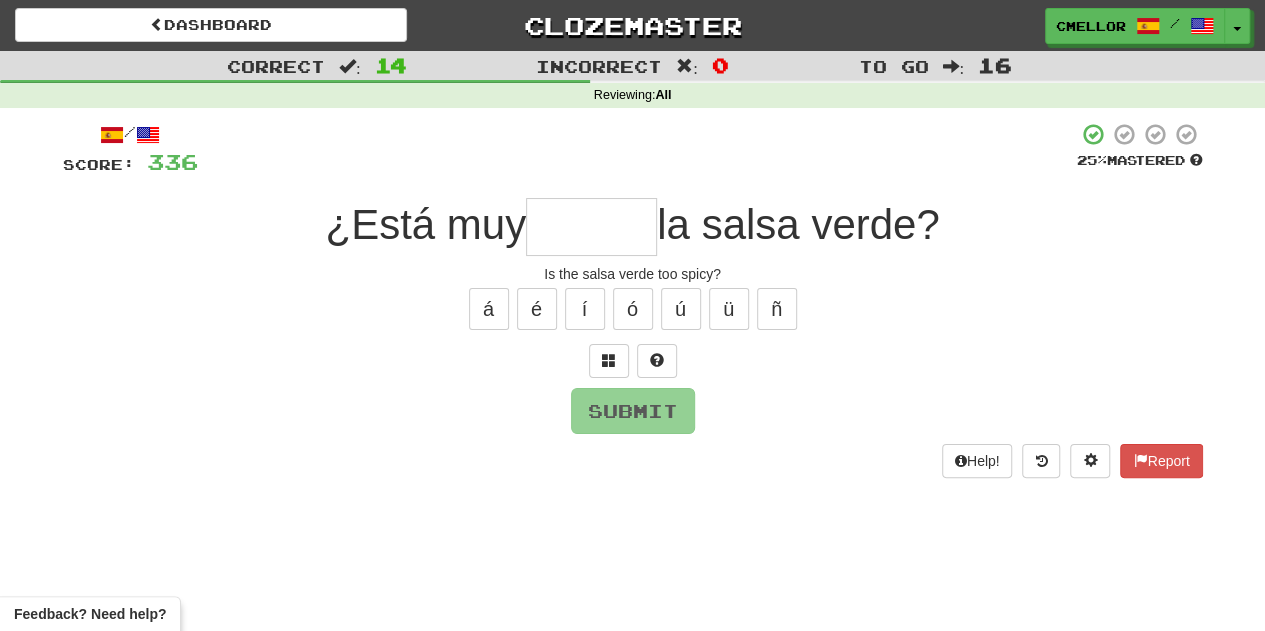 type on "*" 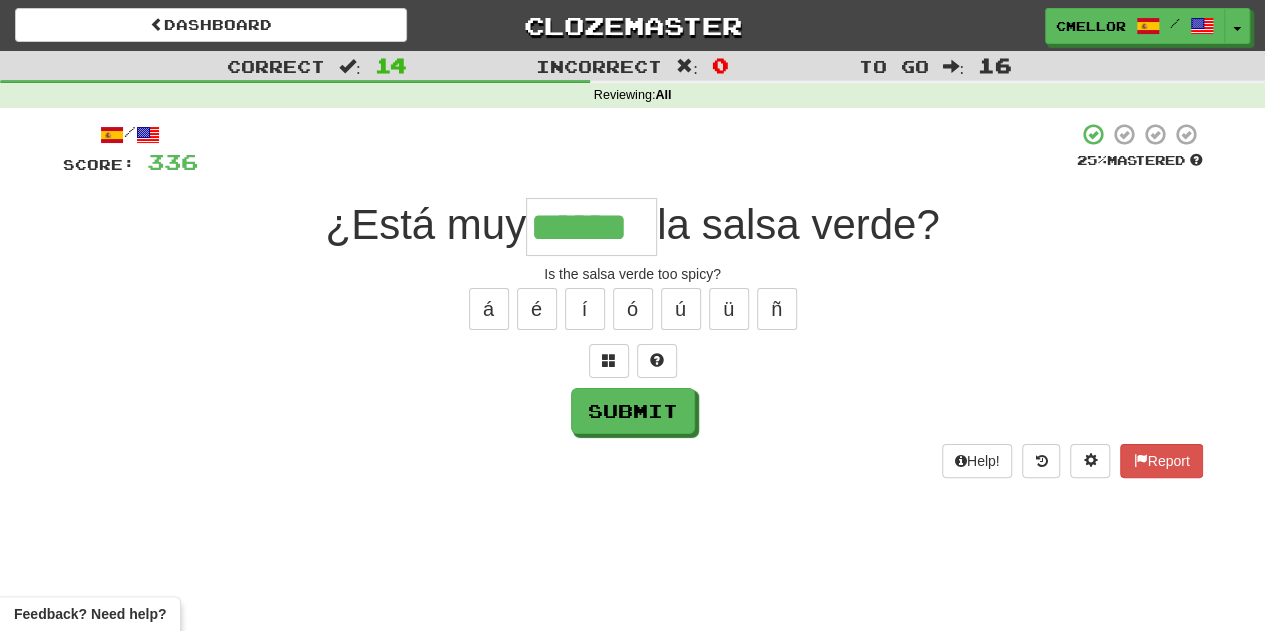 type on "******" 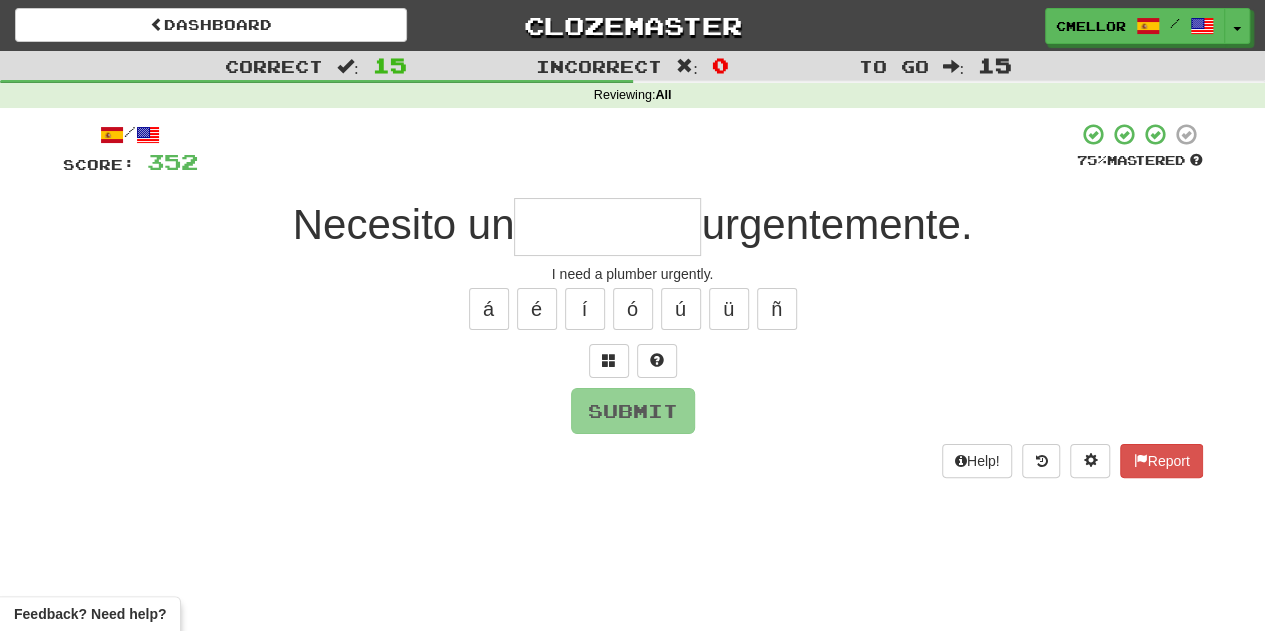 type on "*" 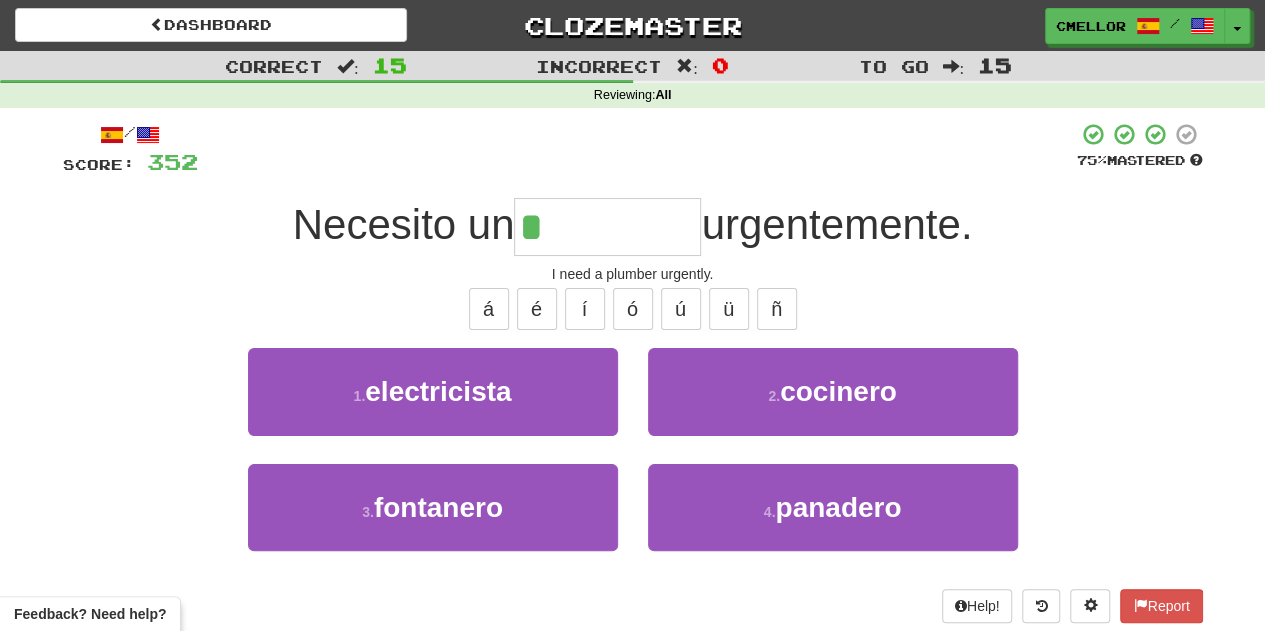 type on "*********" 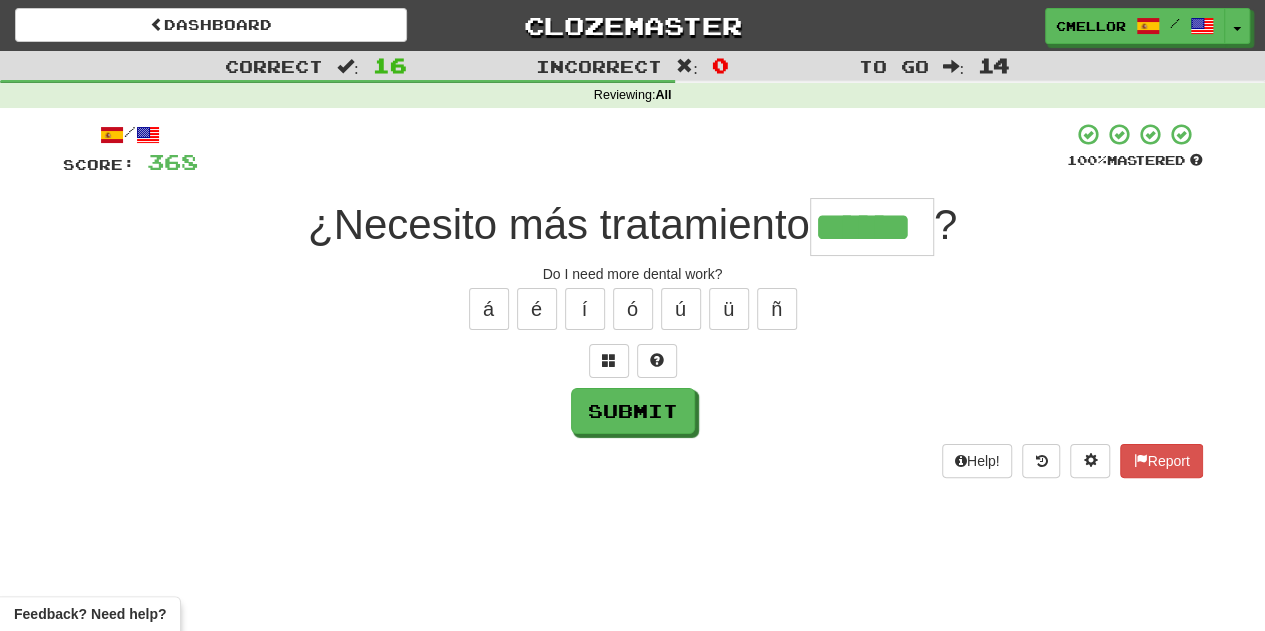 type on "******" 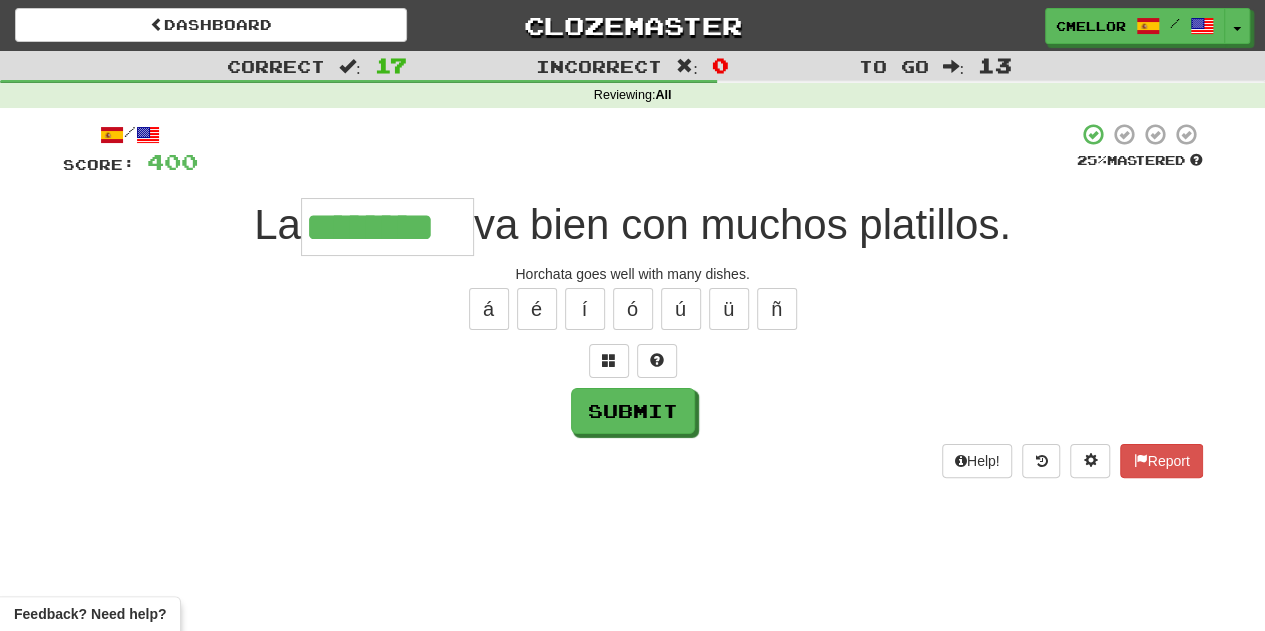 type on "********" 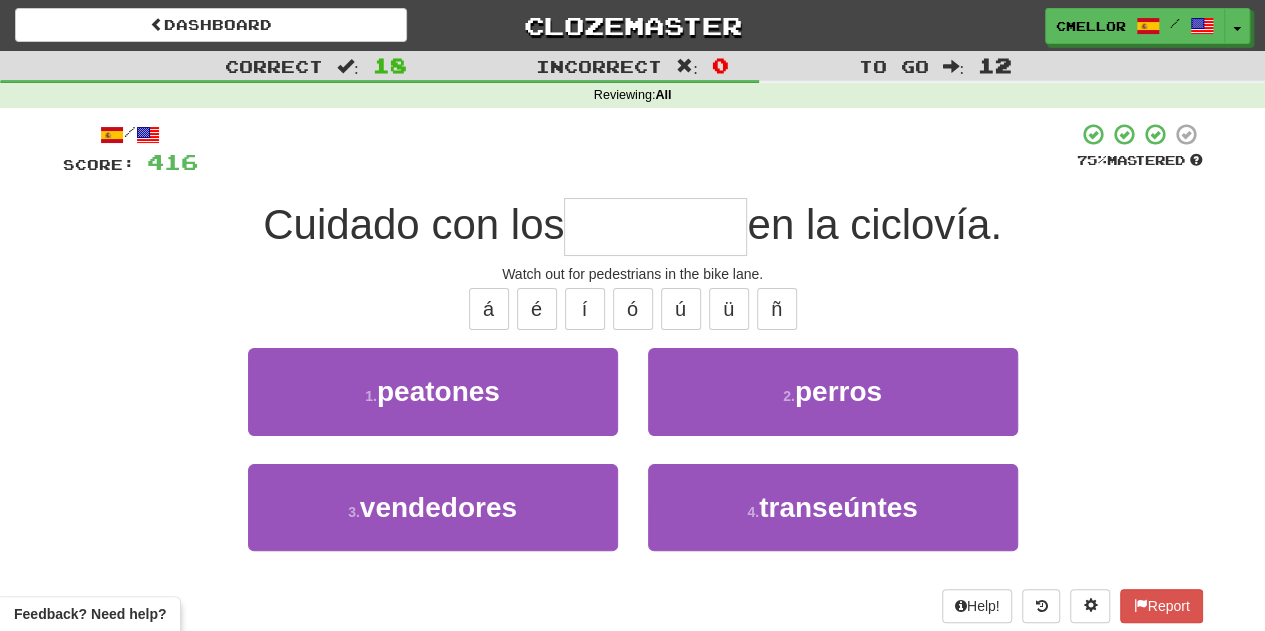 type on "********" 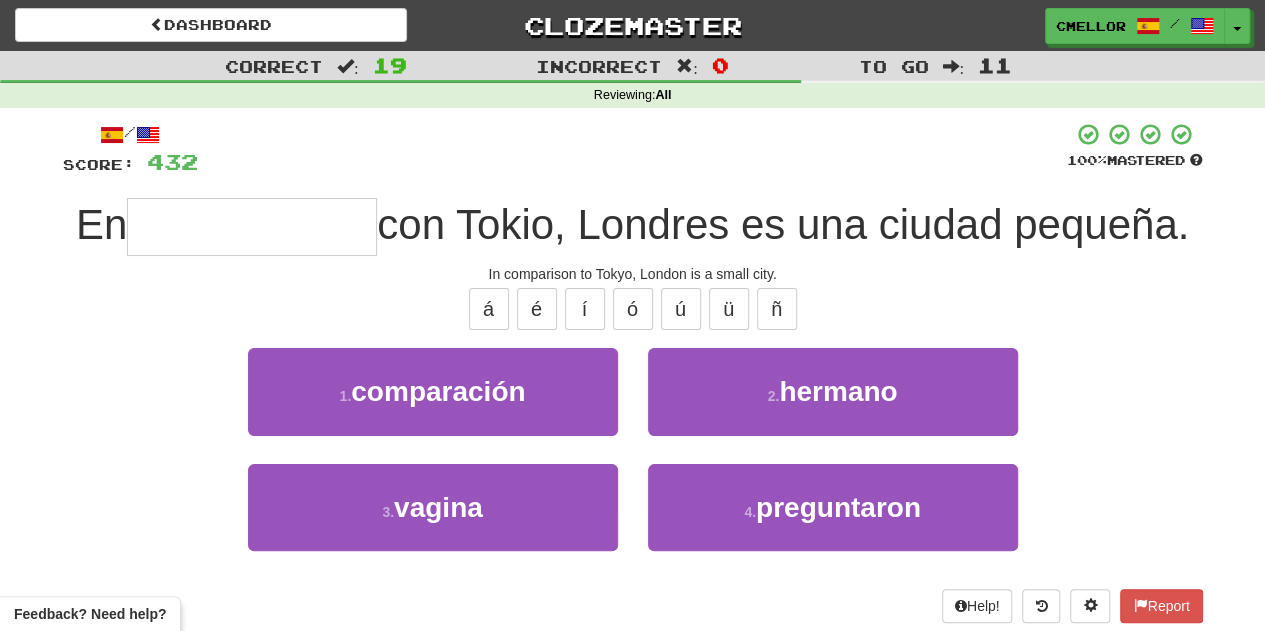 type on "**********" 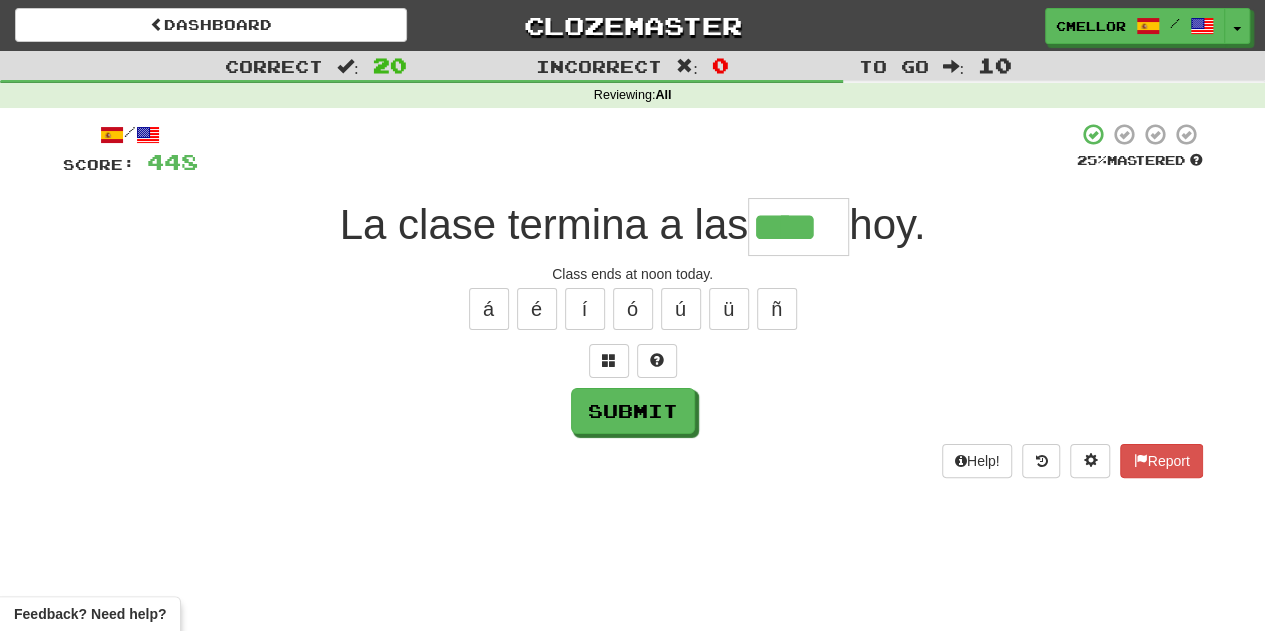 type on "****" 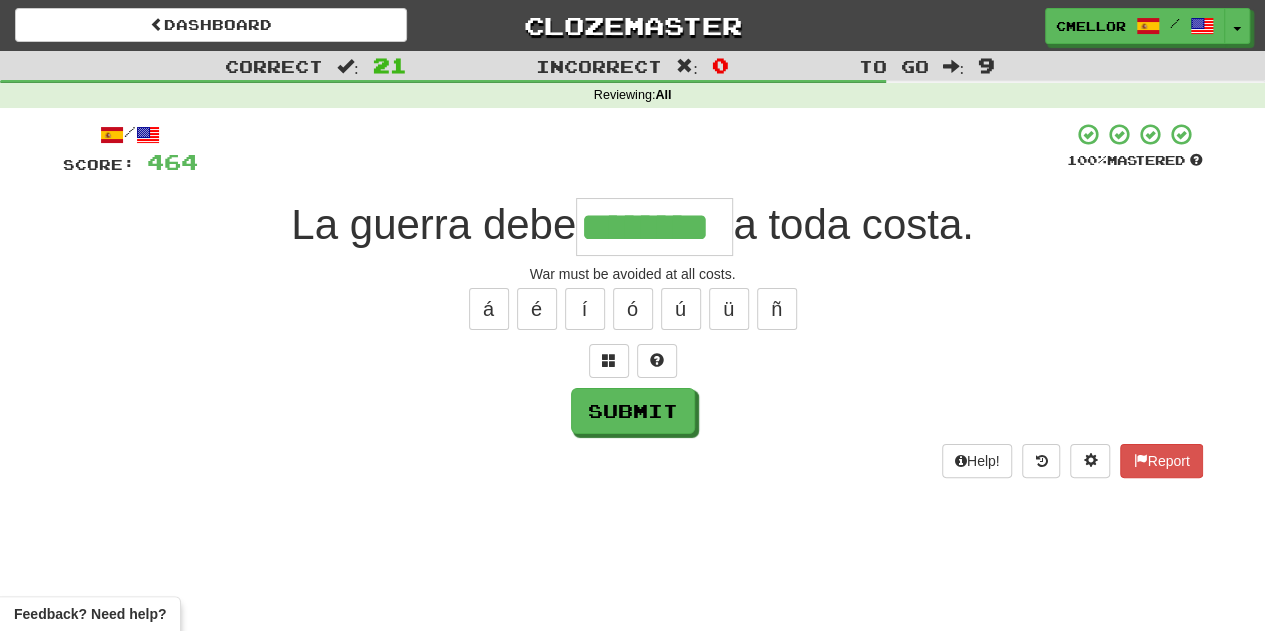 type on "********" 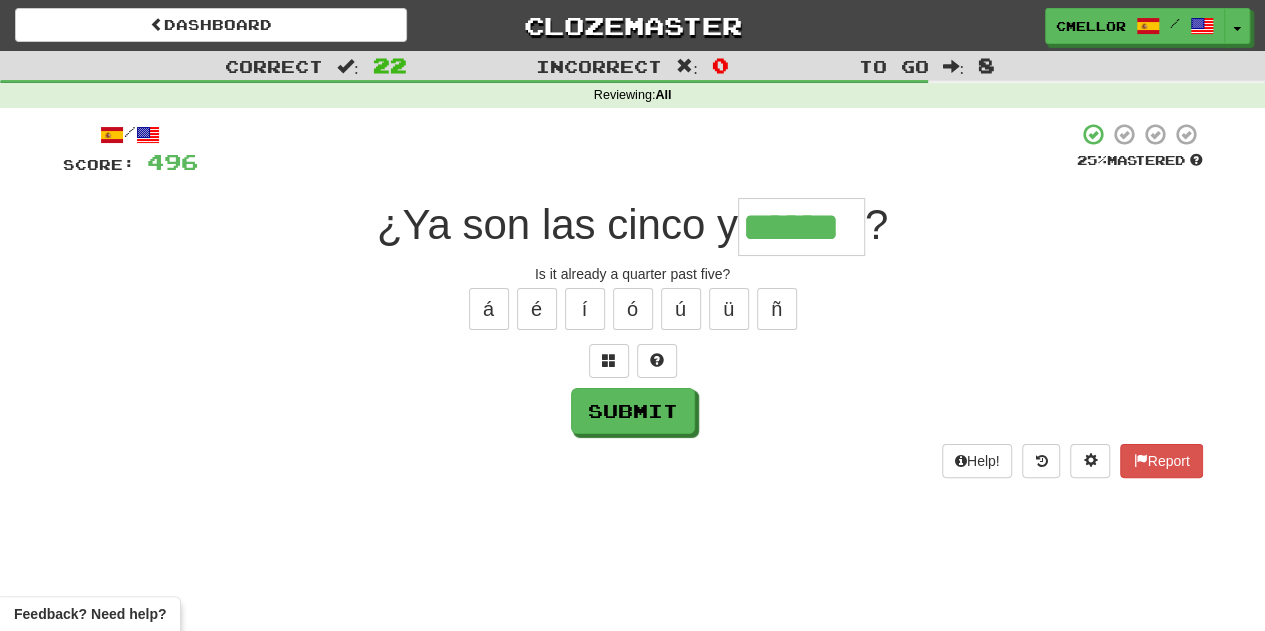 type on "******" 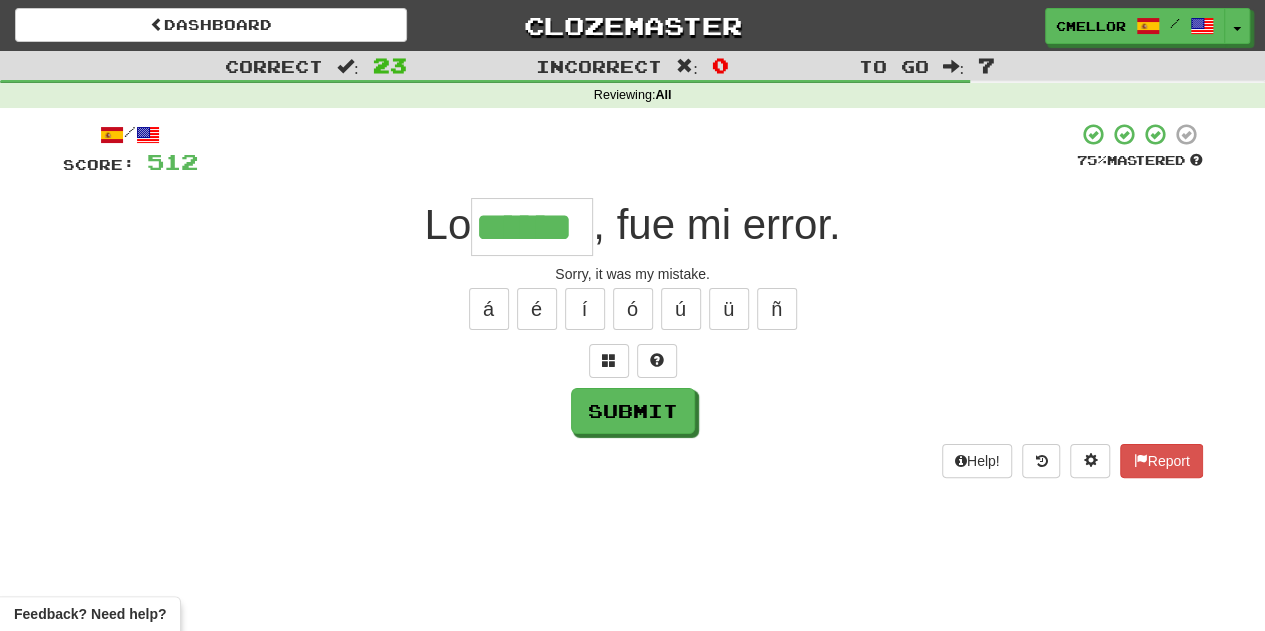 type on "******" 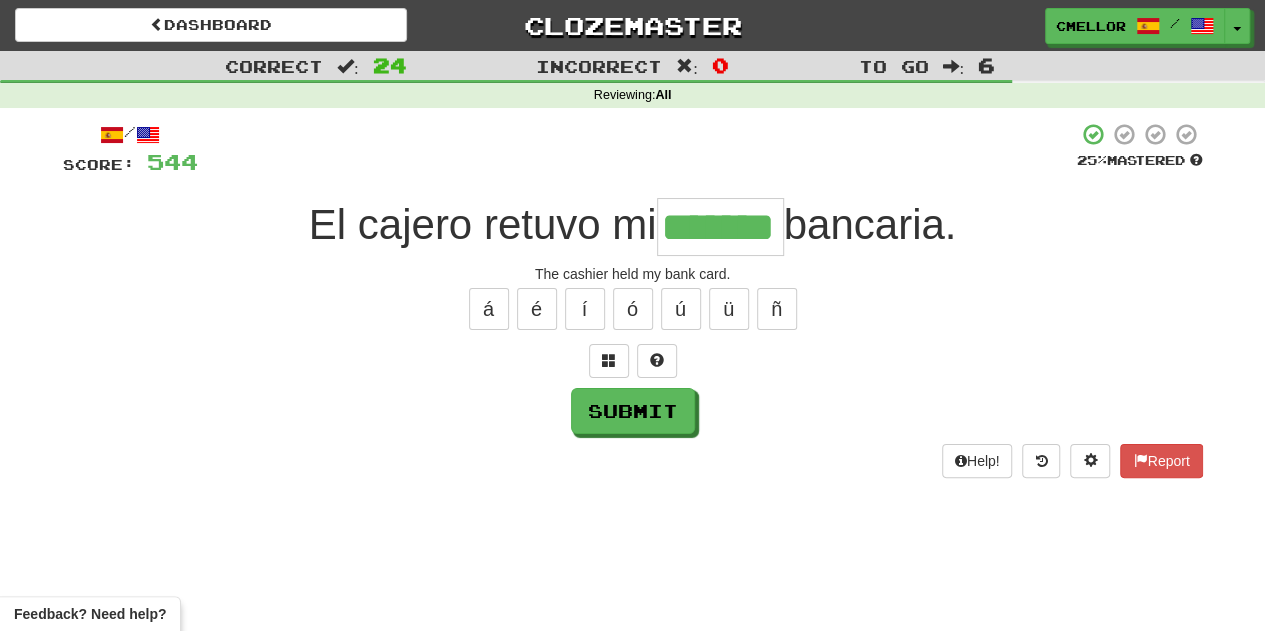 type on "*******" 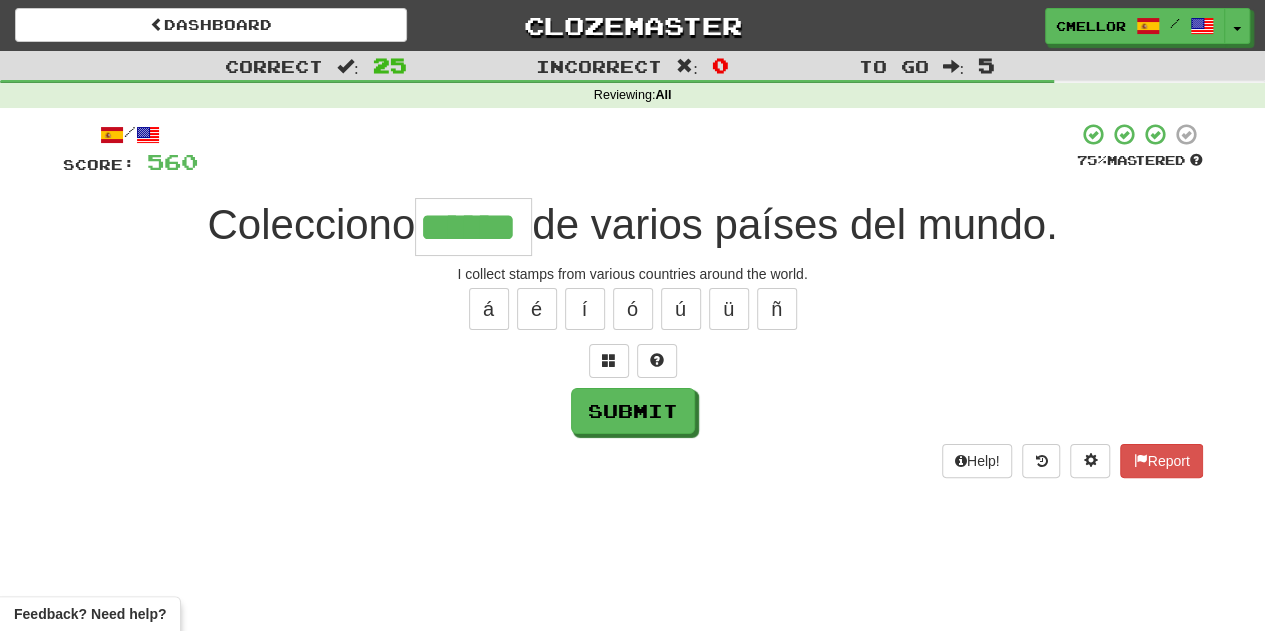 type on "******" 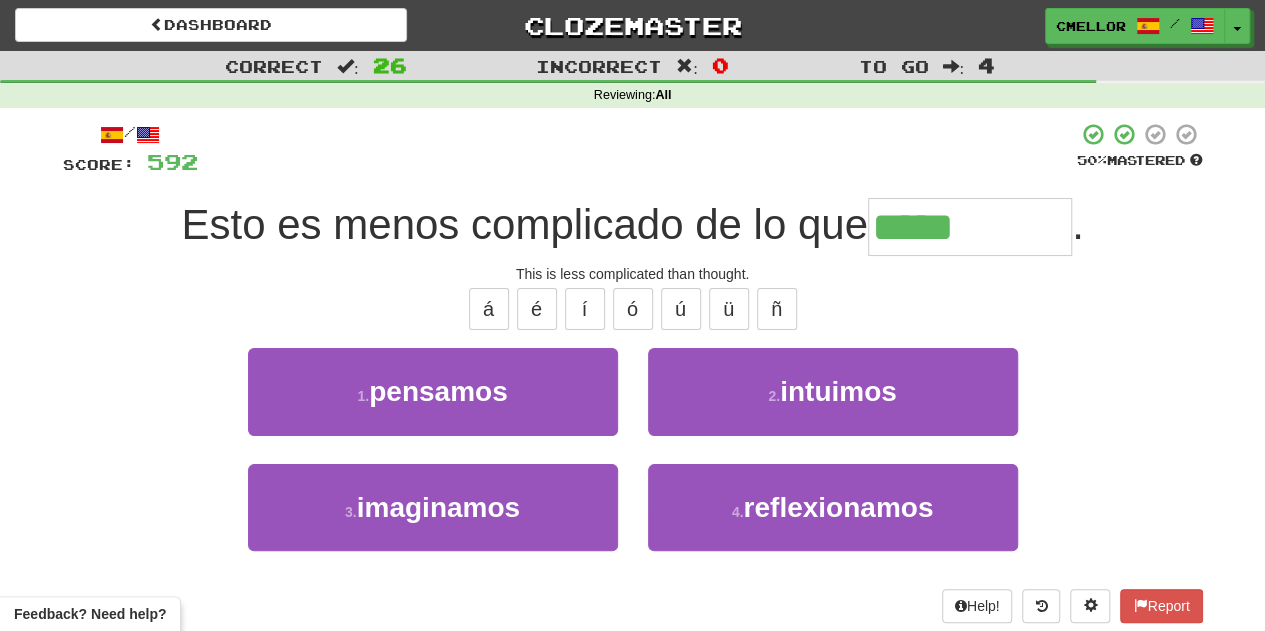 type on "********" 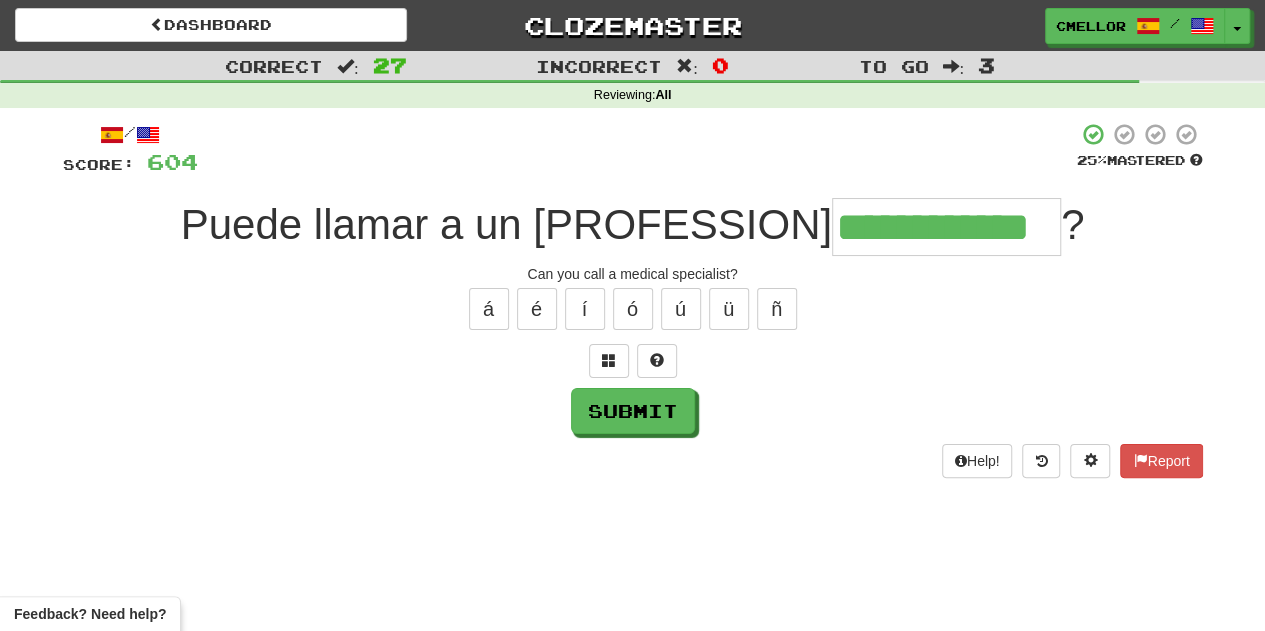type on "**********" 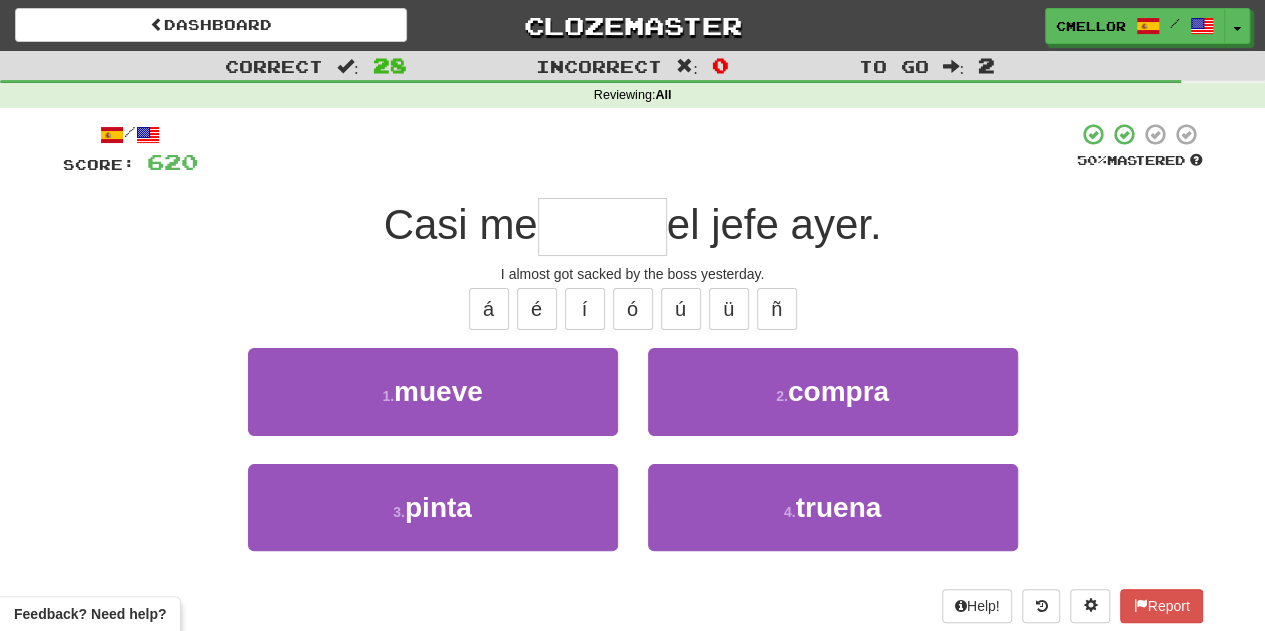 type on "******" 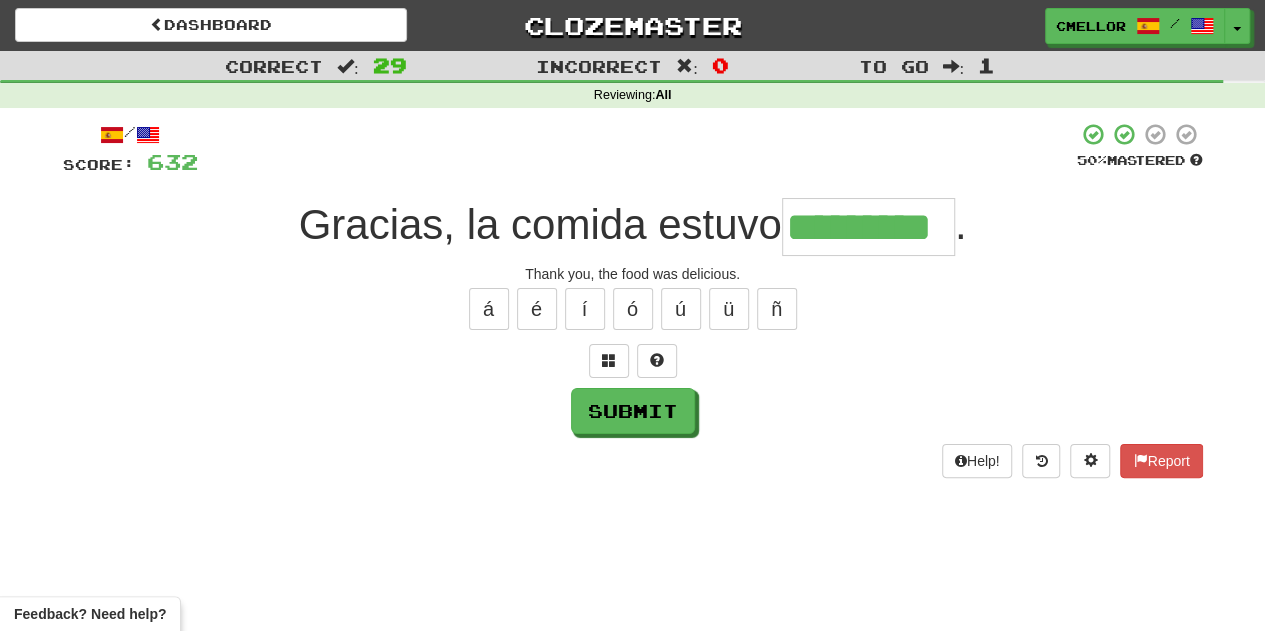 type on "*********" 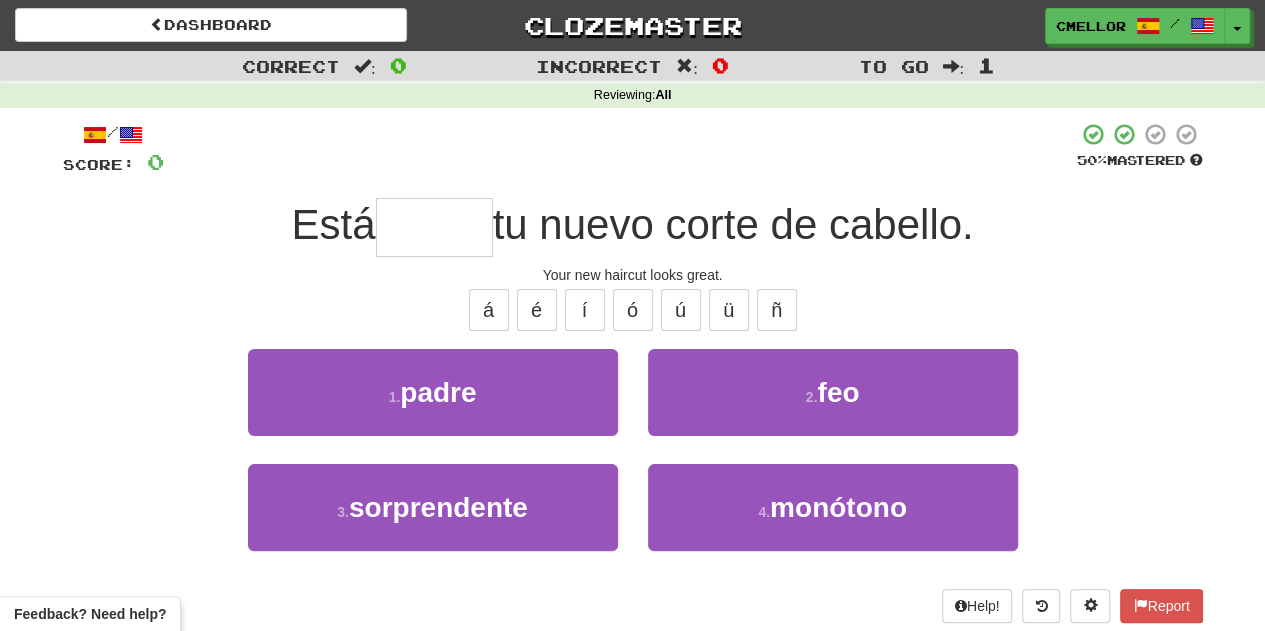 type on "*****" 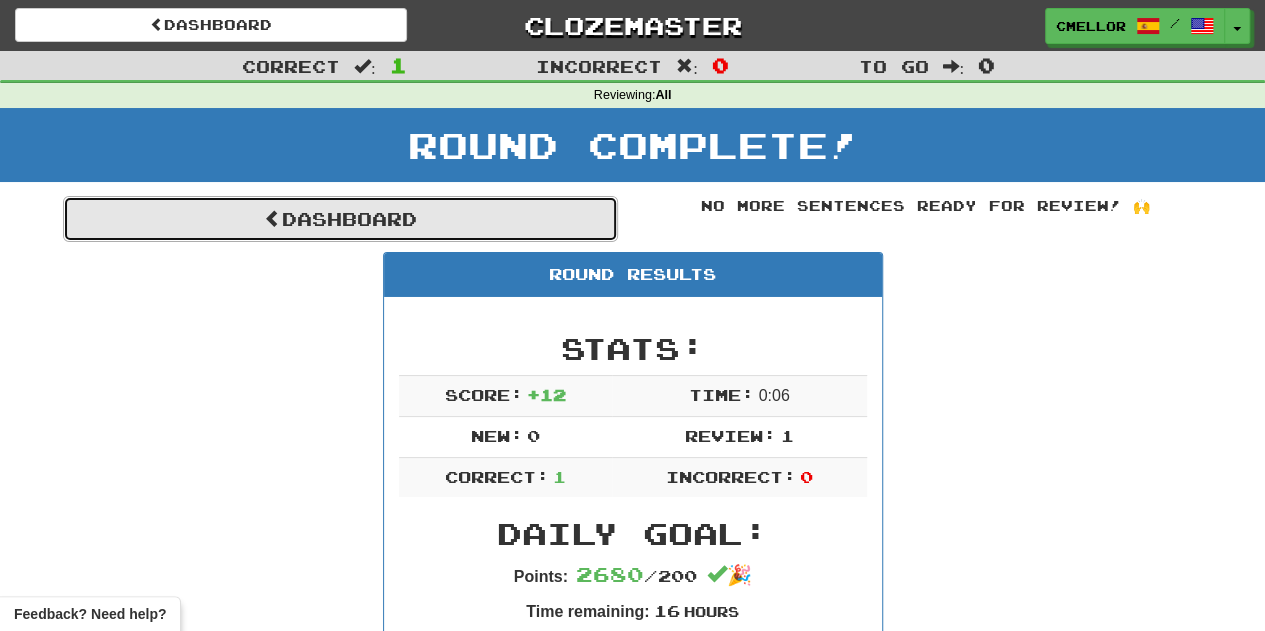 click on "Dashboard" at bounding box center [340, 219] 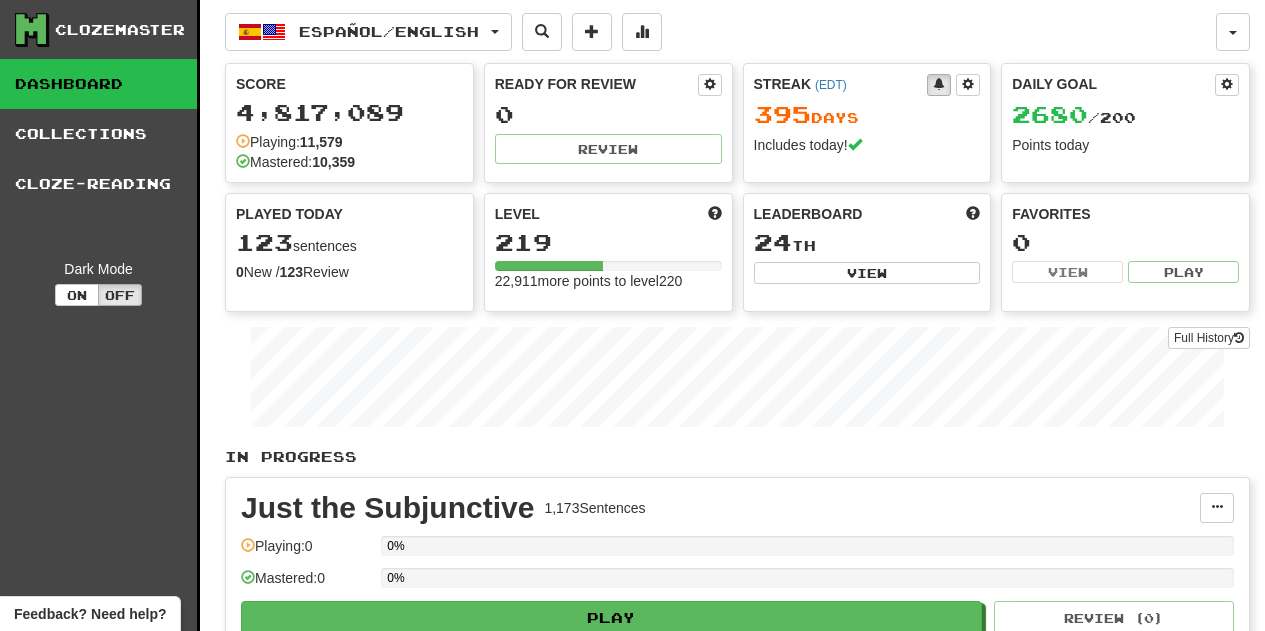 scroll, scrollTop: 0, scrollLeft: 0, axis: both 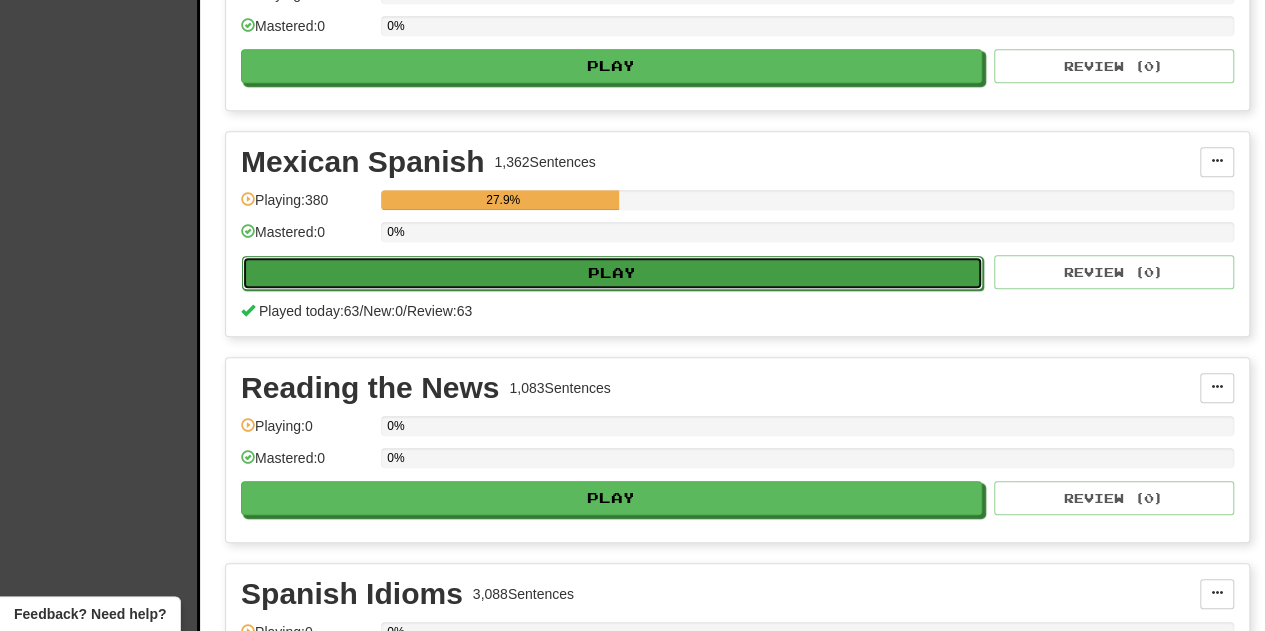 click on "Play" at bounding box center [612, 273] 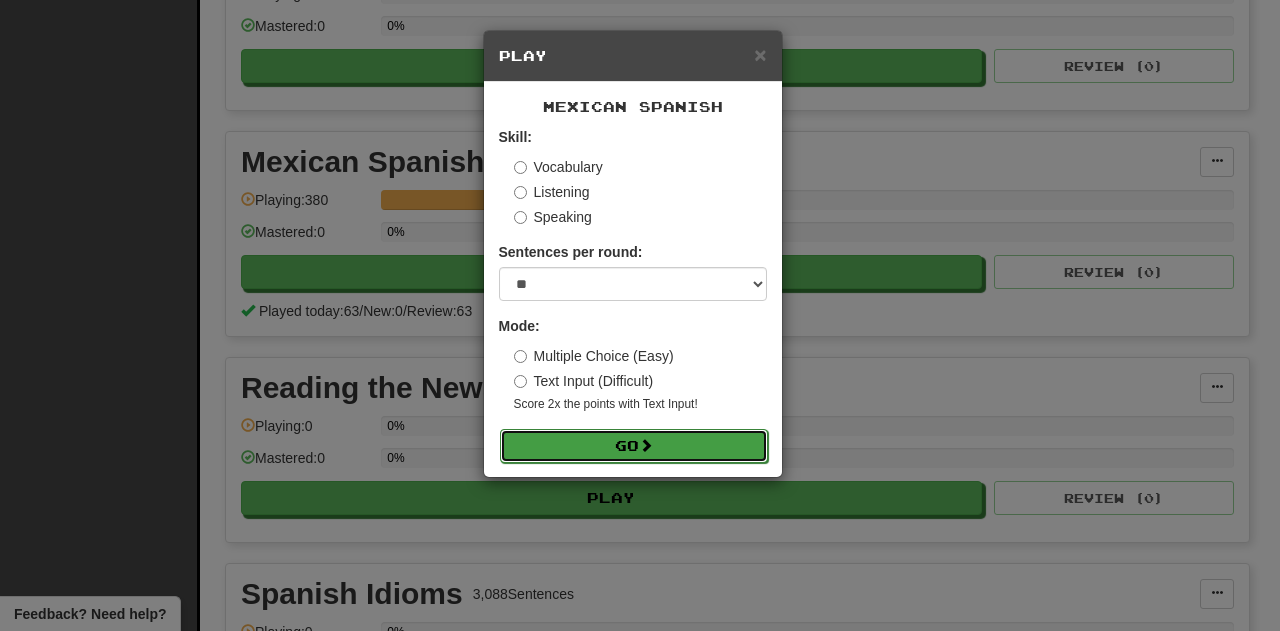 click at bounding box center [646, 445] 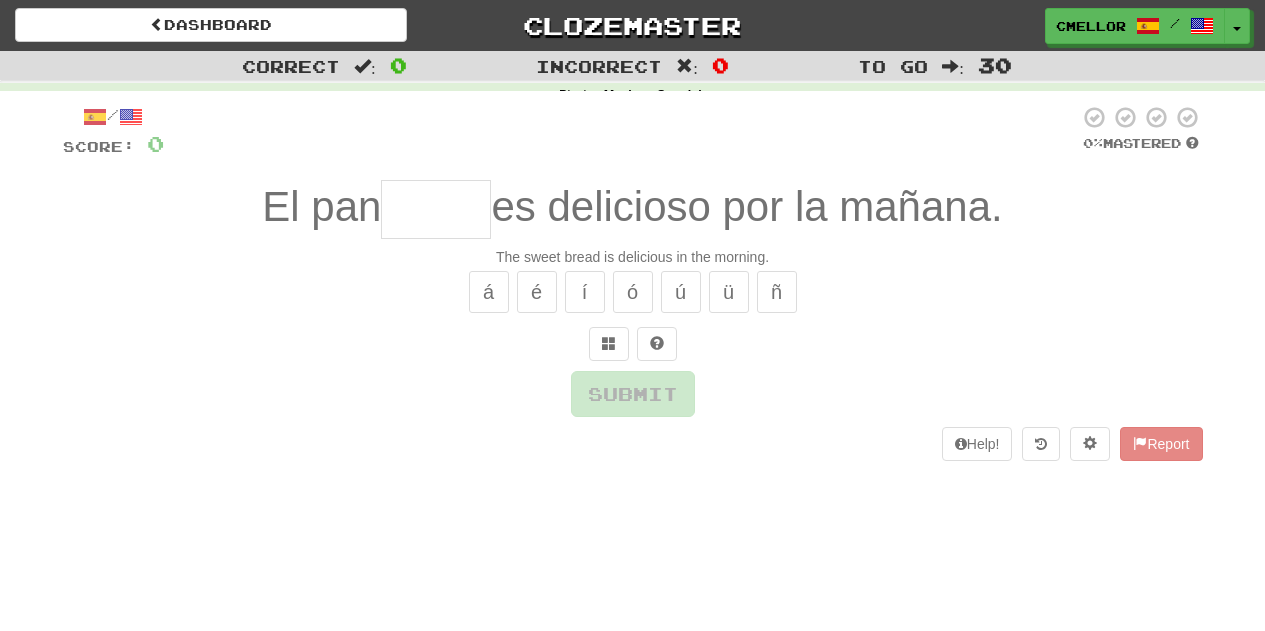 scroll, scrollTop: 0, scrollLeft: 0, axis: both 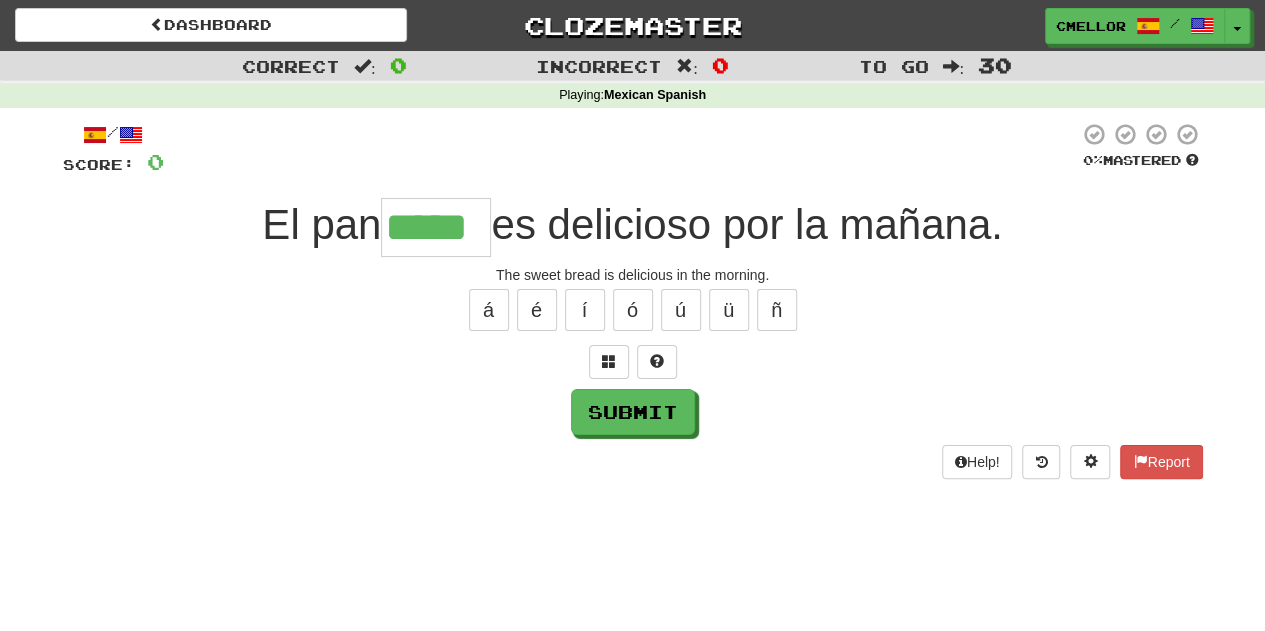 type on "*****" 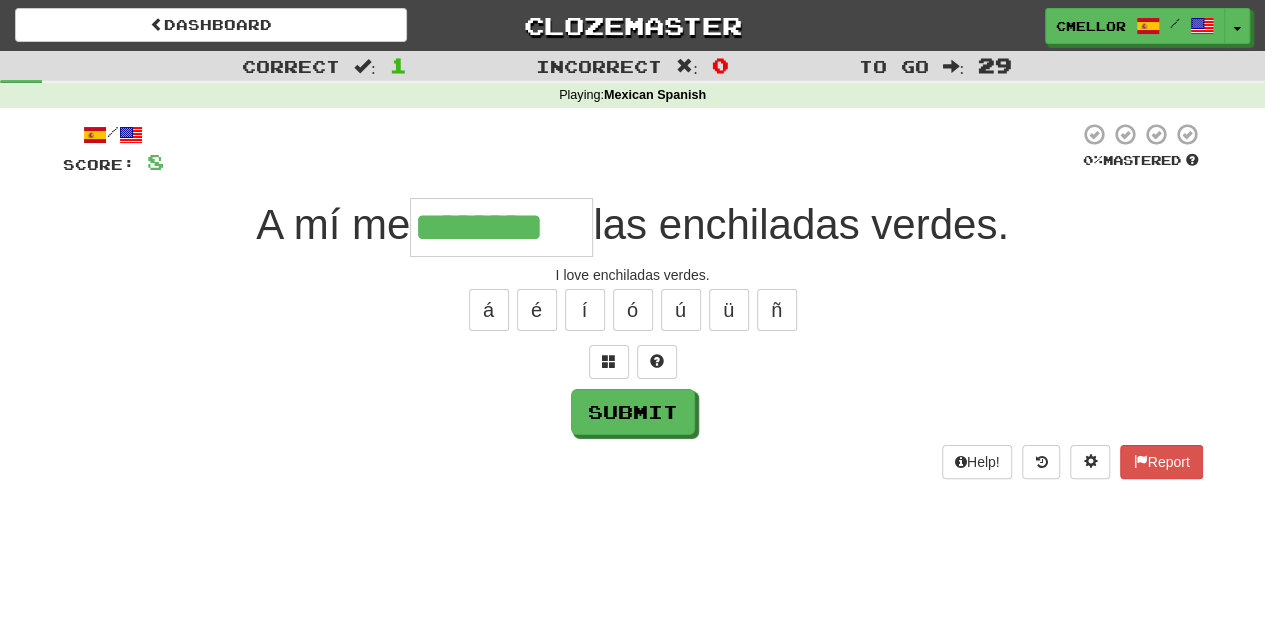 type on "********" 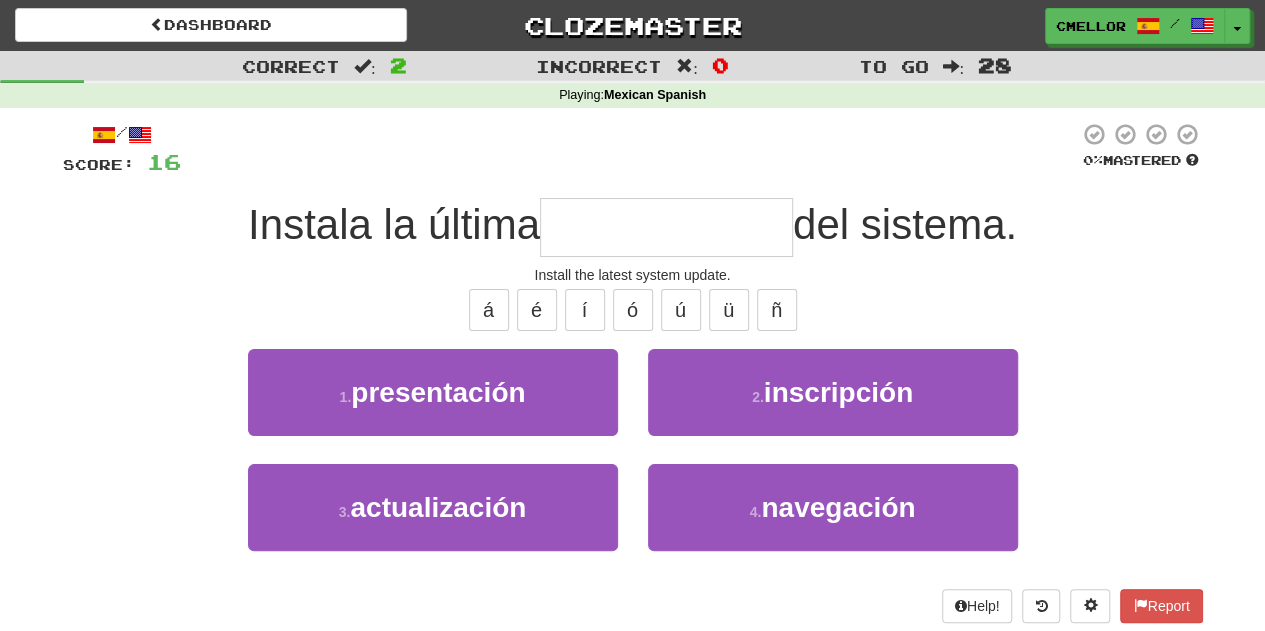type on "**********" 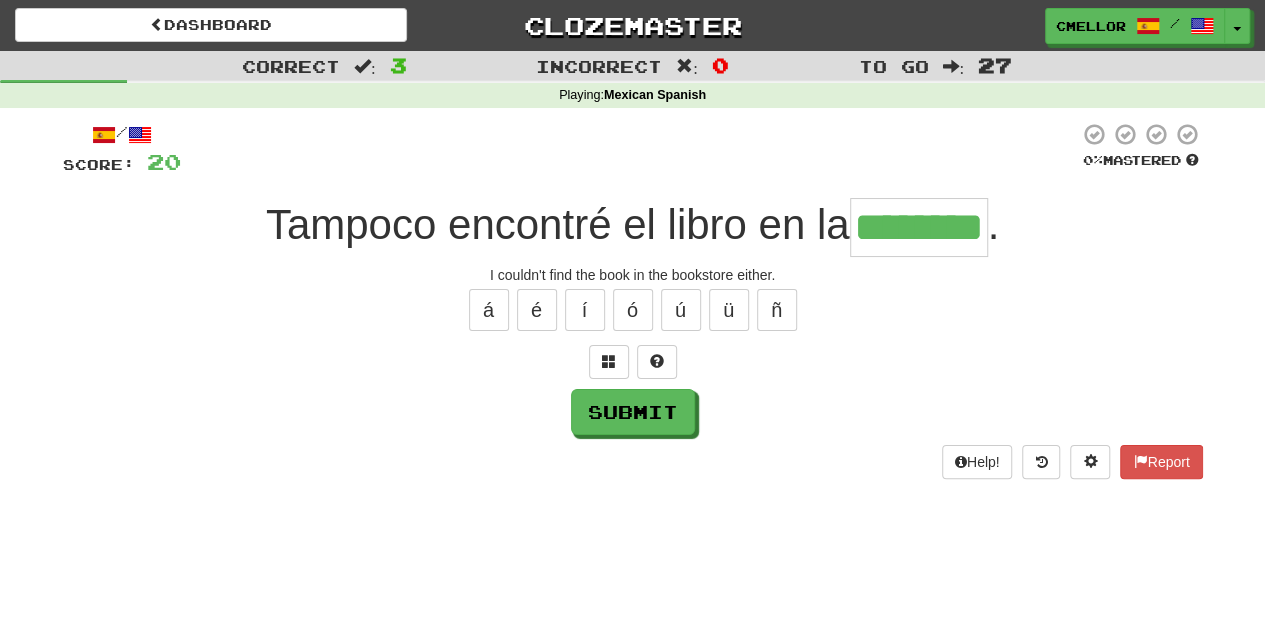 type on "********" 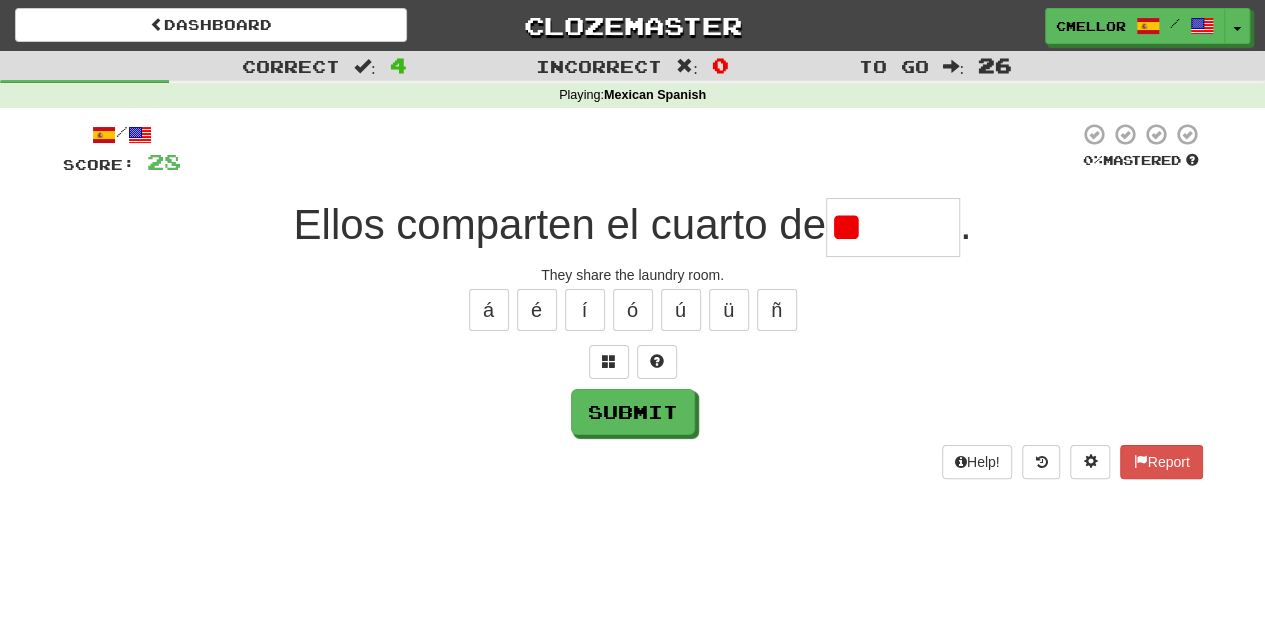 type on "*" 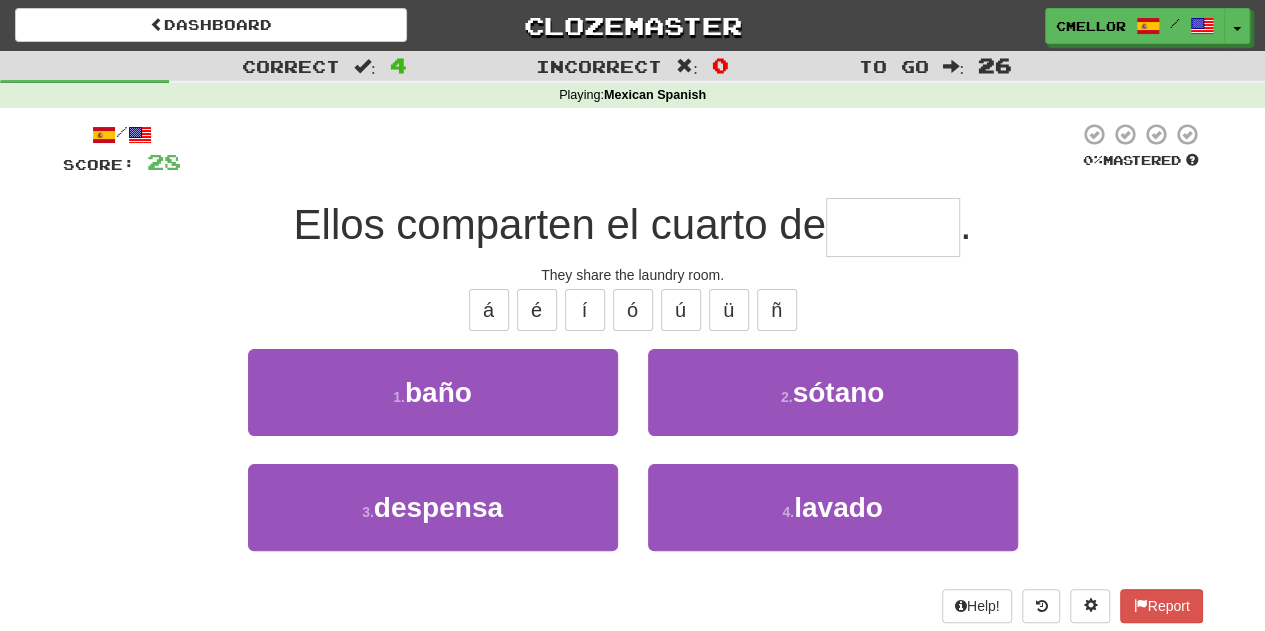 type on "******" 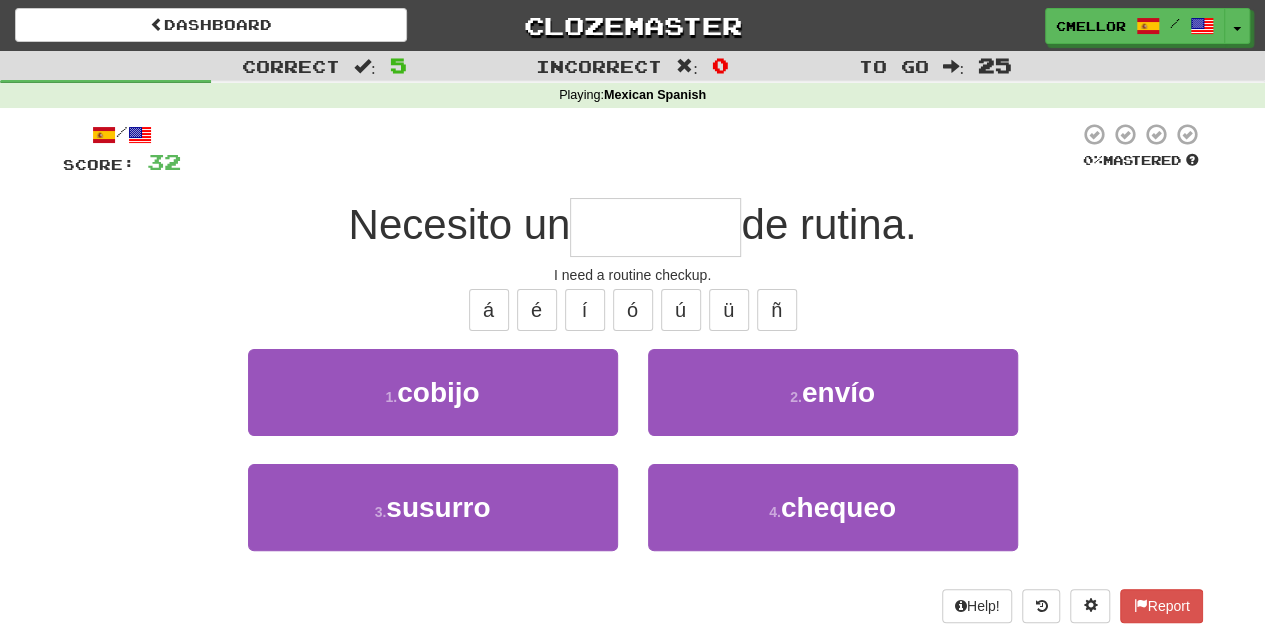 type on "*******" 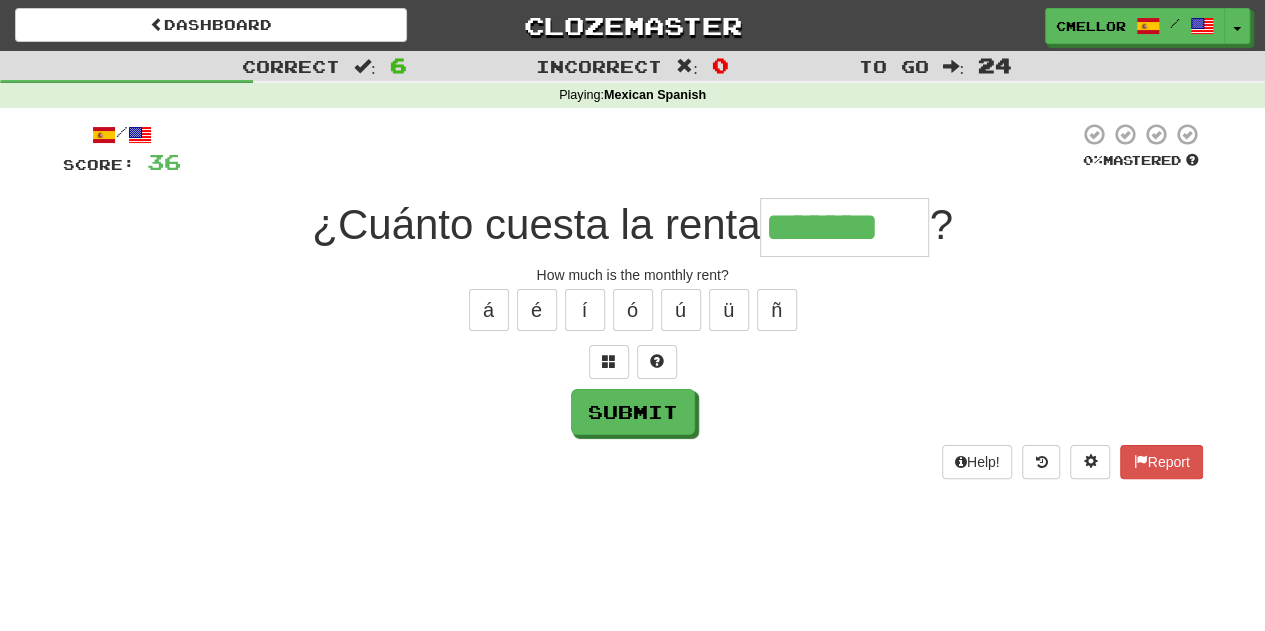 type on "*******" 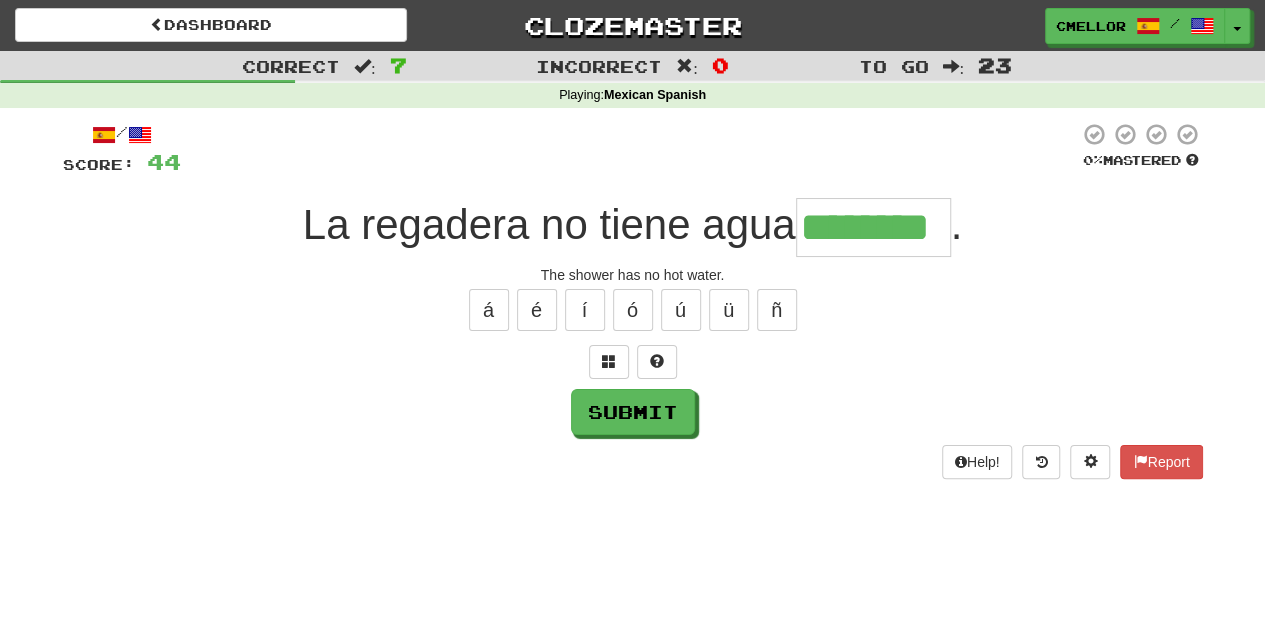 type on "********" 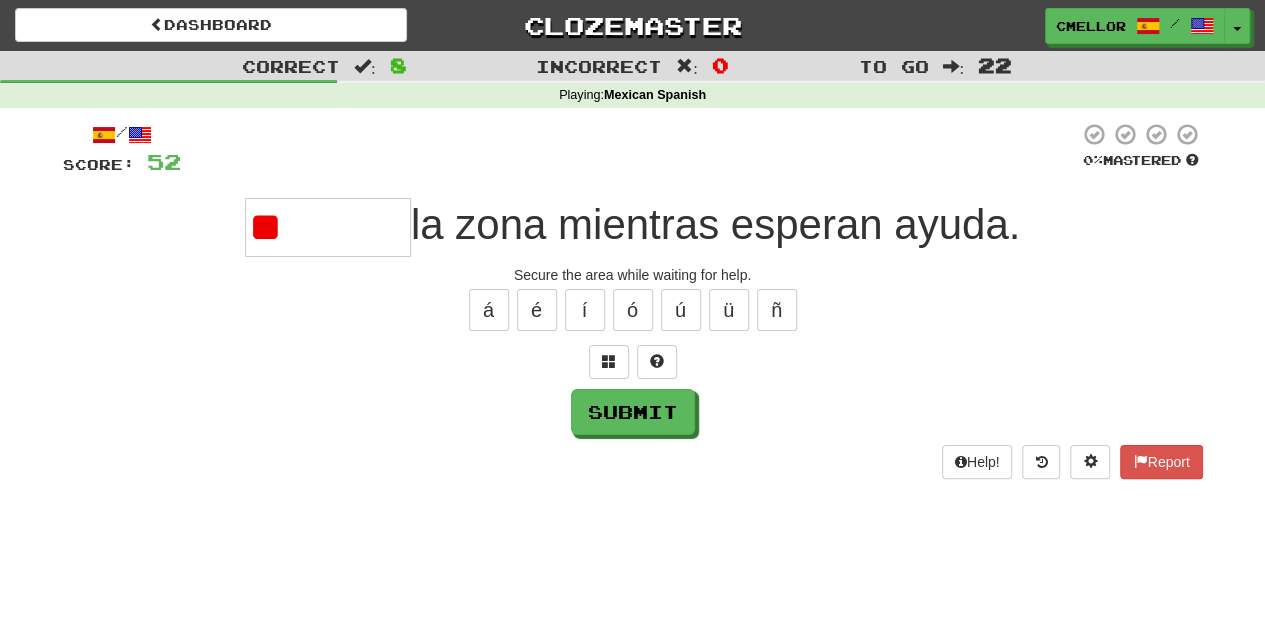 type on "*" 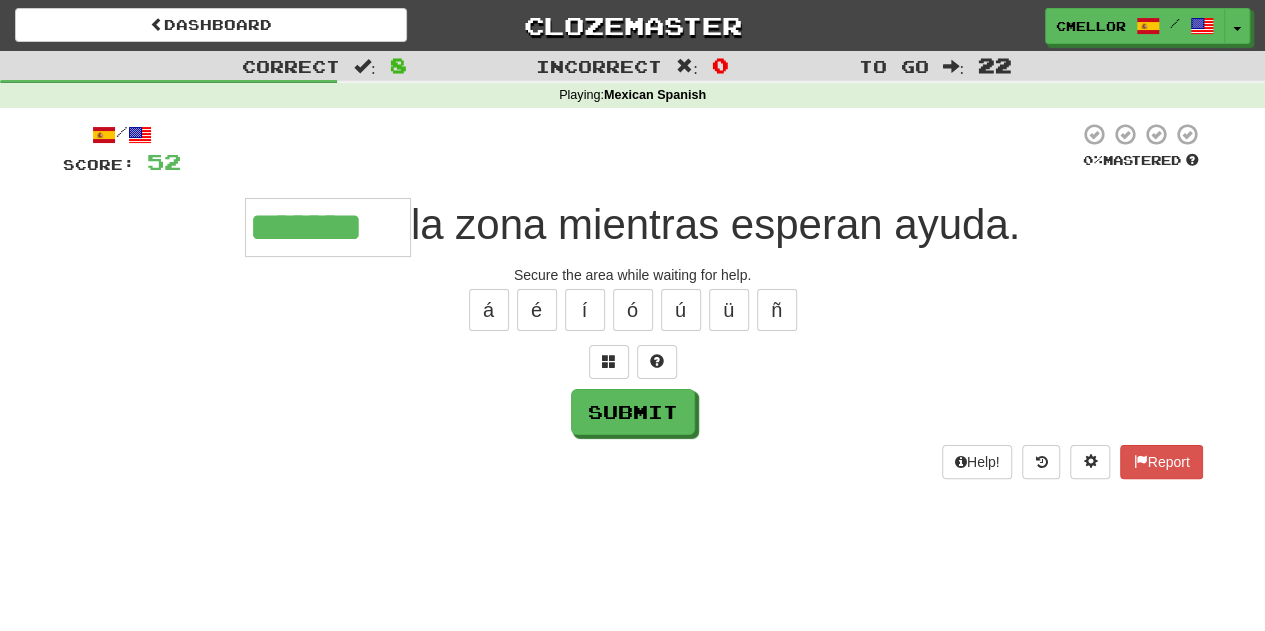 type on "*******" 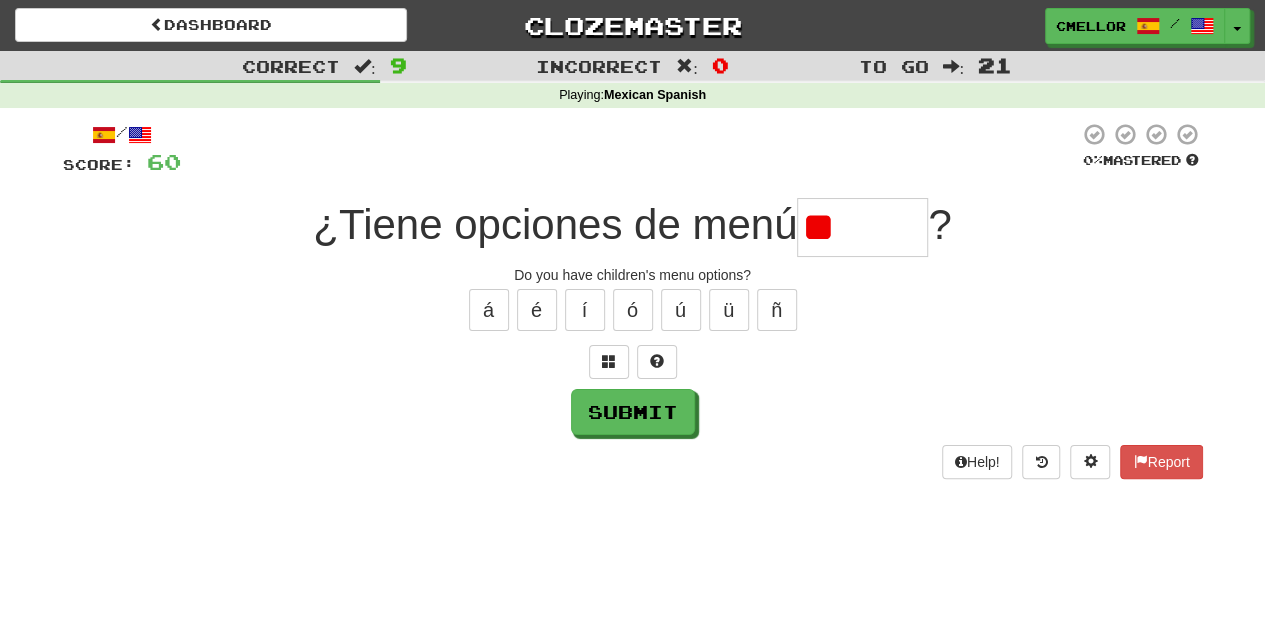 type on "*" 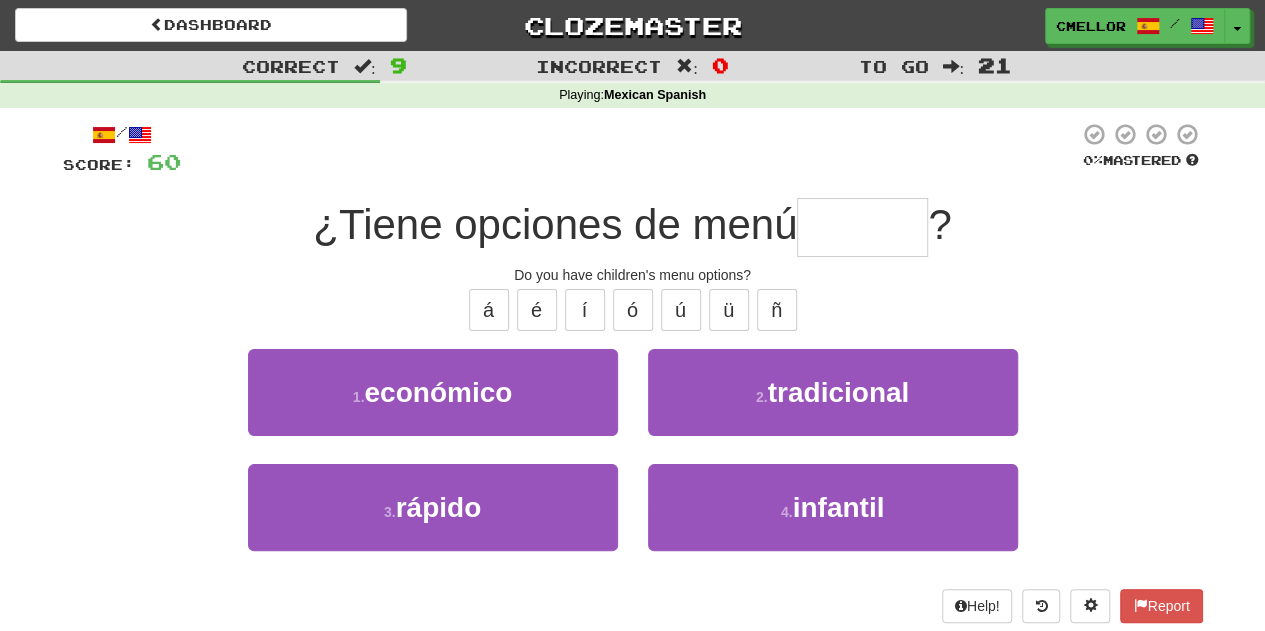 type on "********" 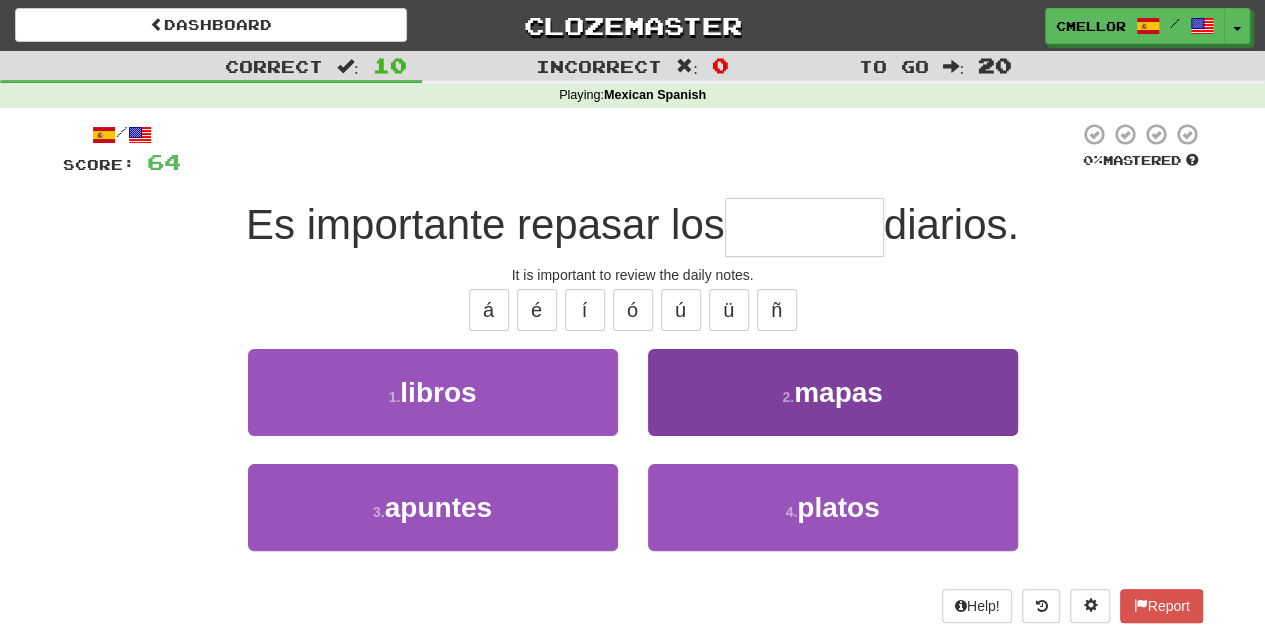 type on "*******" 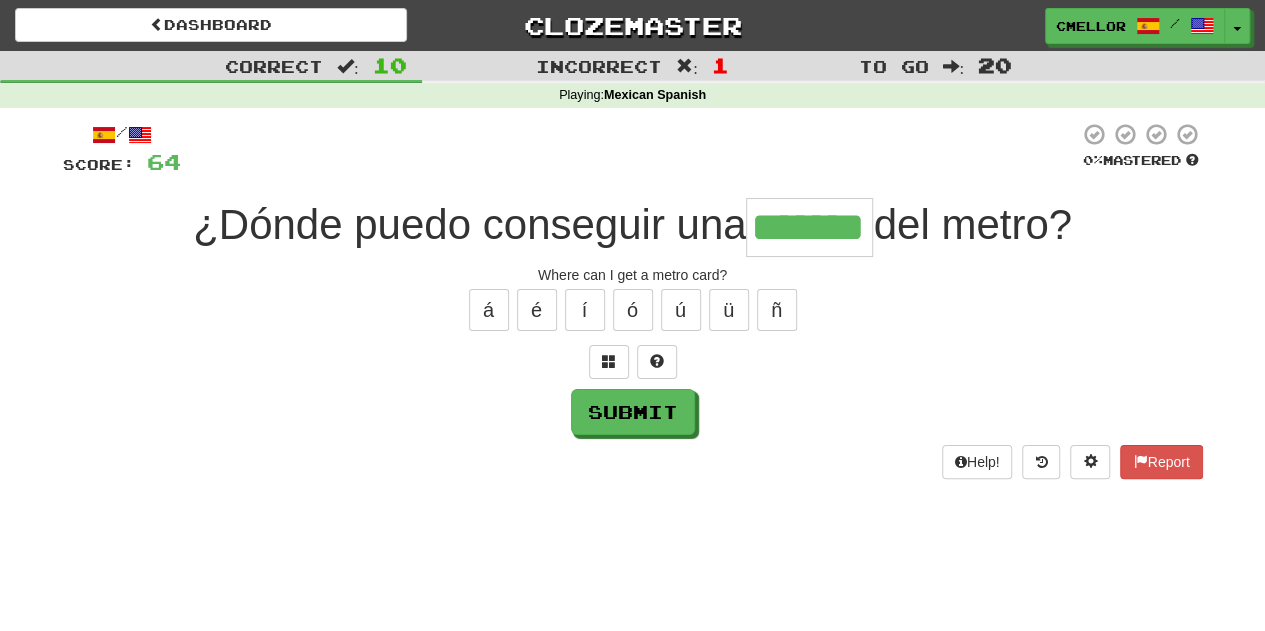 type on "*******" 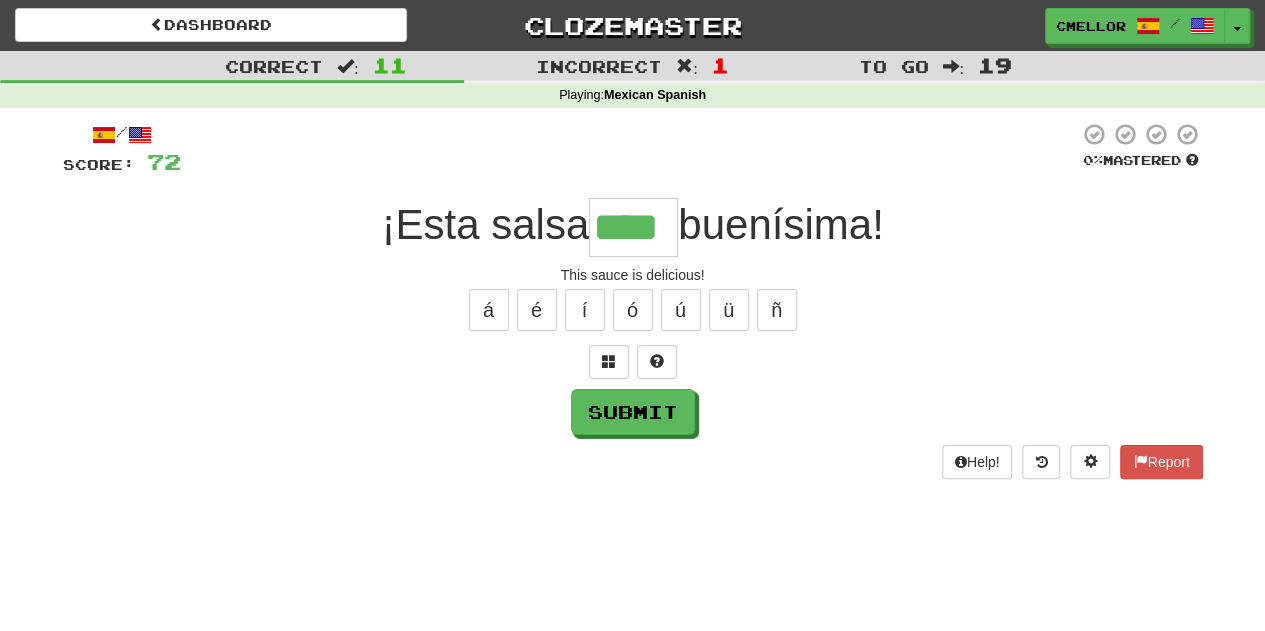 type on "****" 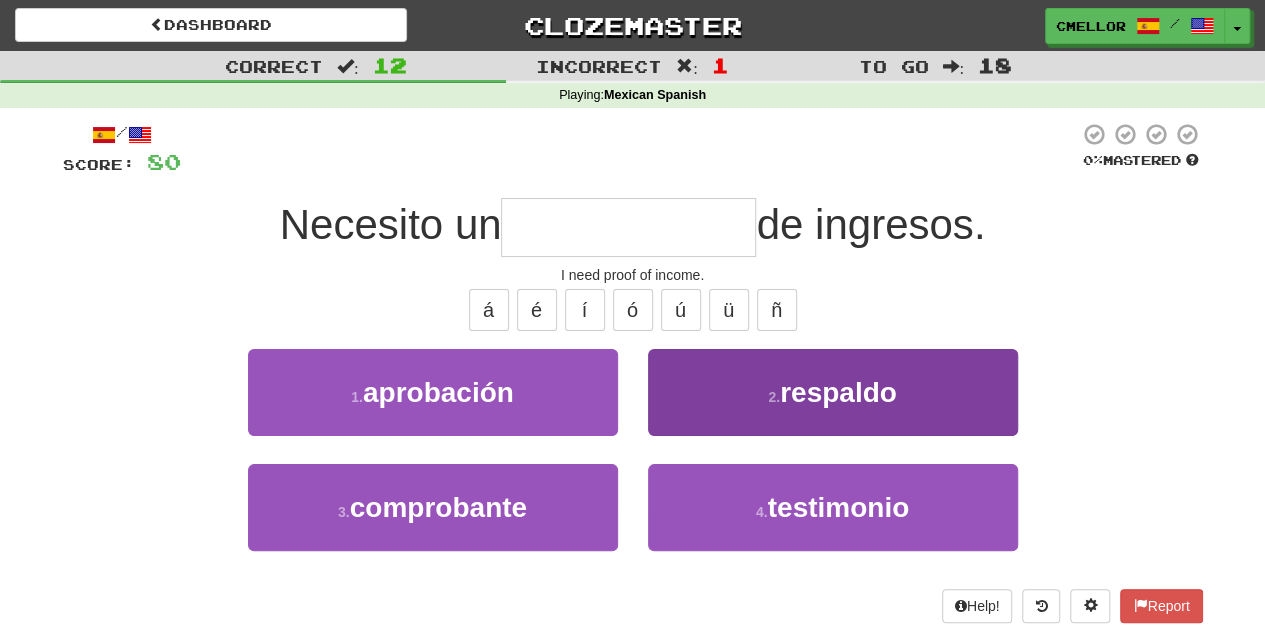 type on "**********" 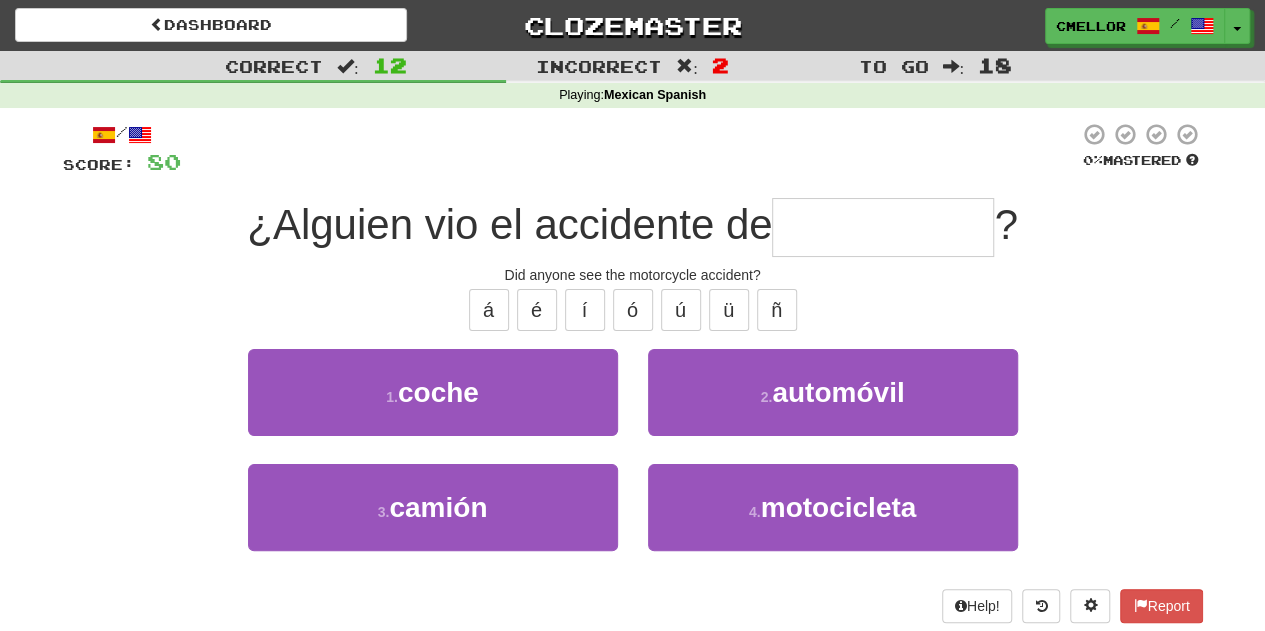 type on "**********" 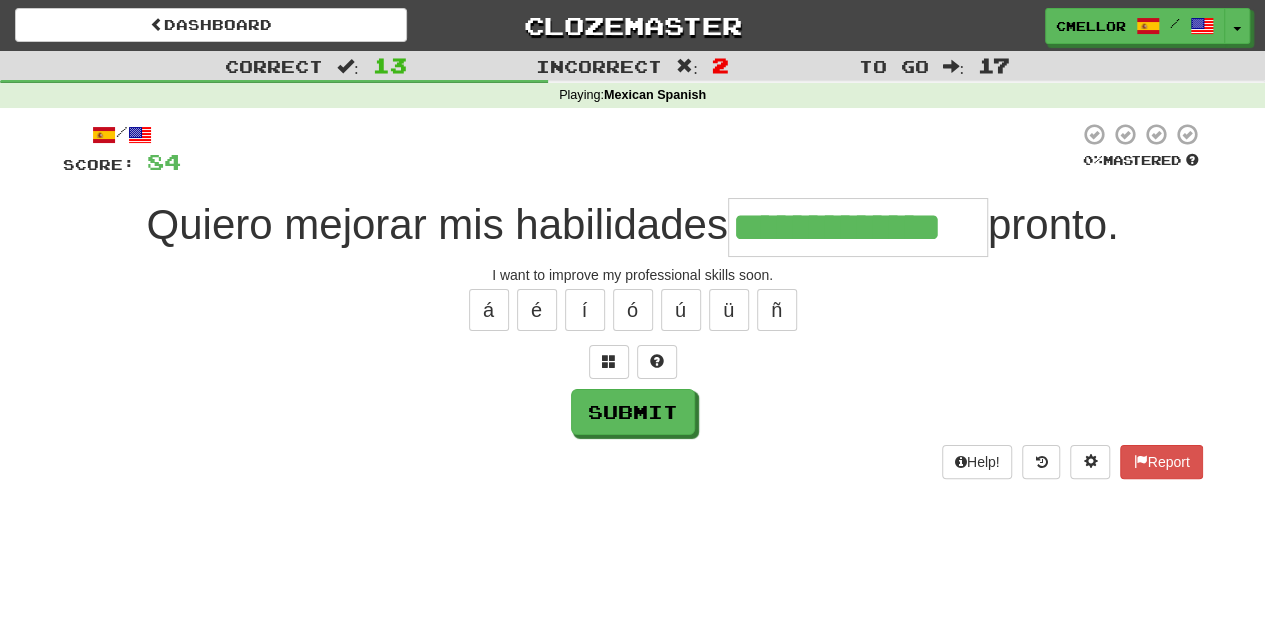 type on "**********" 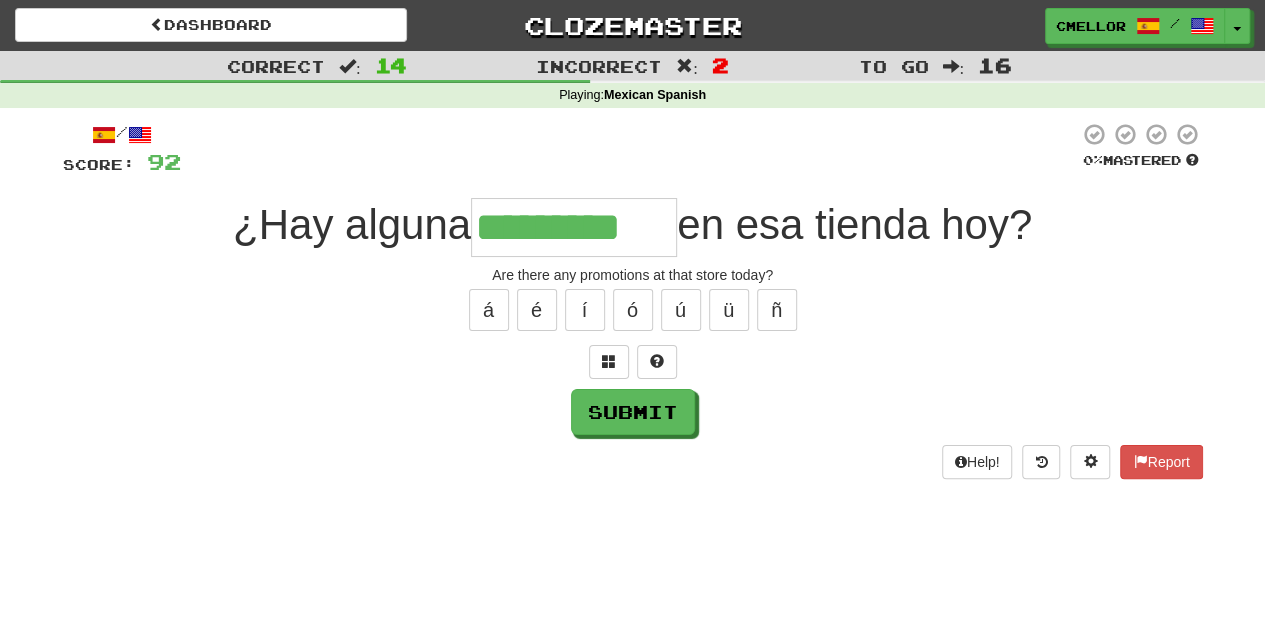 type on "*********" 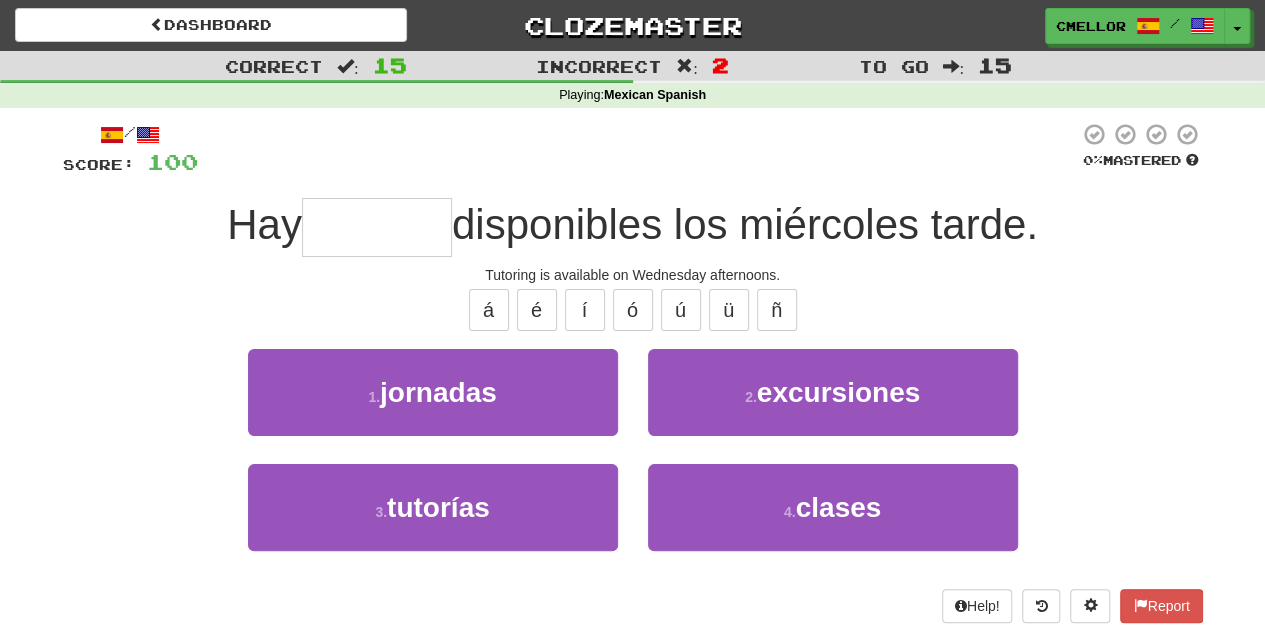 type on "********" 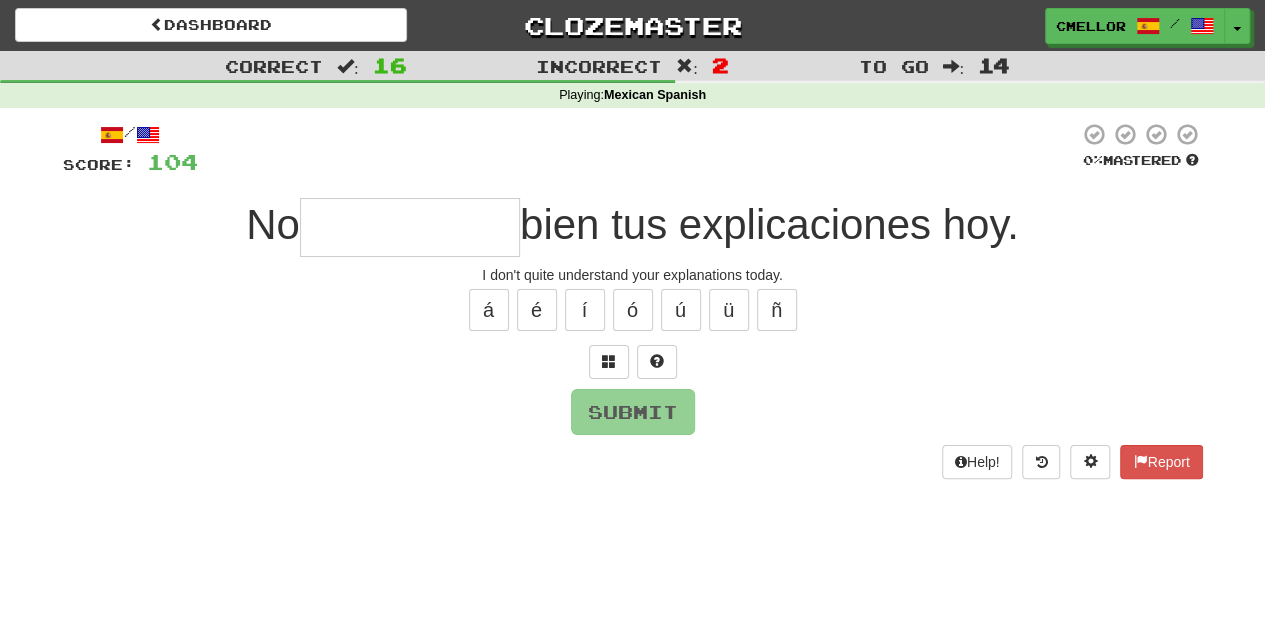 type on "*" 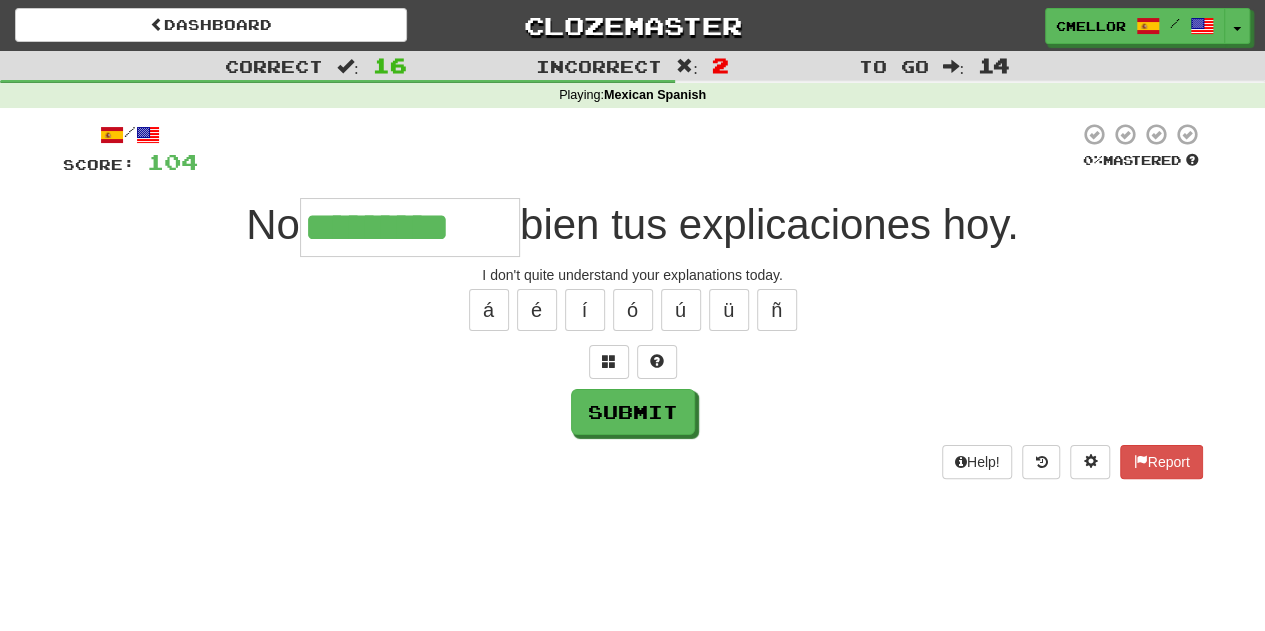 type on "*********" 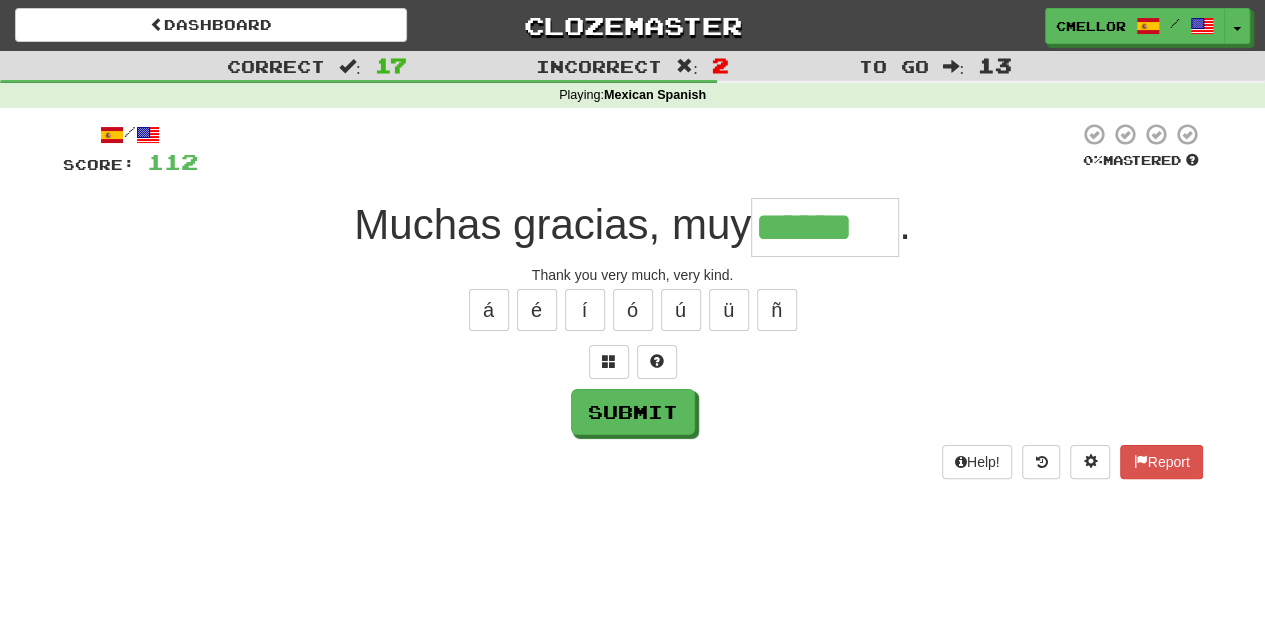 type on "******" 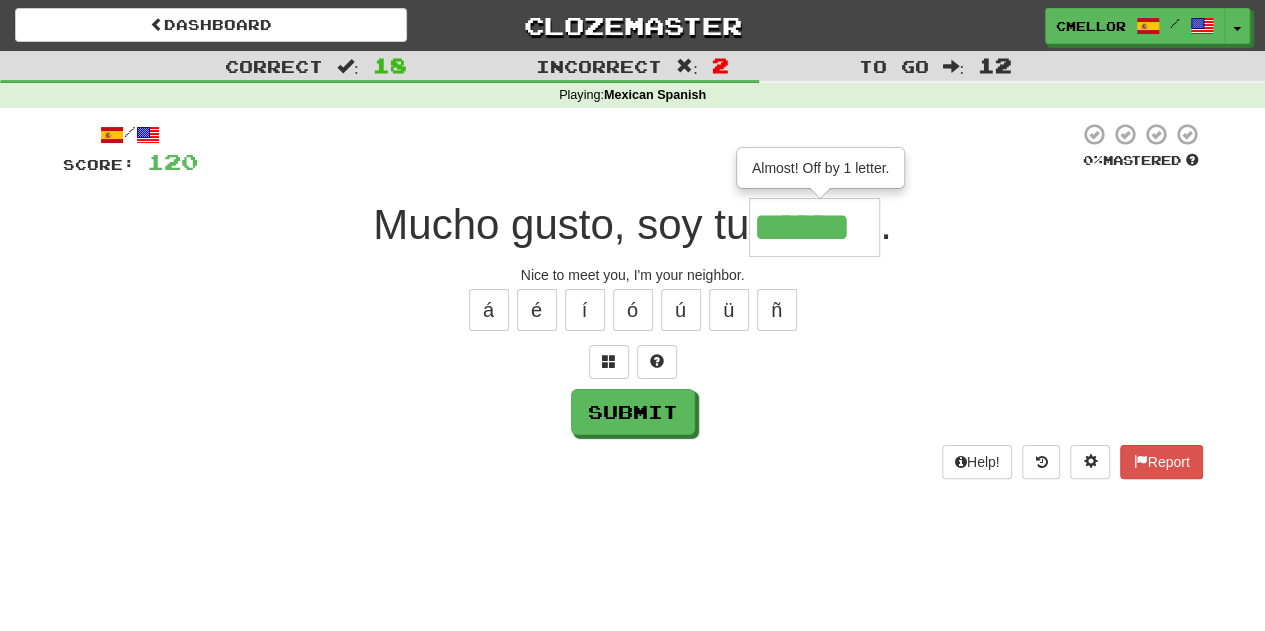 type on "******" 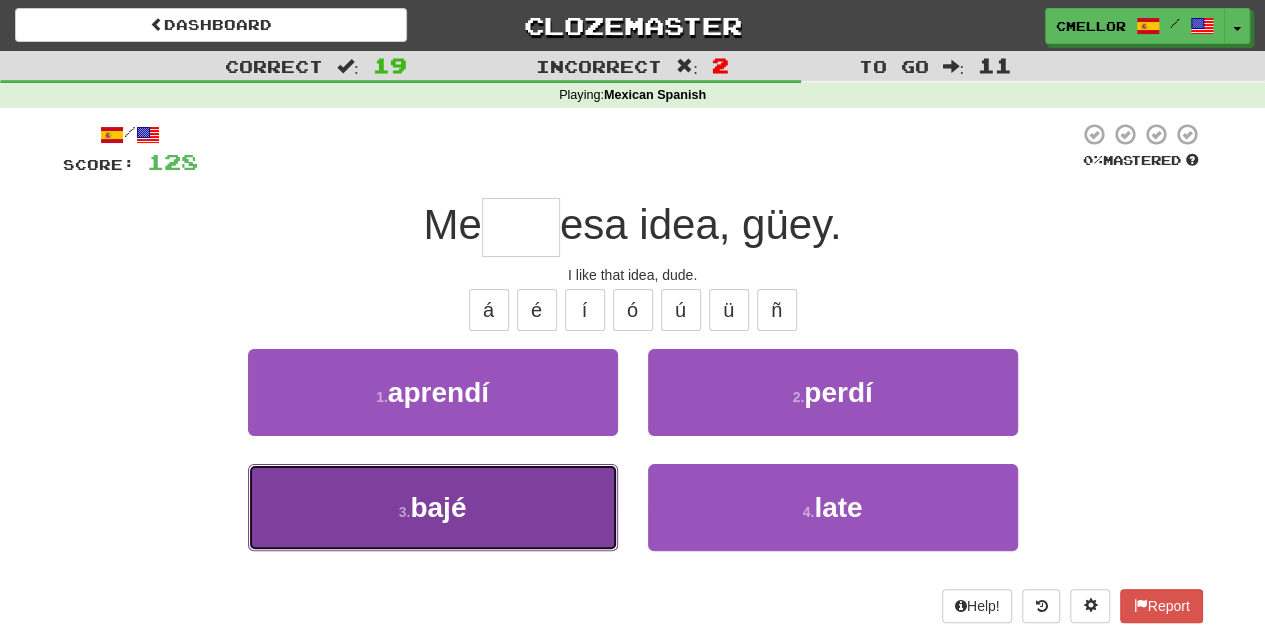 click on "3 .  bajé" at bounding box center (433, 507) 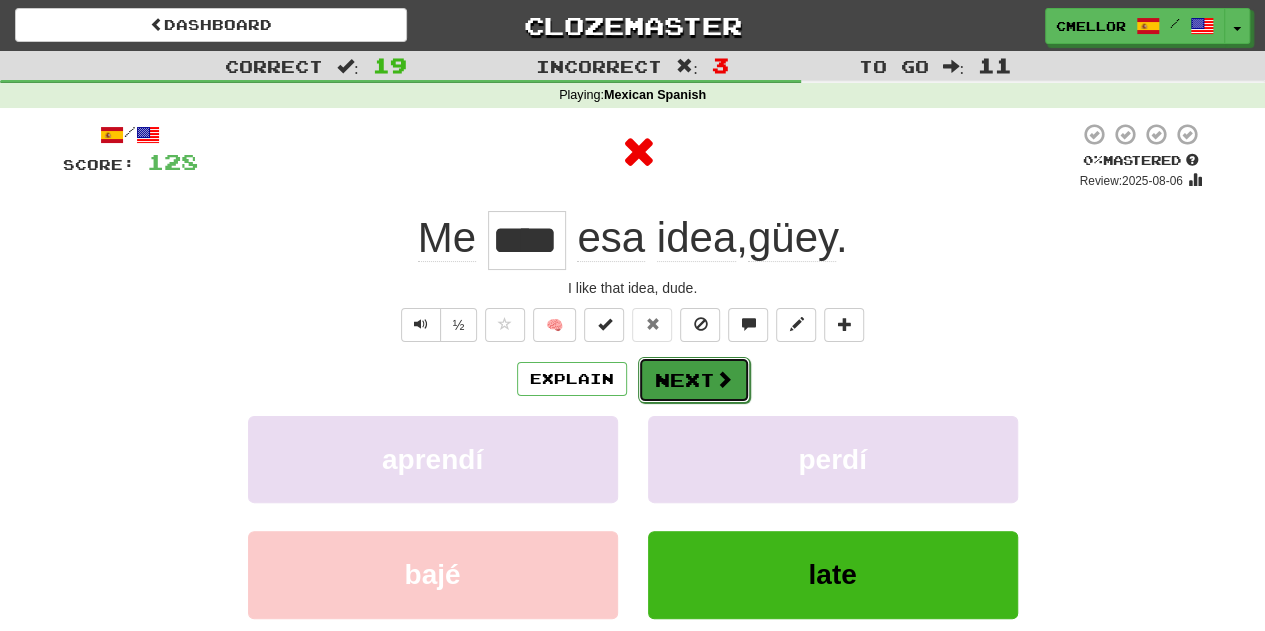 click on "Next" at bounding box center (694, 380) 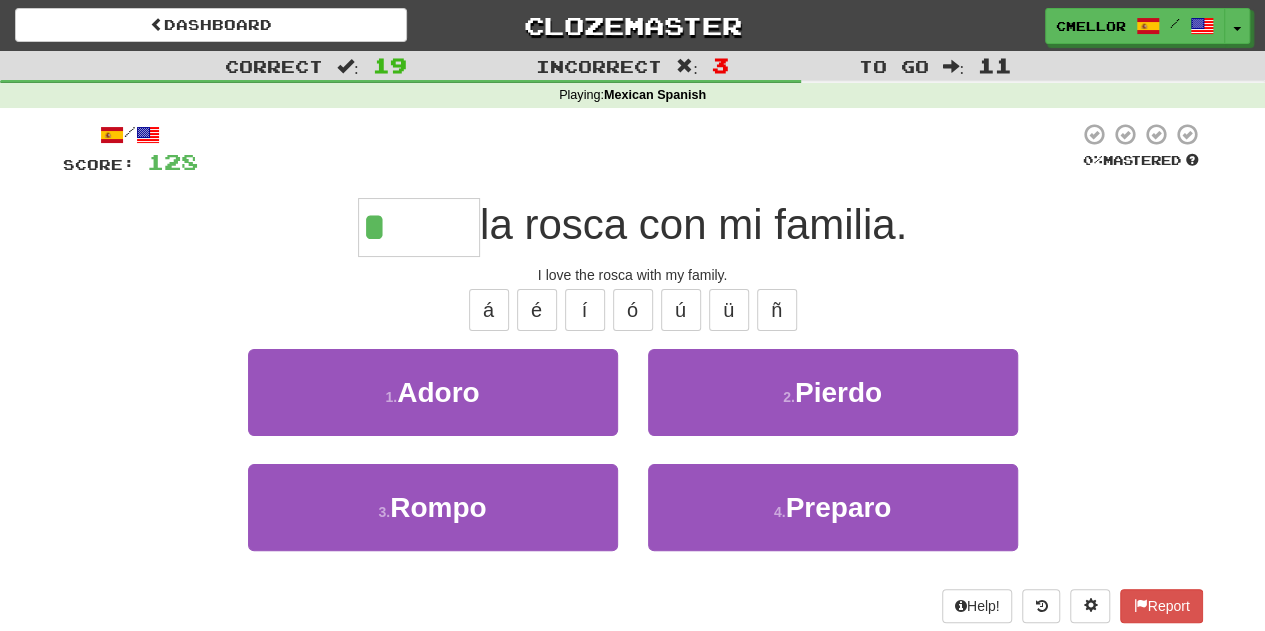 type on "*****" 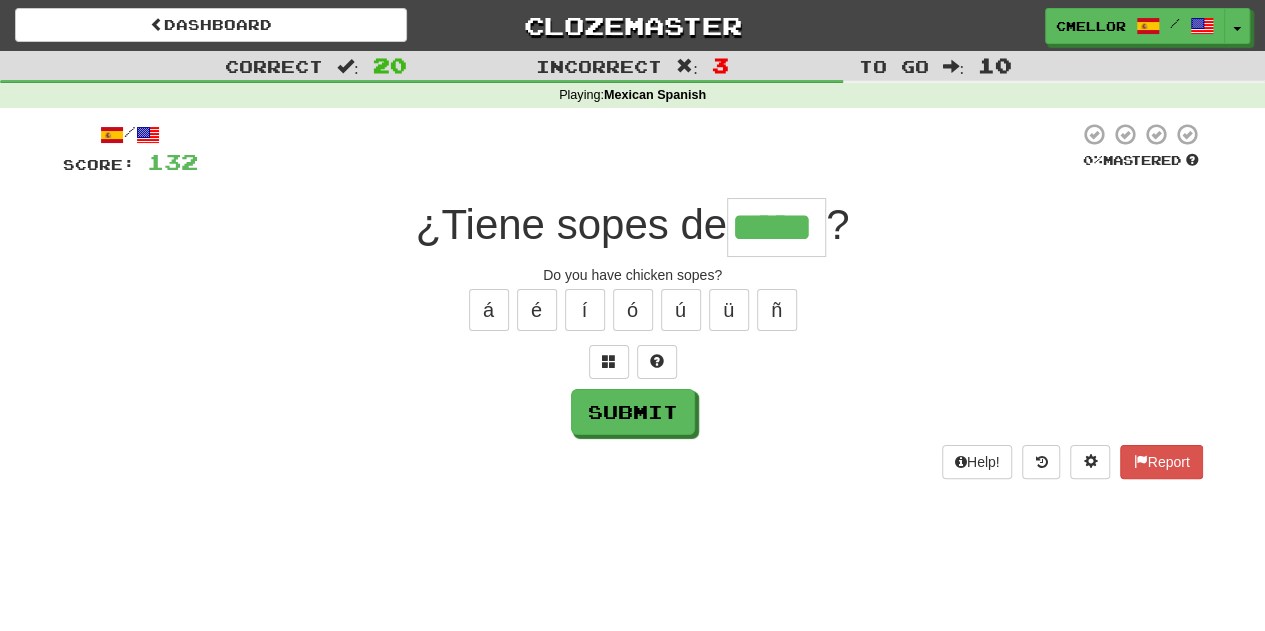 type on "*****" 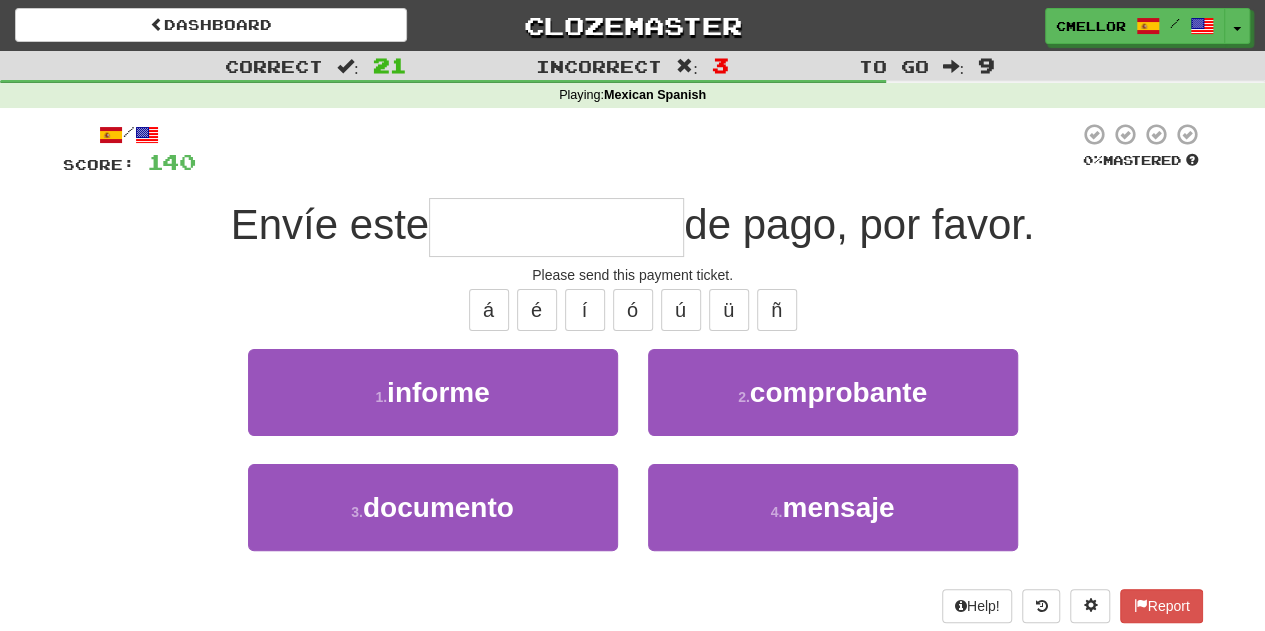 type on "**********" 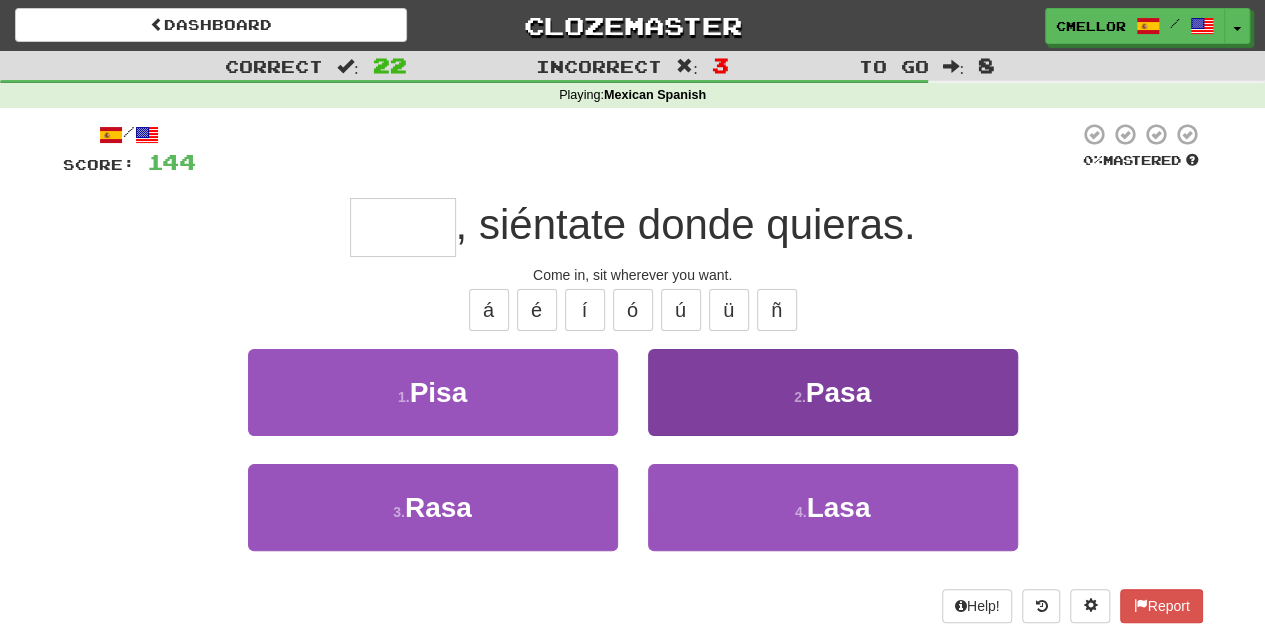 type on "****" 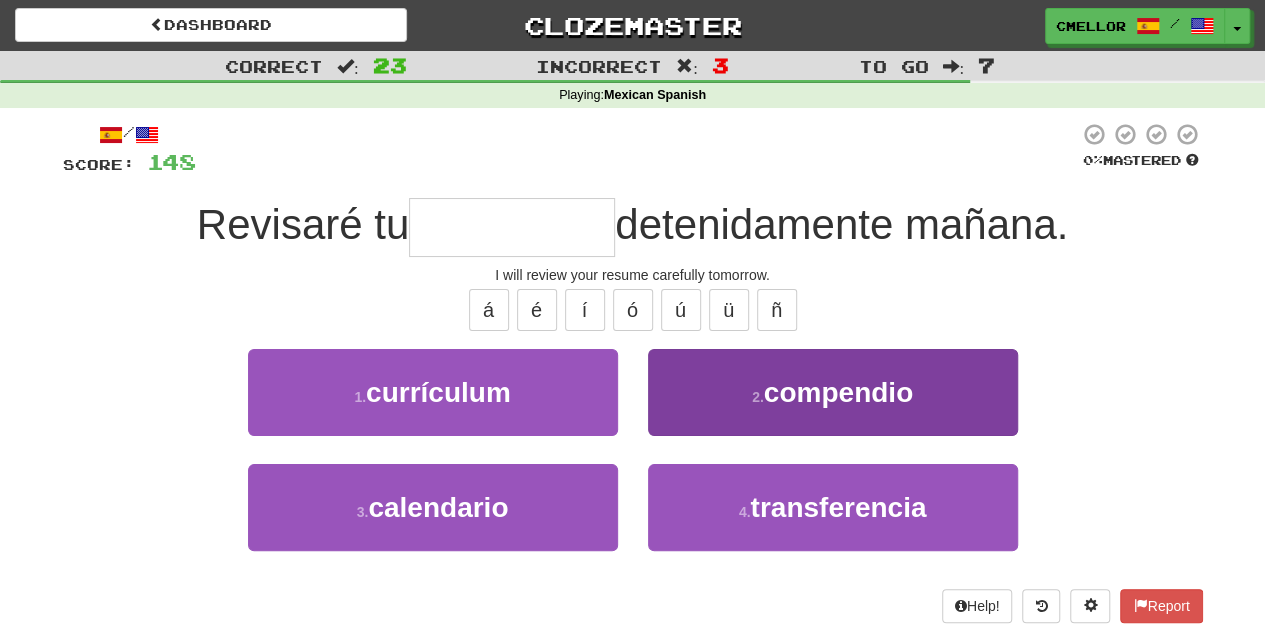 type on "**********" 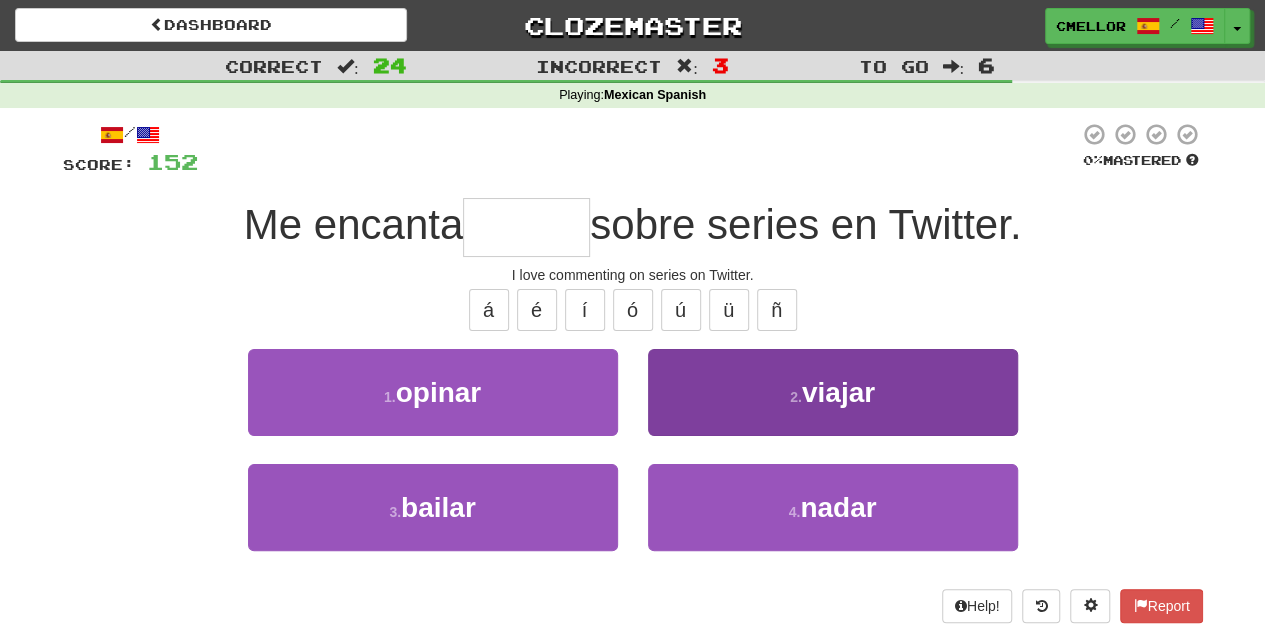 type on "******" 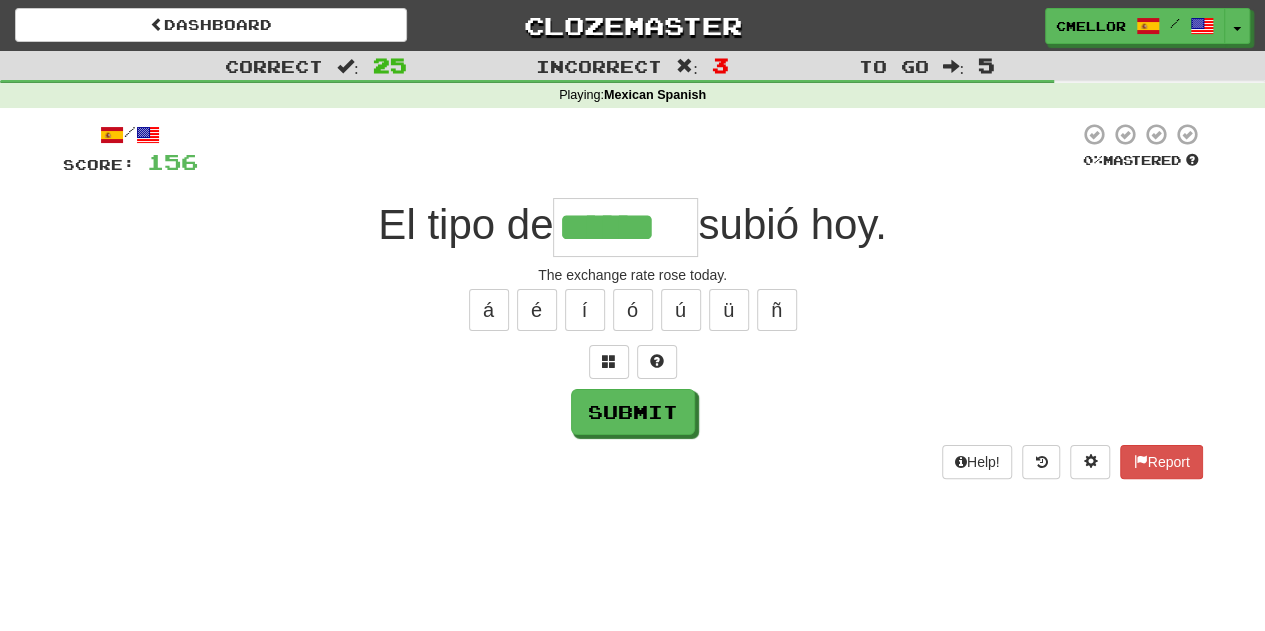 type on "******" 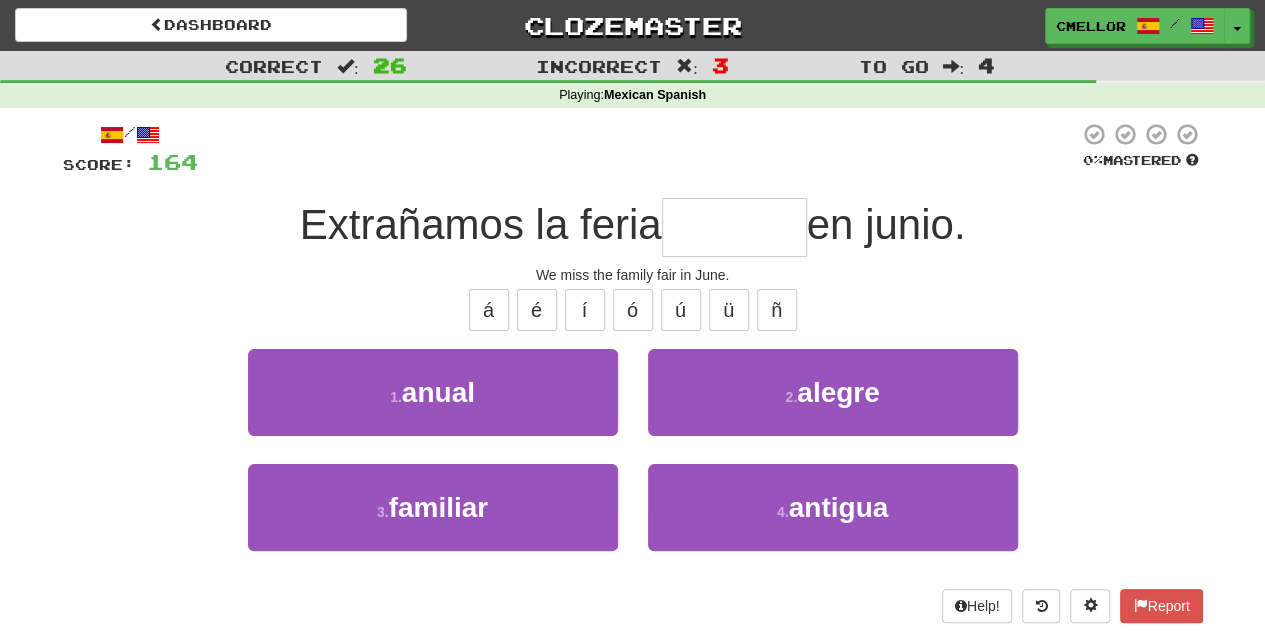 type on "********" 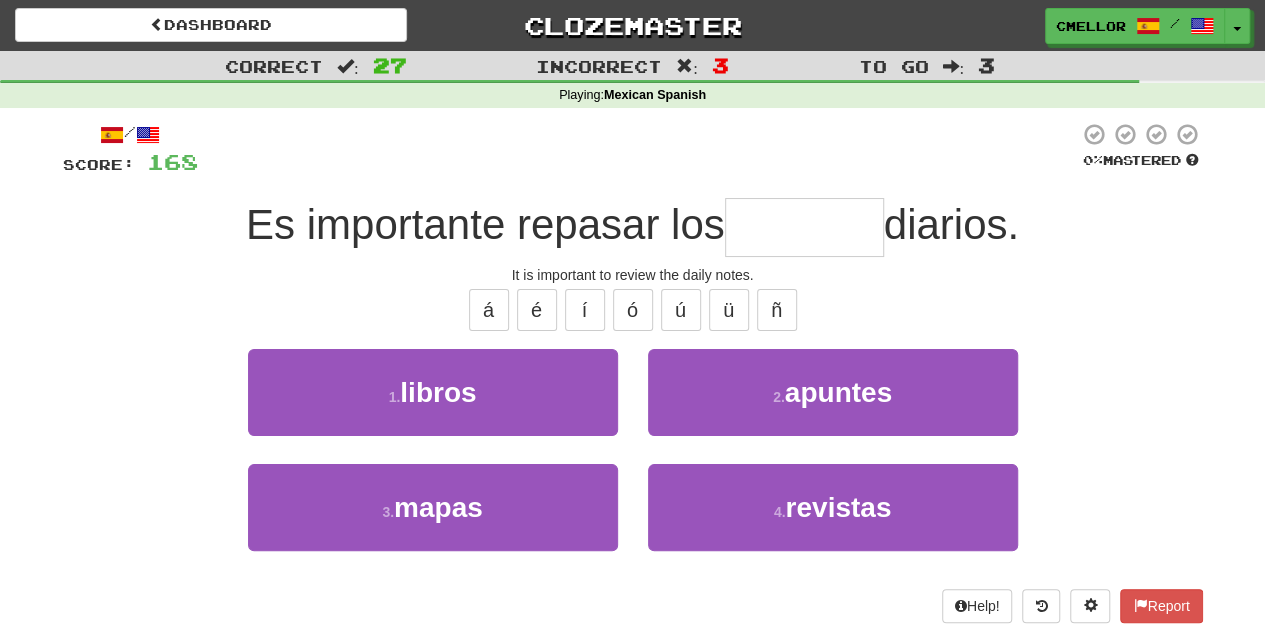 type on "*******" 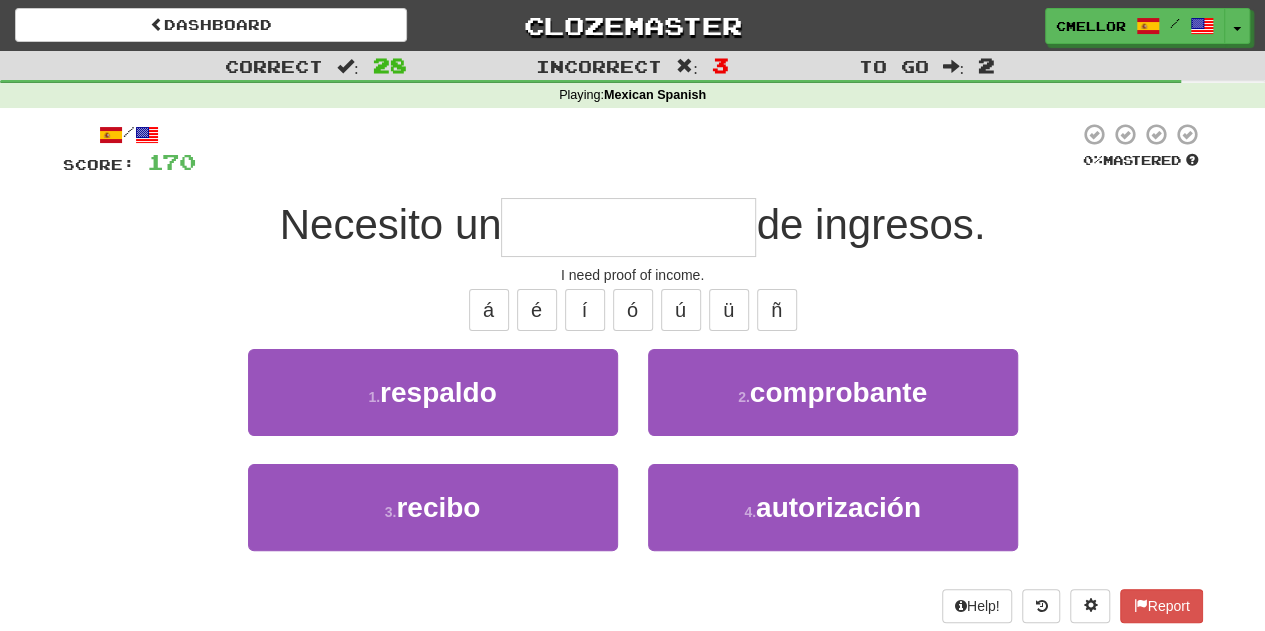 type on "**********" 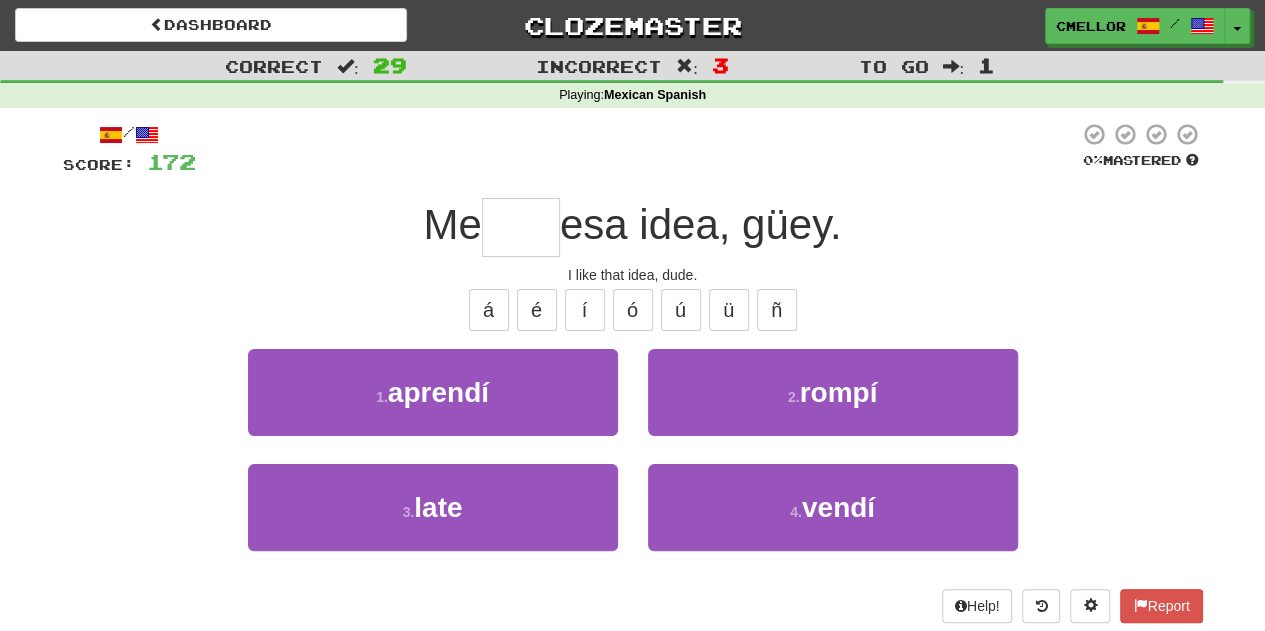 type on "****" 